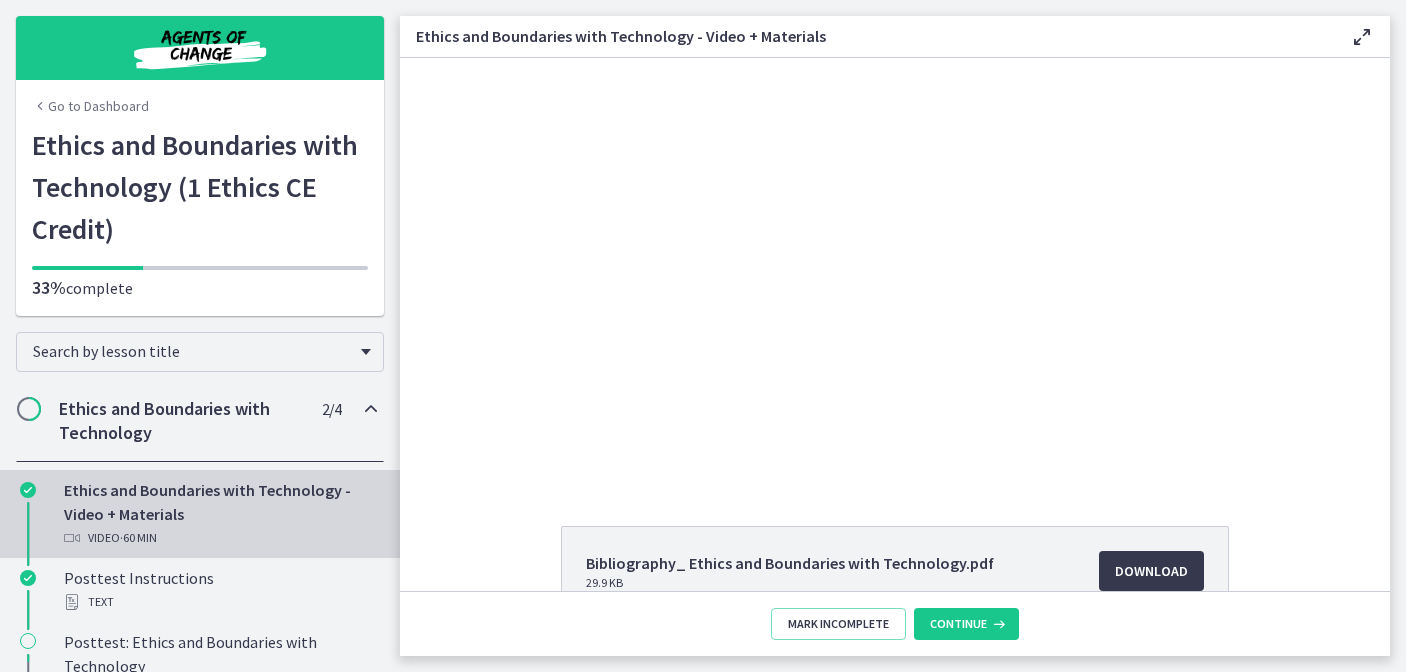 scroll, scrollTop: 0, scrollLeft: 0, axis: both 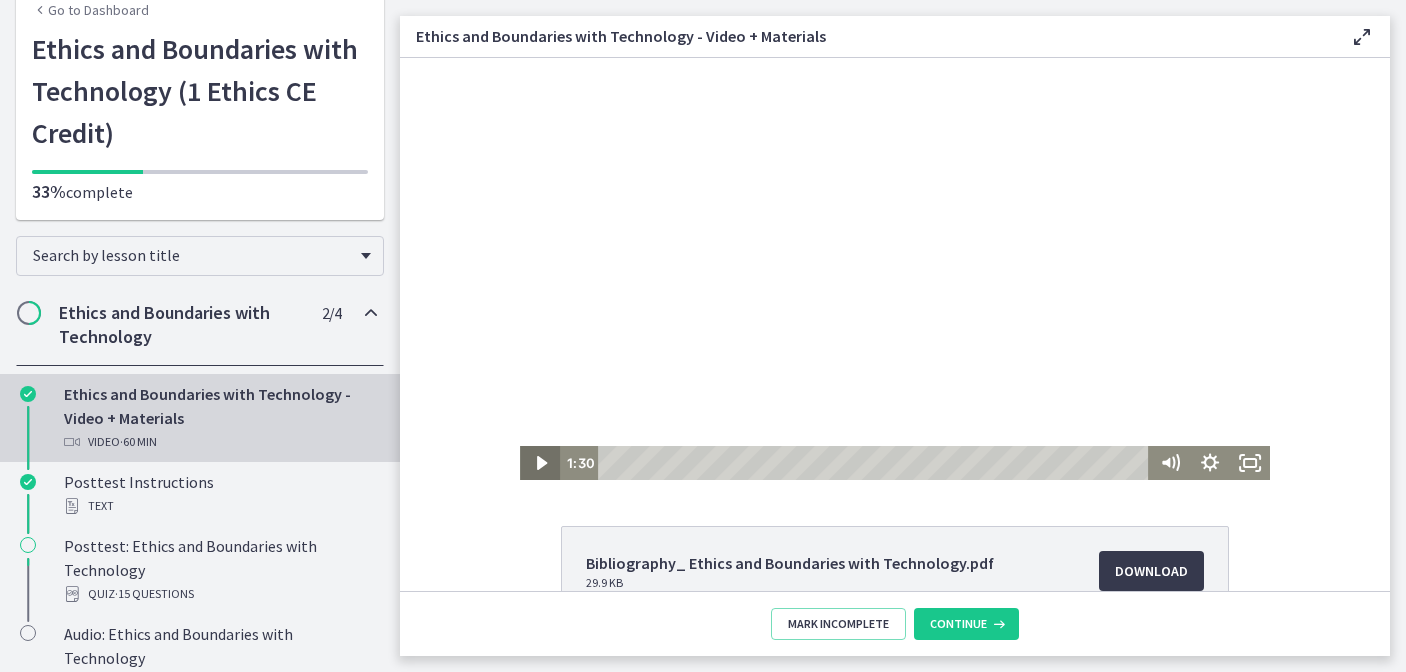 click 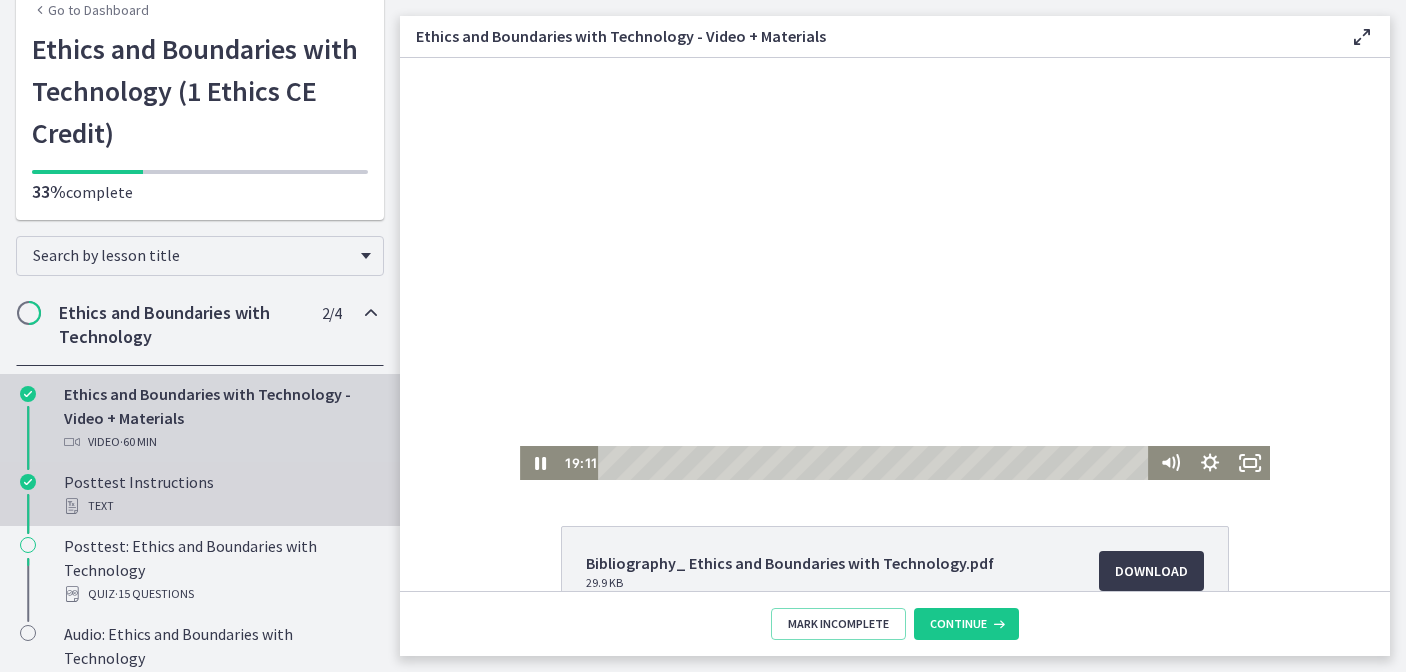click on "Posttest Instructions
Text" at bounding box center [220, 494] 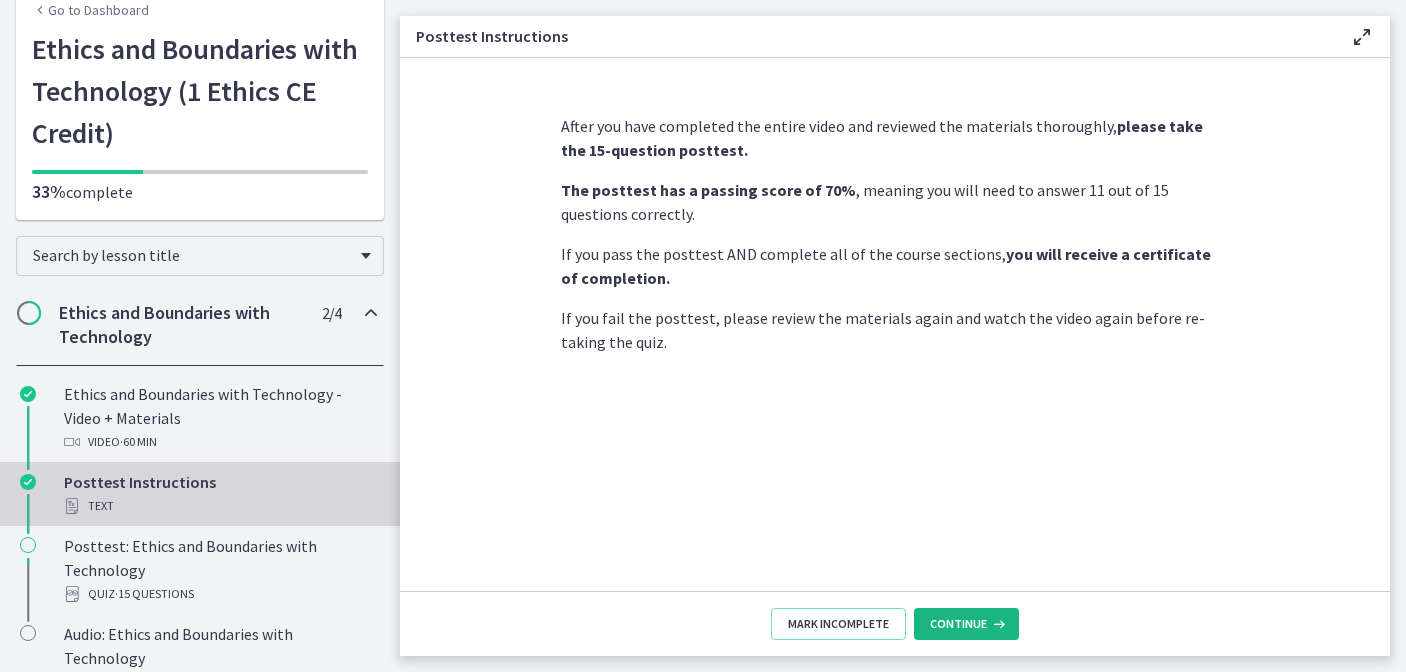 click on "Continue" at bounding box center (958, 624) 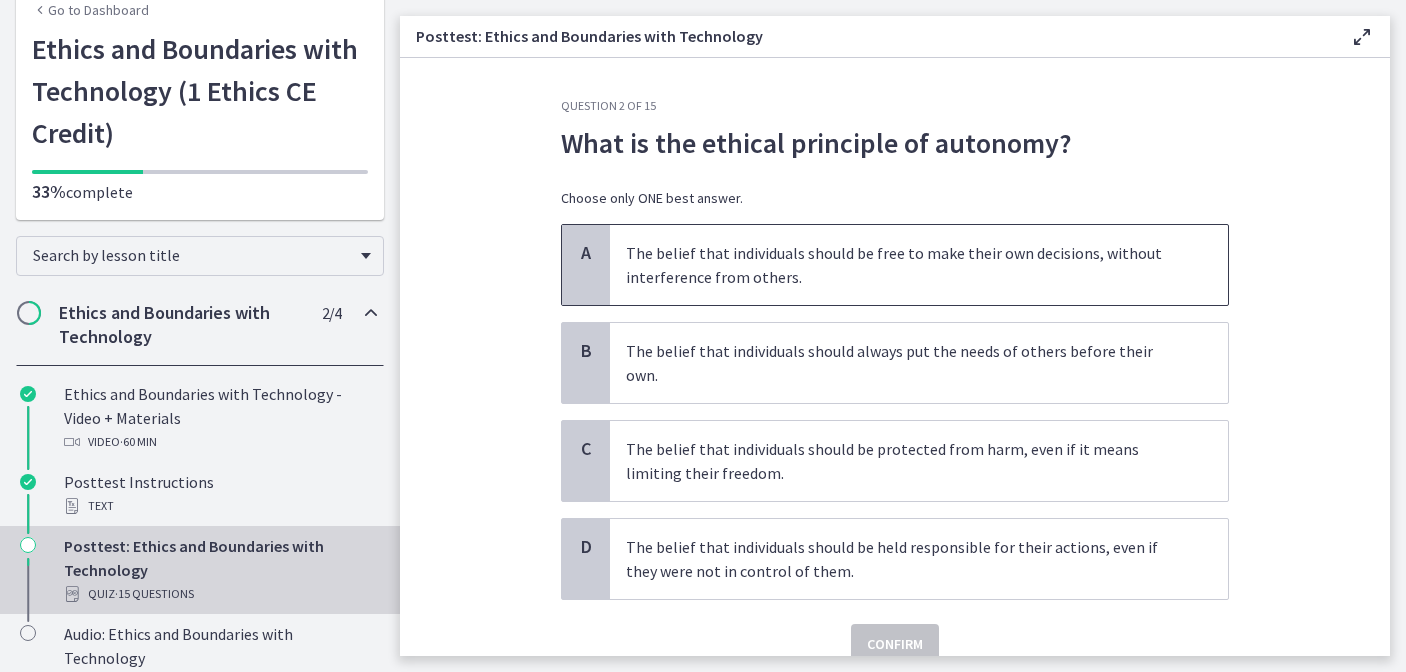 click on "The belief that individuals should be free to make their own decisions, without interference from others." at bounding box center [899, 265] 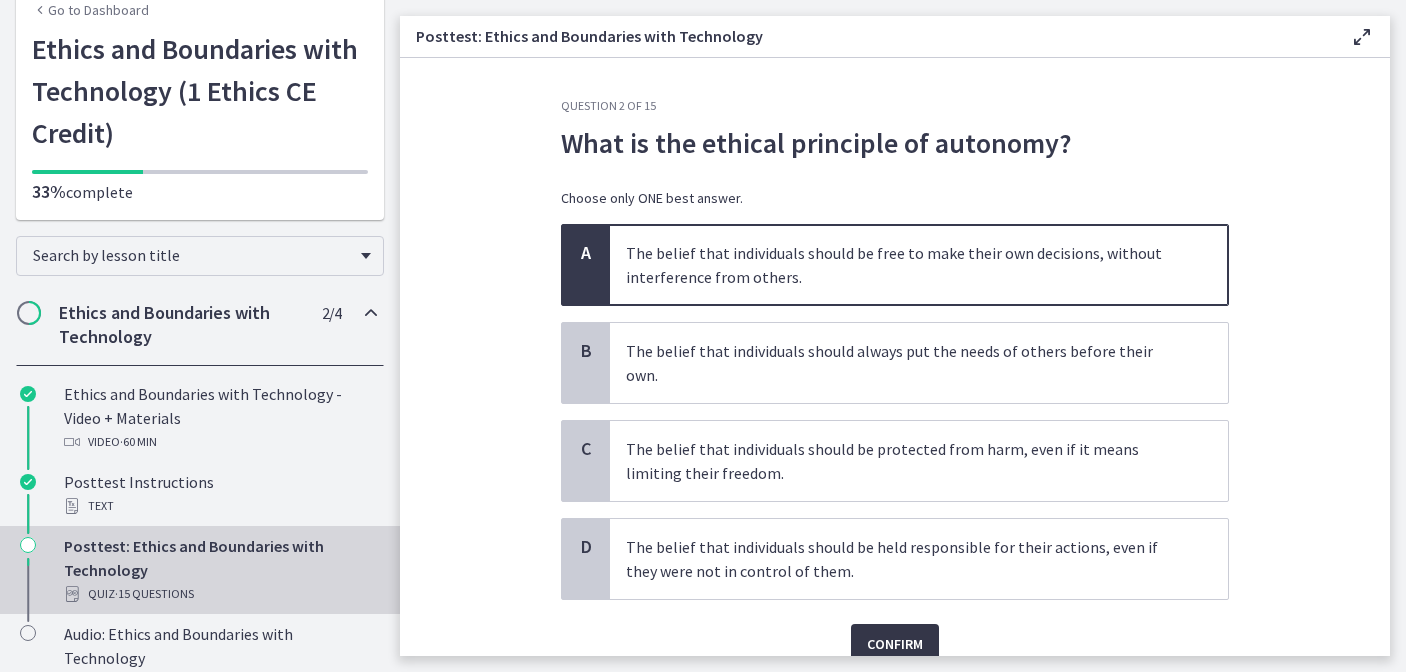 click on "Confirm" at bounding box center [895, 644] 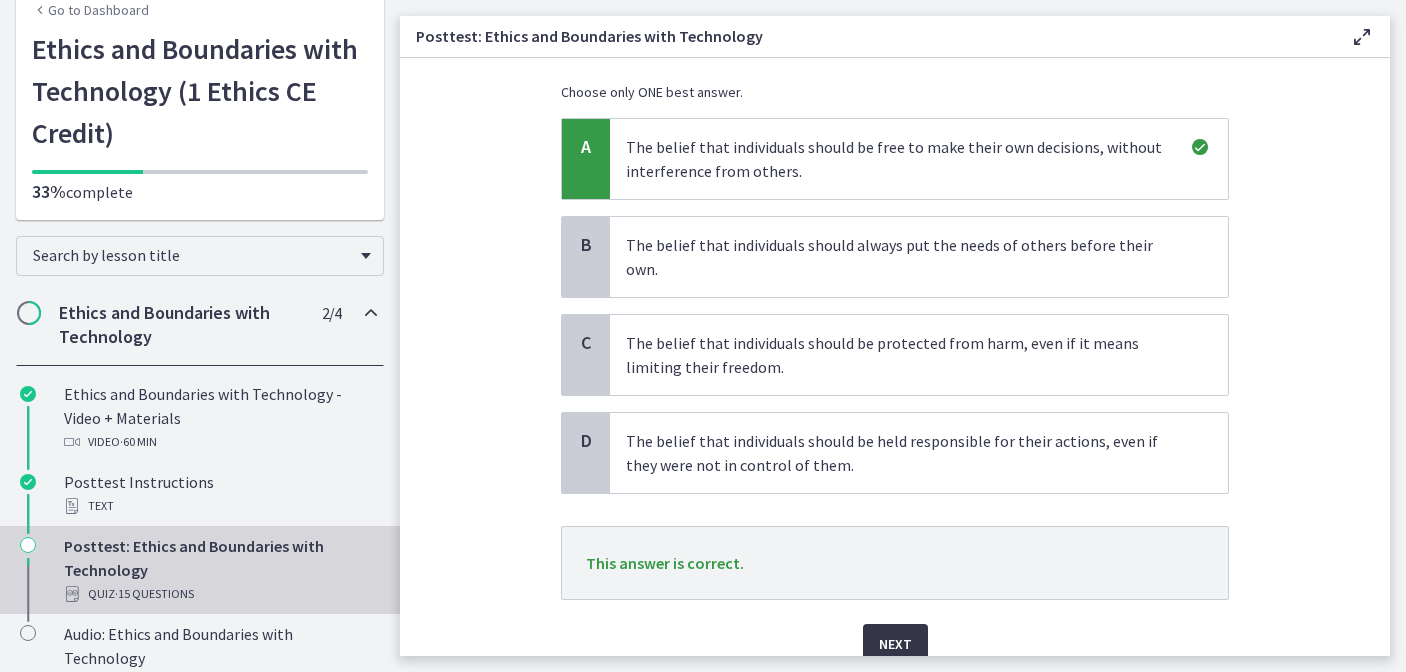 scroll, scrollTop: 116, scrollLeft: 0, axis: vertical 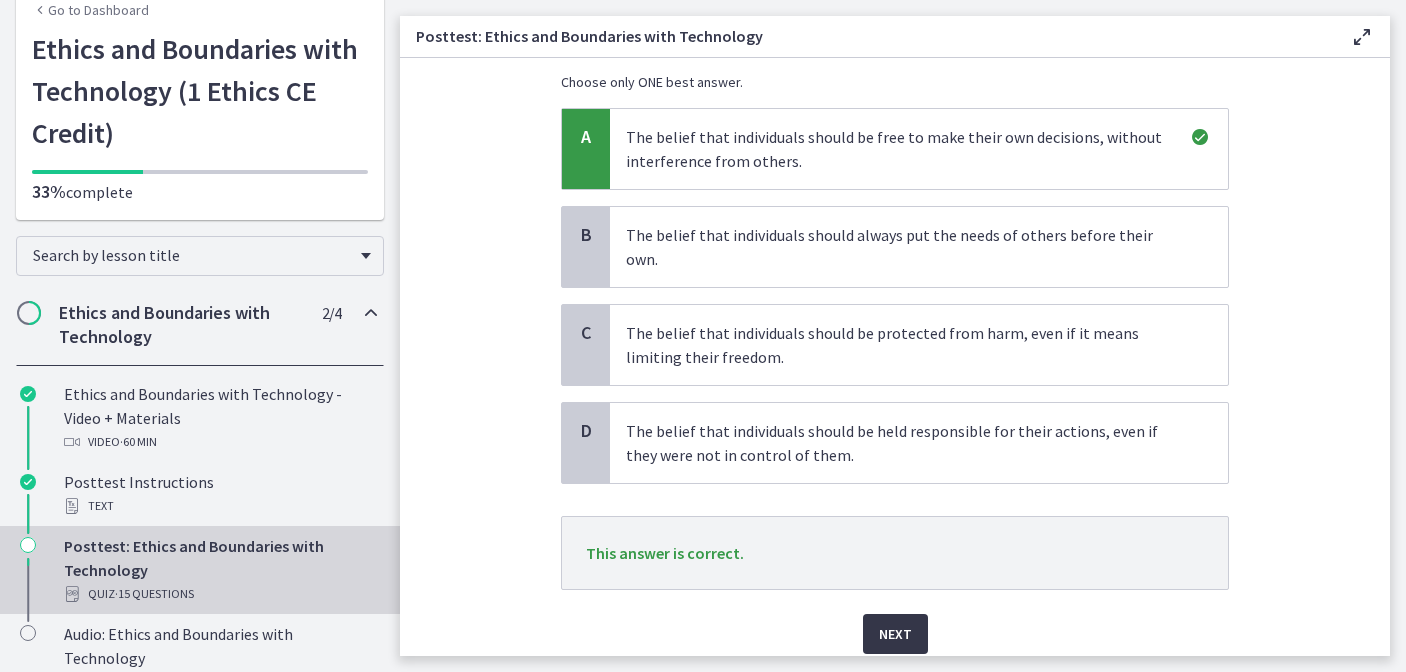 click on "Next" at bounding box center [895, 634] 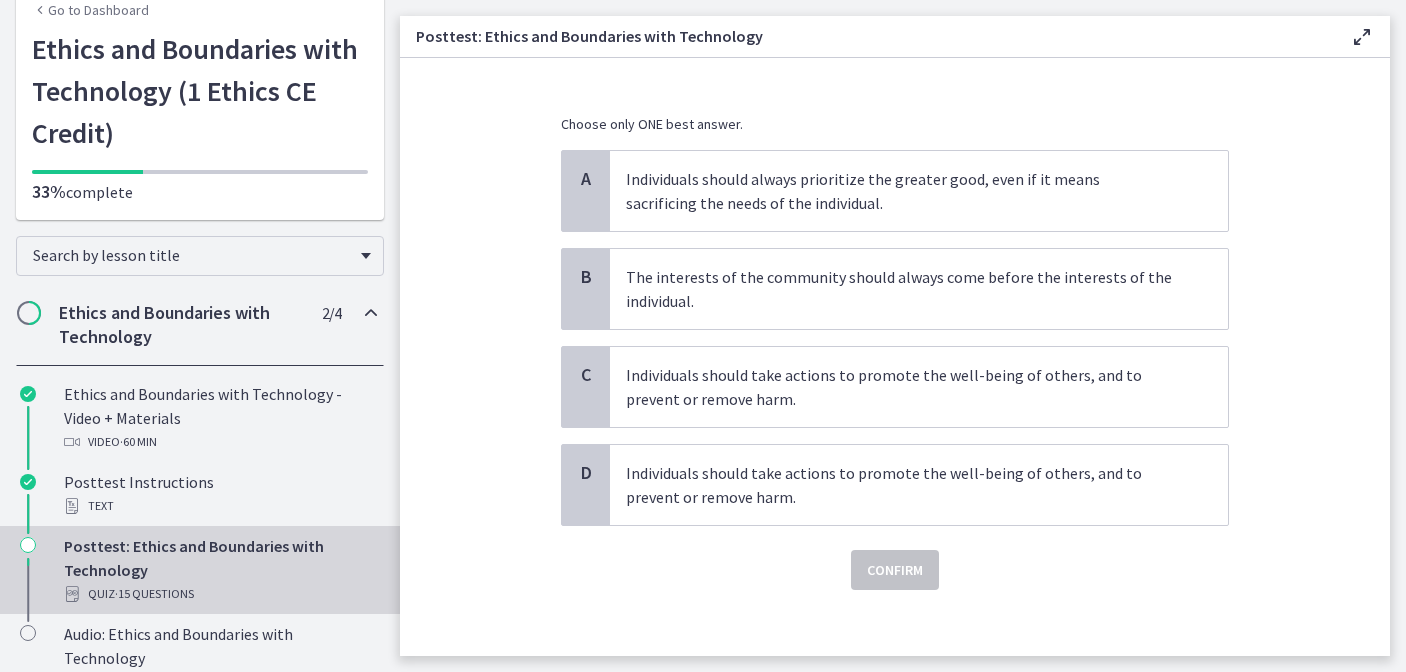 scroll, scrollTop: 0, scrollLeft: 0, axis: both 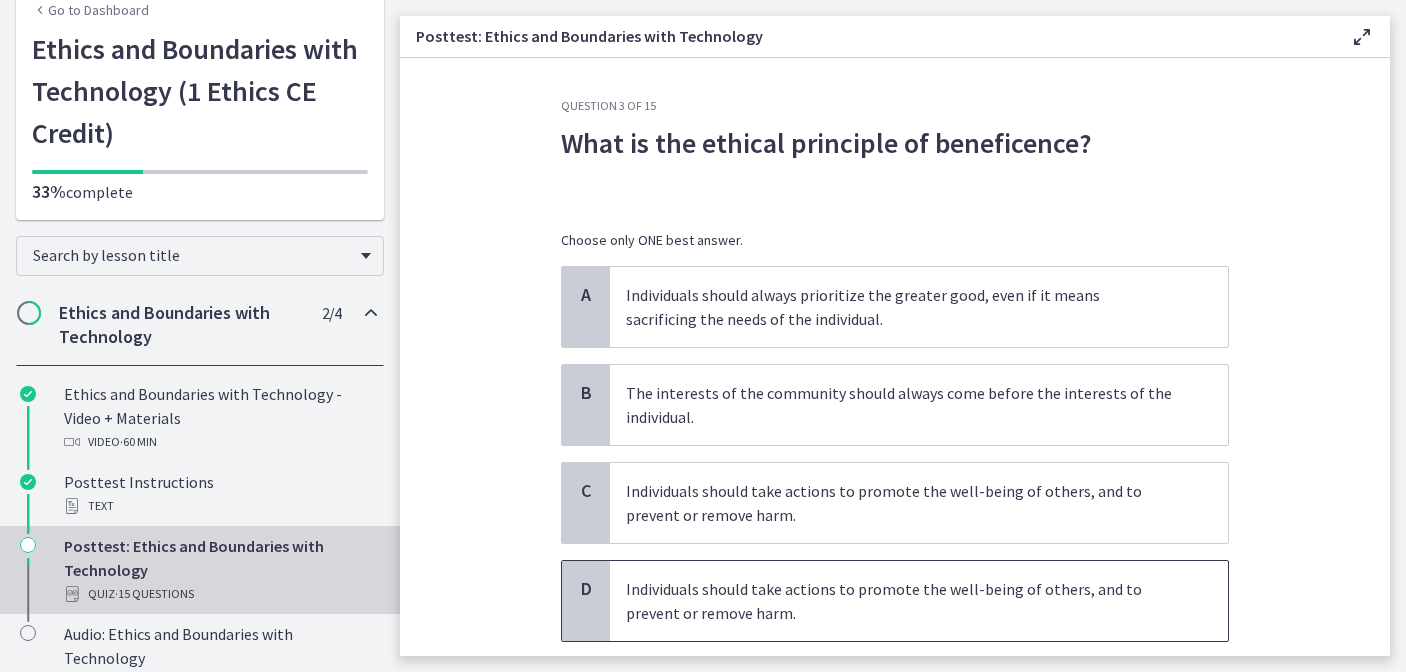click on "Individuals should take actions to promote the well-being of others, and to prevent or remove harm." at bounding box center (919, 601) 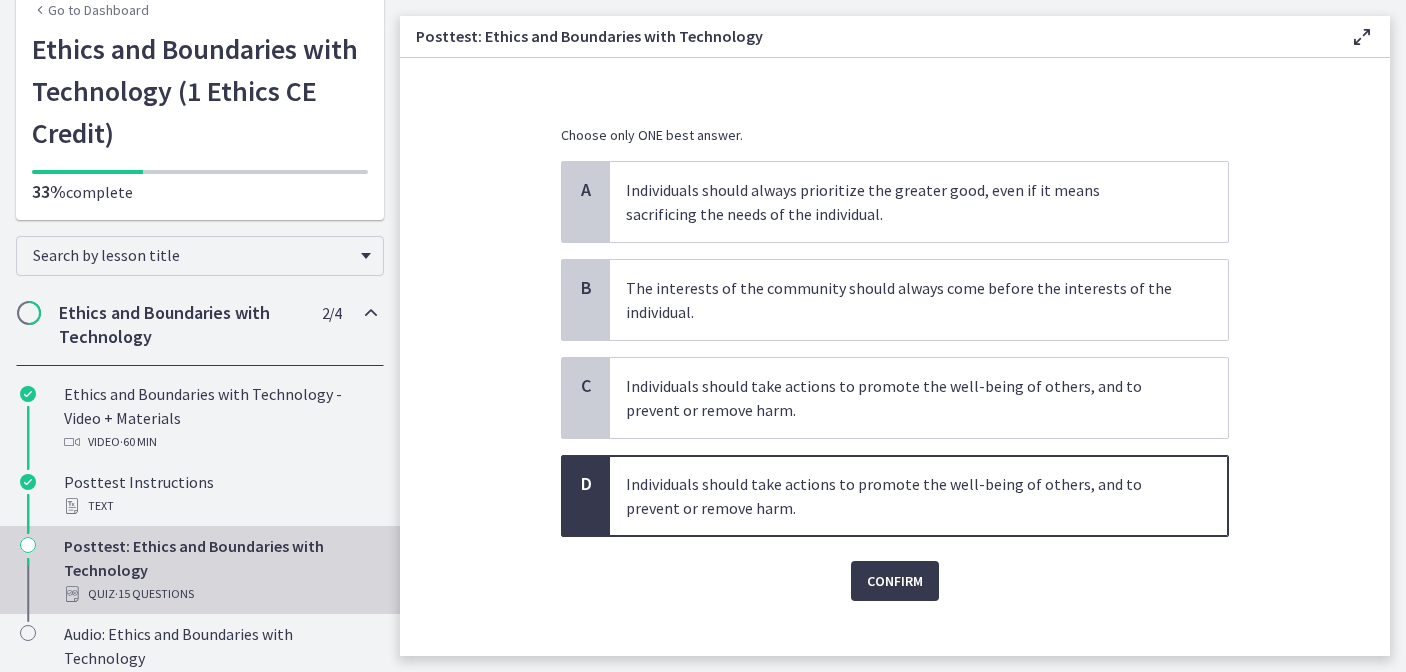 scroll, scrollTop: 109, scrollLeft: 0, axis: vertical 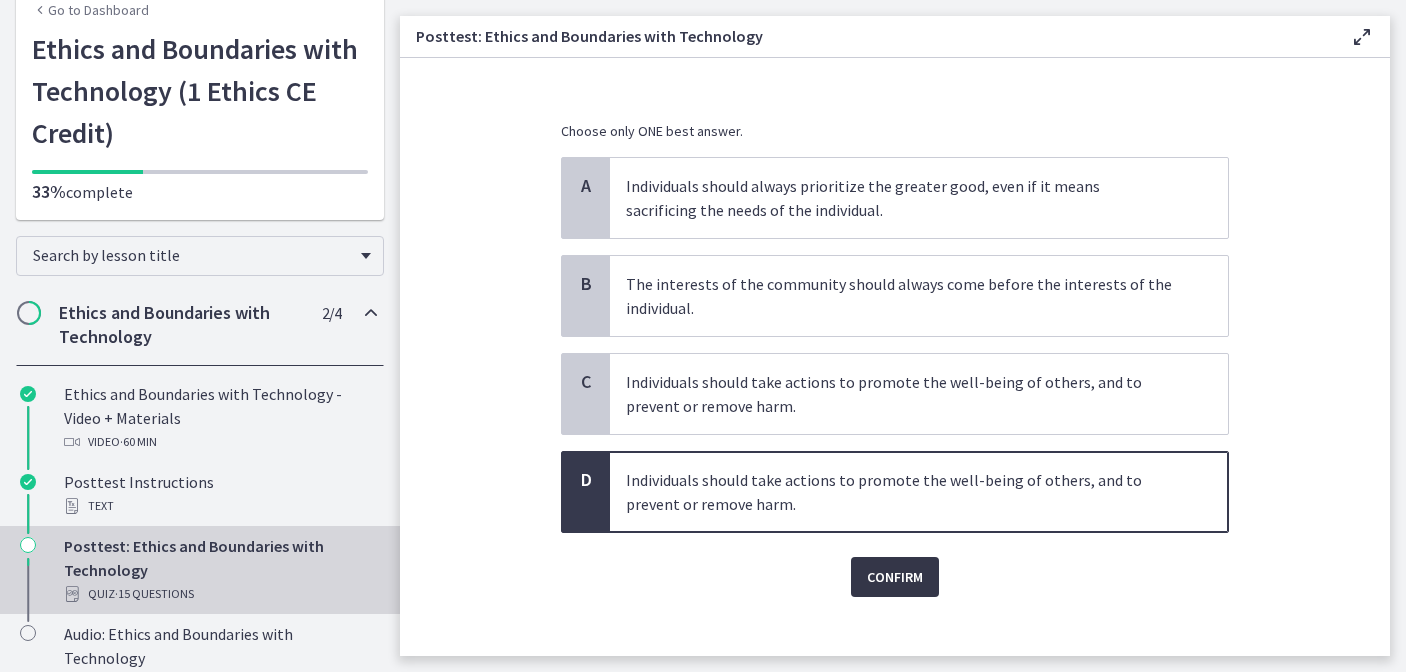 click on "Confirm" at bounding box center [895, 577] 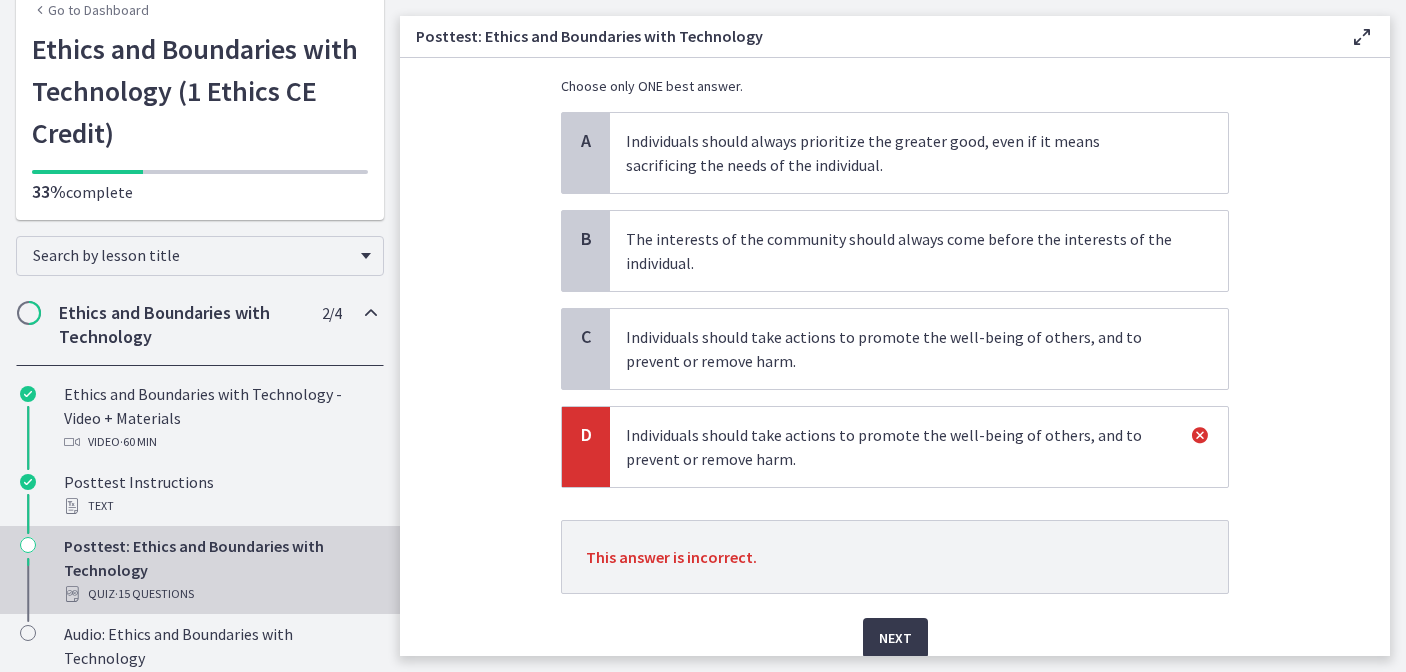 scroll, scrollTop: 236, scrollLeft: 0, axis: vertical 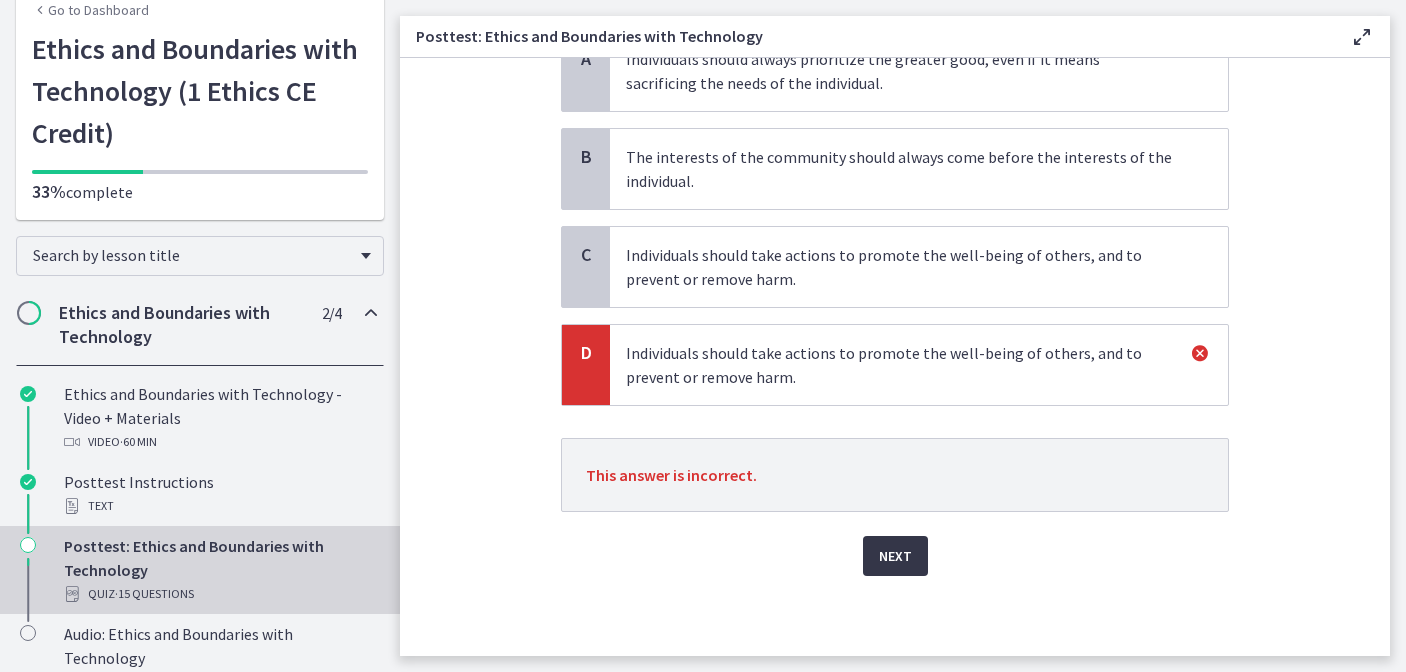 click on "Next" at bounding box center (895, 556) 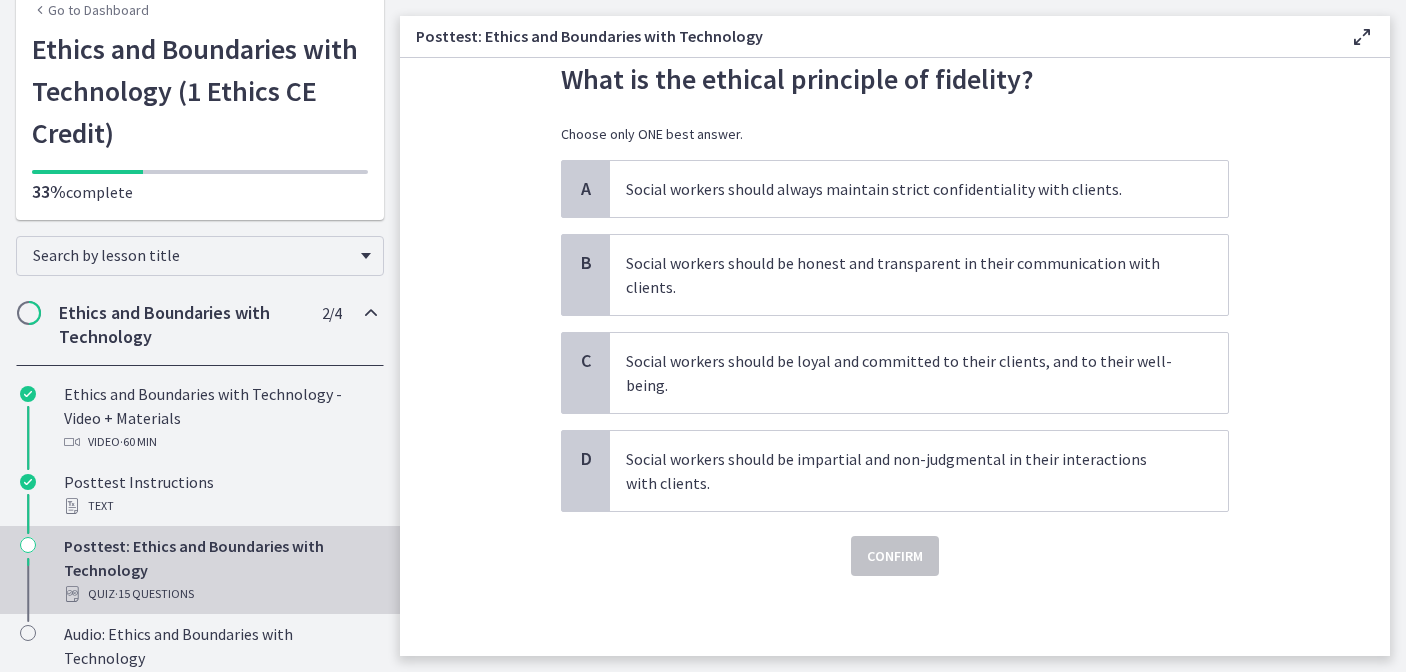 scroll, scrollTop: 0, scrollLeft: 0, axis: both 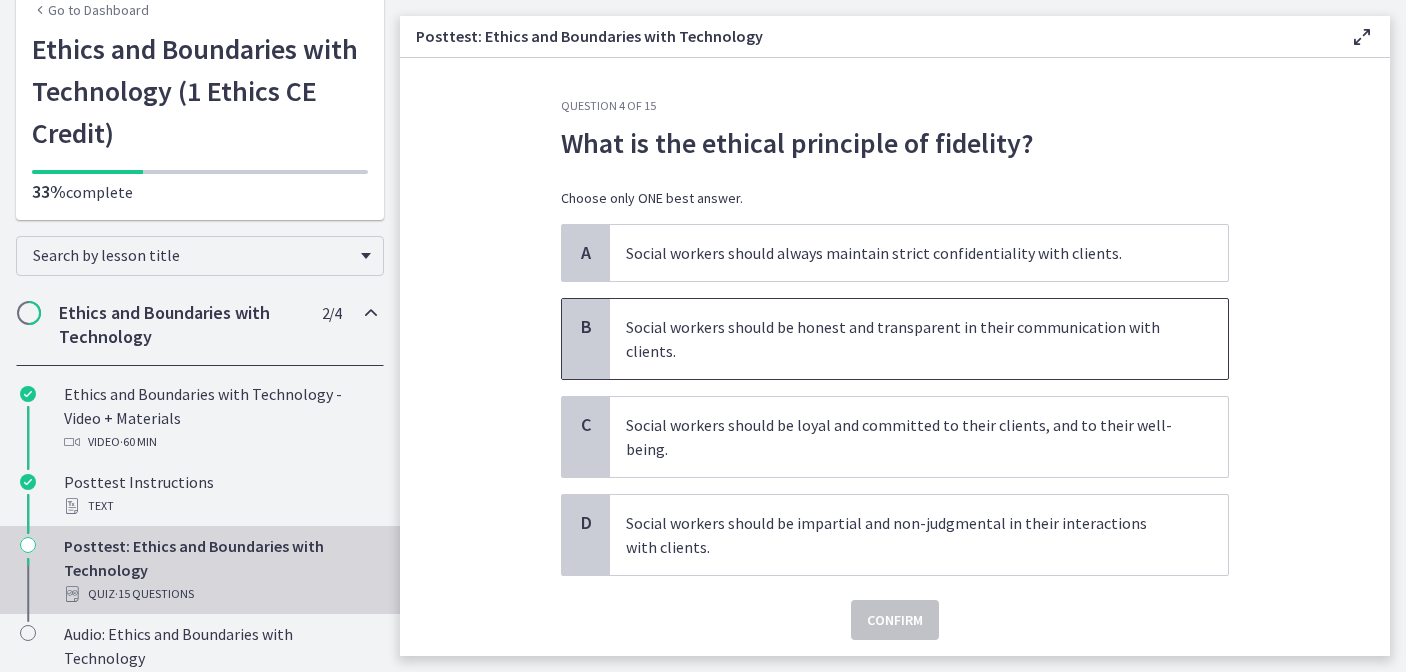 click on "Social workers should be honest and transparent in their communication with clients." at bounding box center [899, 339] 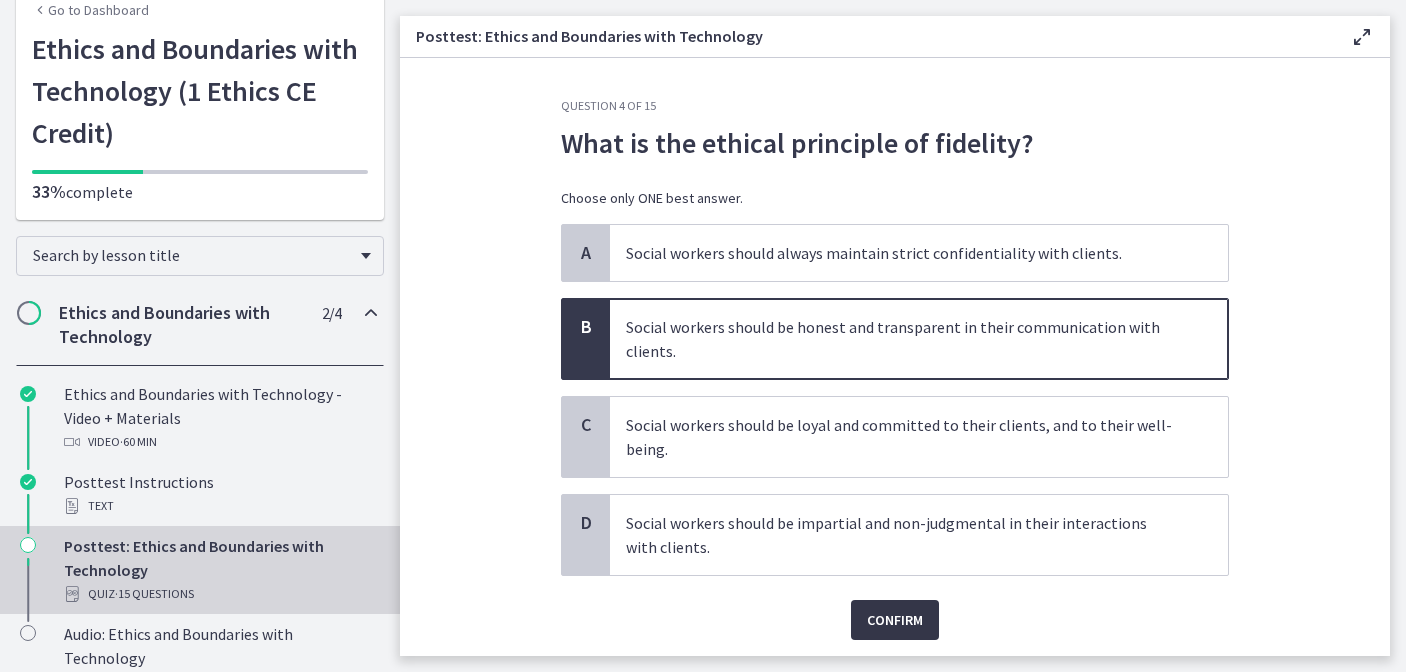 click on "Confirm" at bounding box center (895, 620) 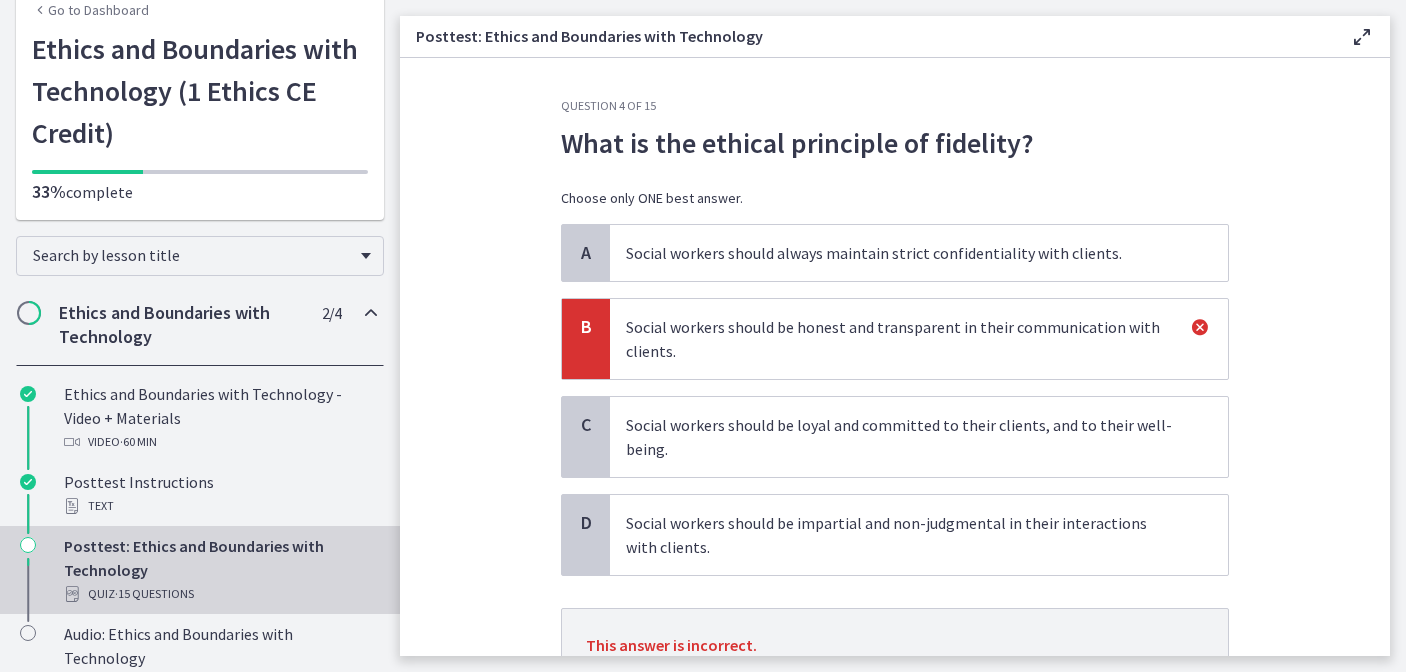 scroll, scrollTop: 160, scrollLeft: 0, axis: vertical 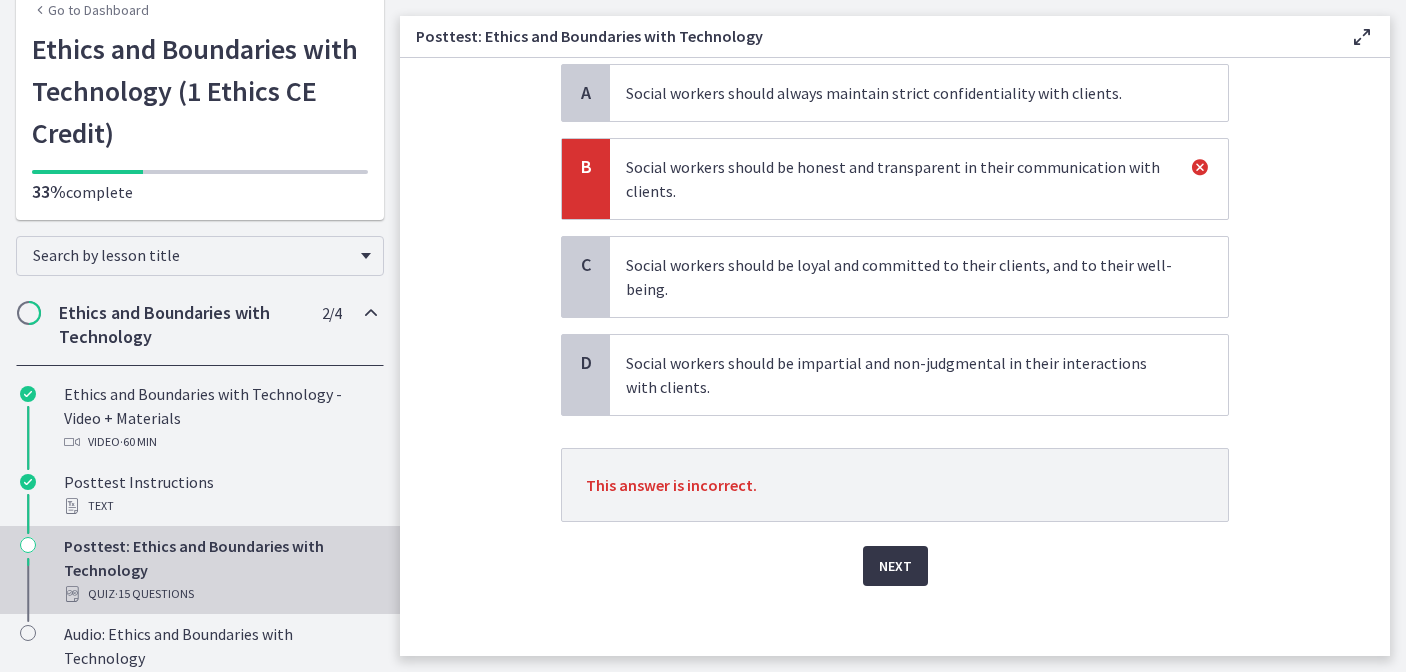 click on "Next" at bounding box center [895, 566] 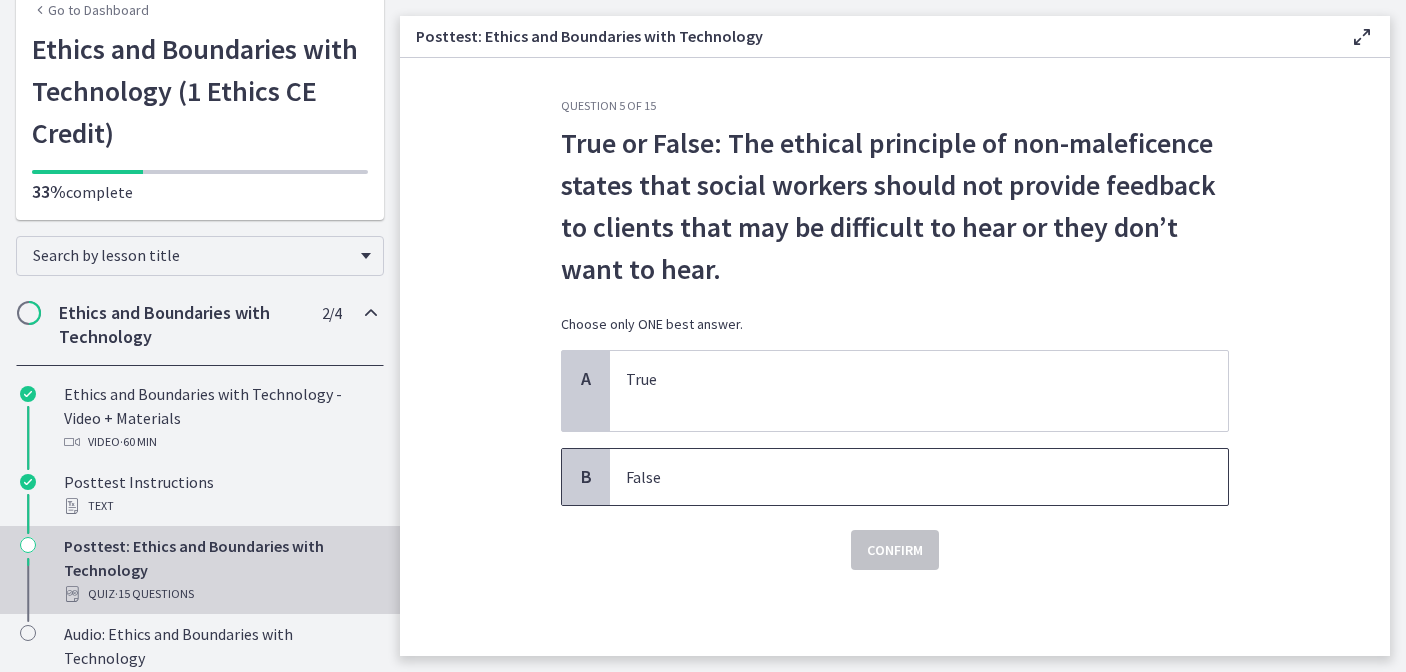 click on "False" at bounding box center [919, 477] 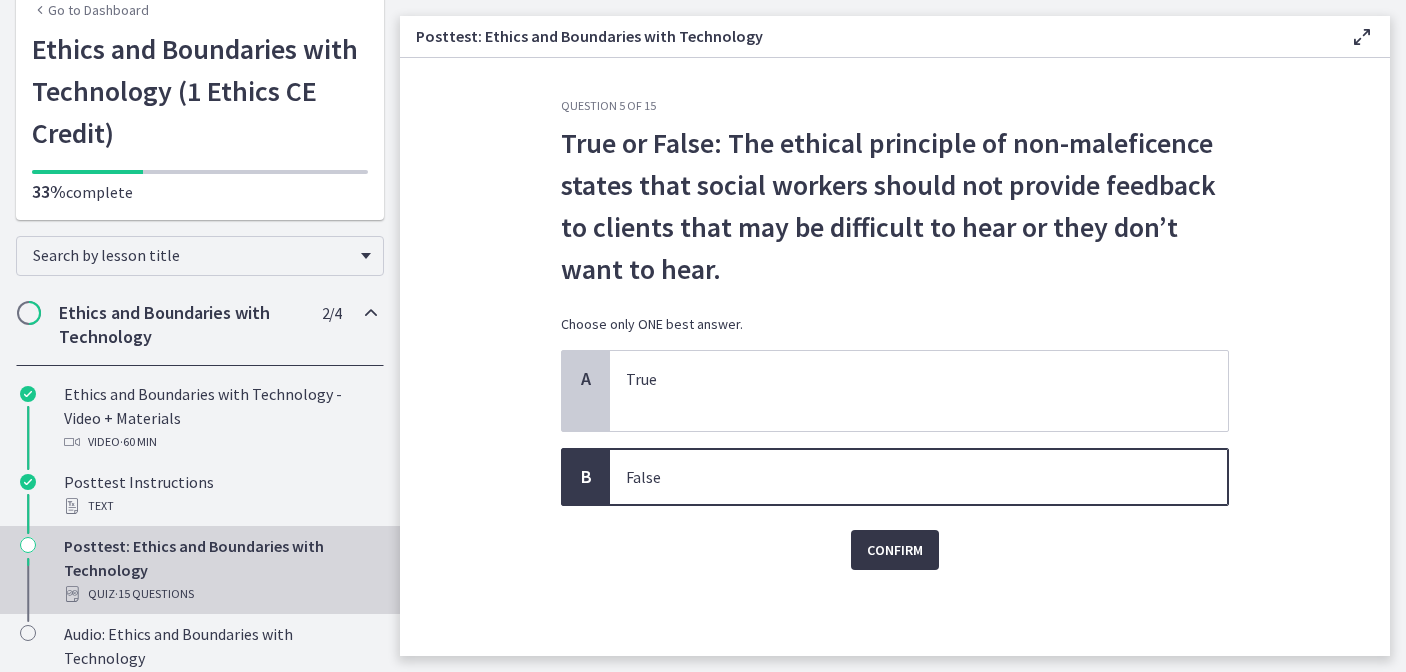 click on "Confirm" at bounding box center [895, 550] 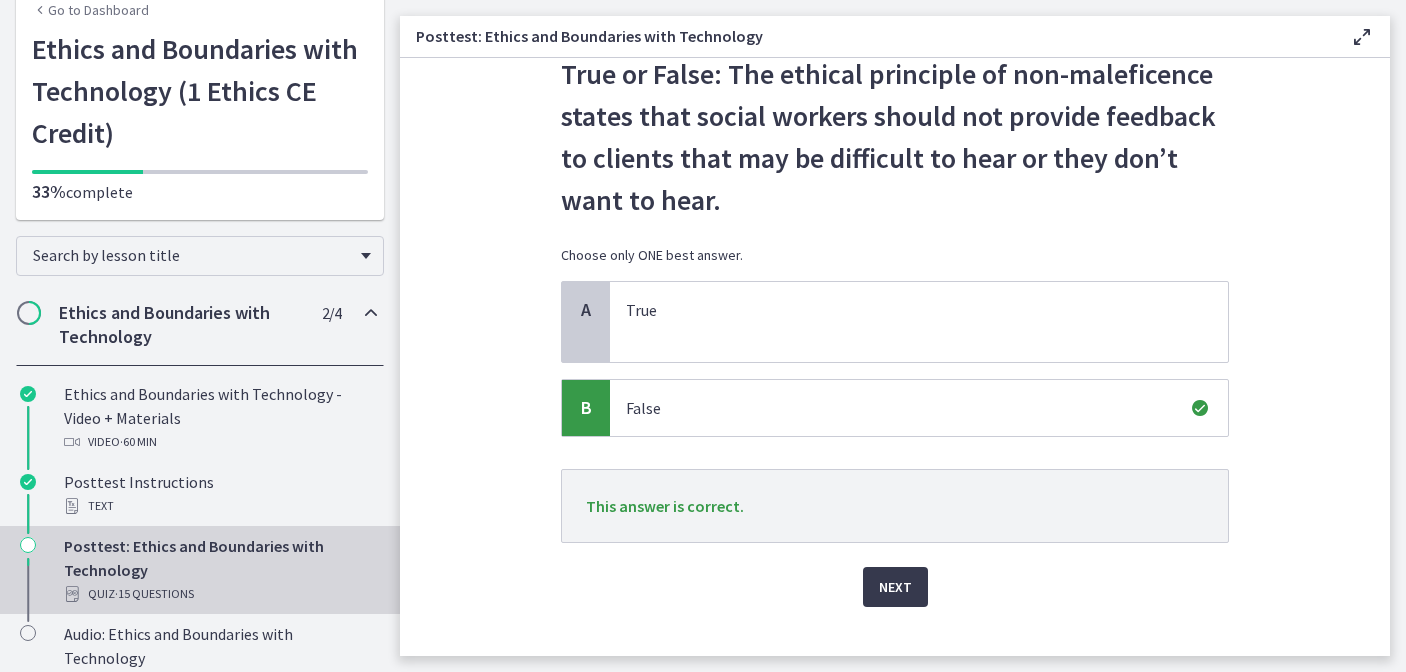scroll, scrollTop: 76, scrollLeft: 0, axis: vertical 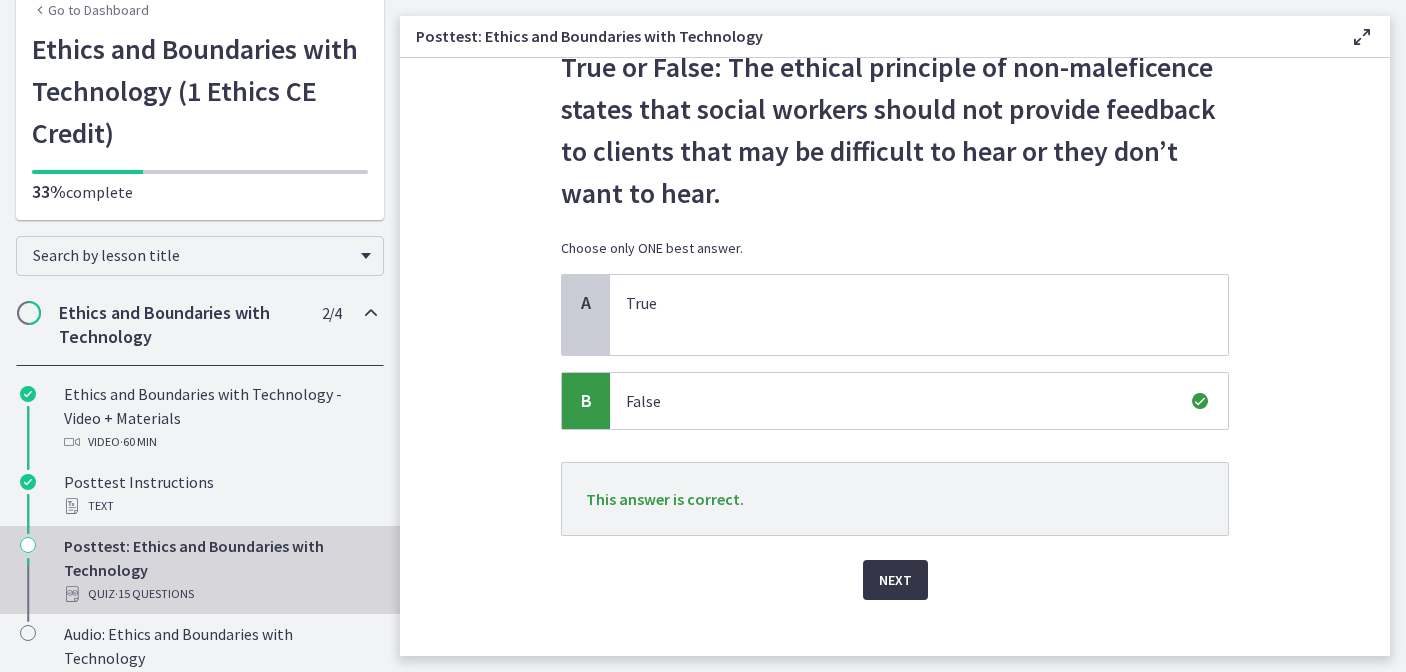click on "Next" at bounding box center (895, 580) 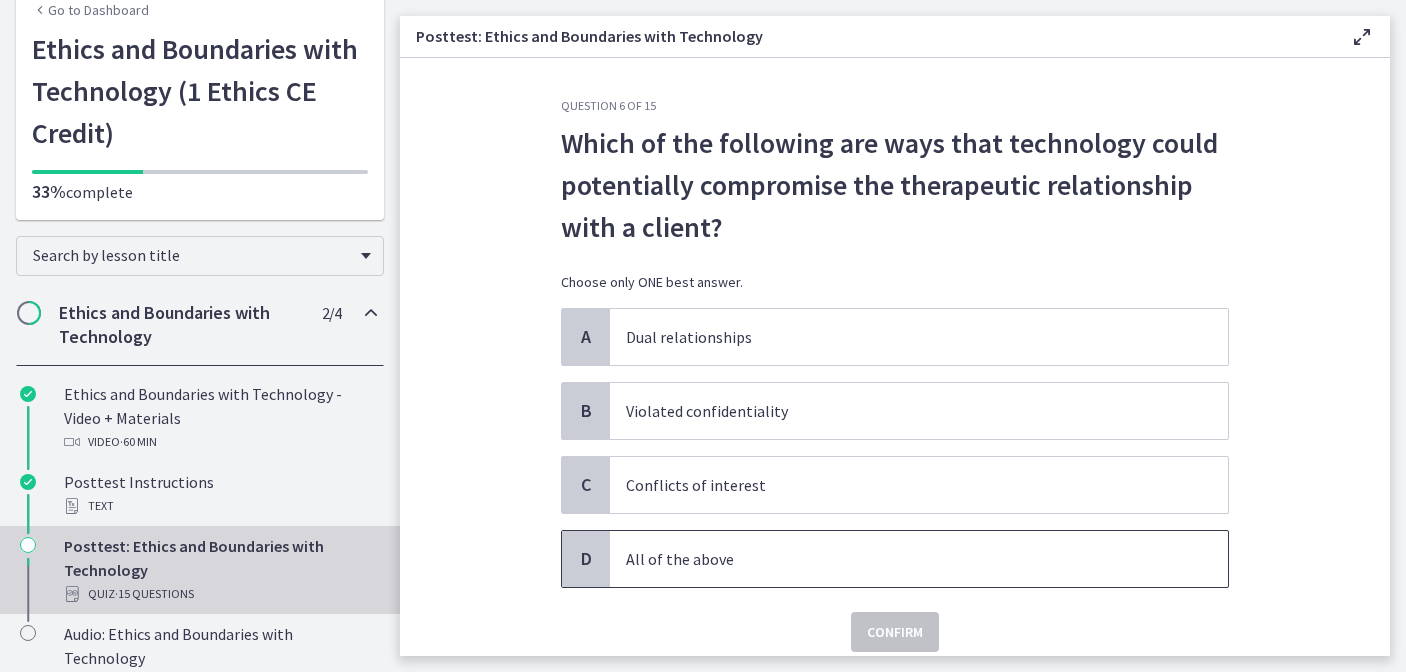 click on "All of the above" at bounding box center [899, 559] 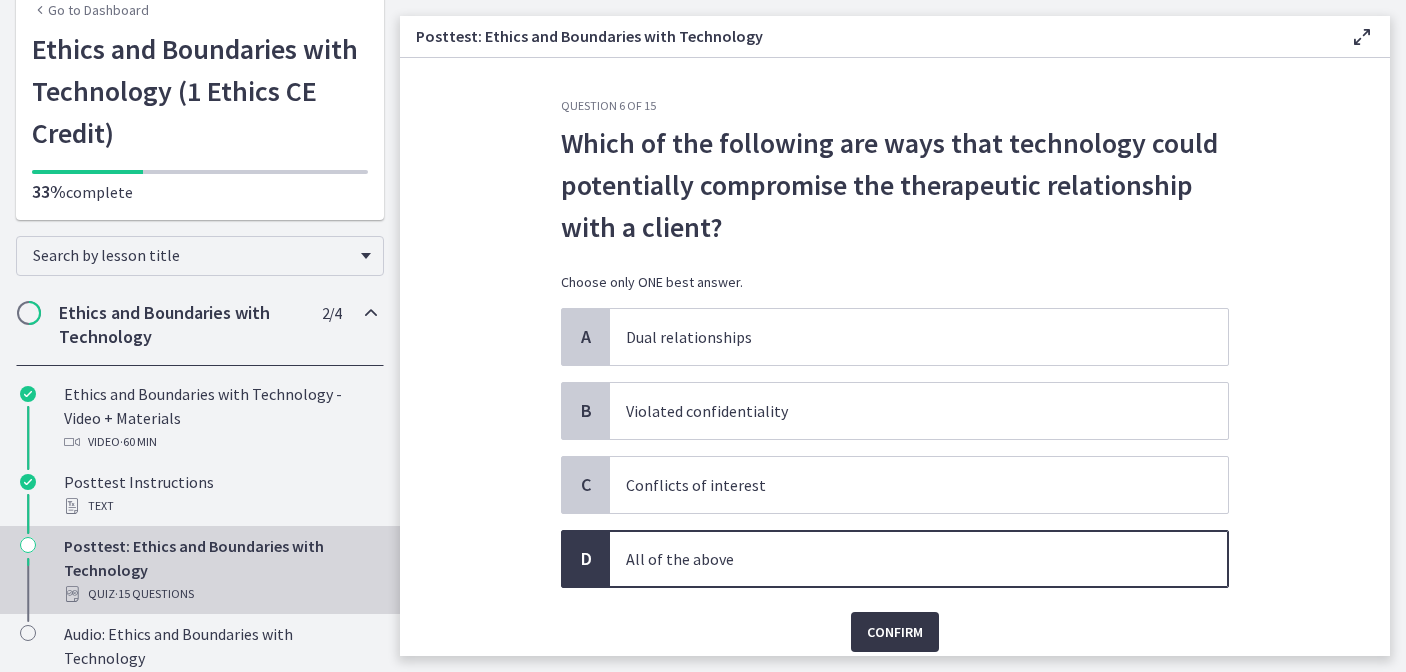 click on "Confirm" at bounding box center [895, 632] 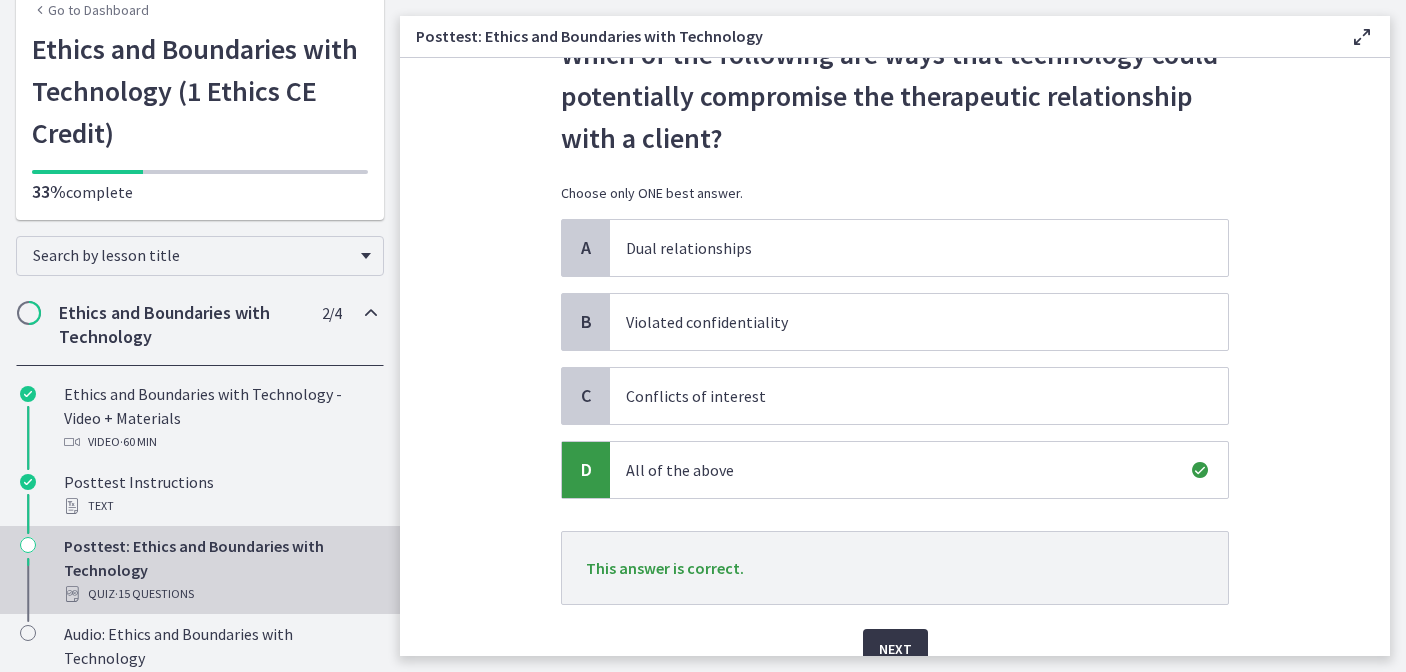 scroll, scrollTop: 144, scrollLeft: 0, axis: vertical 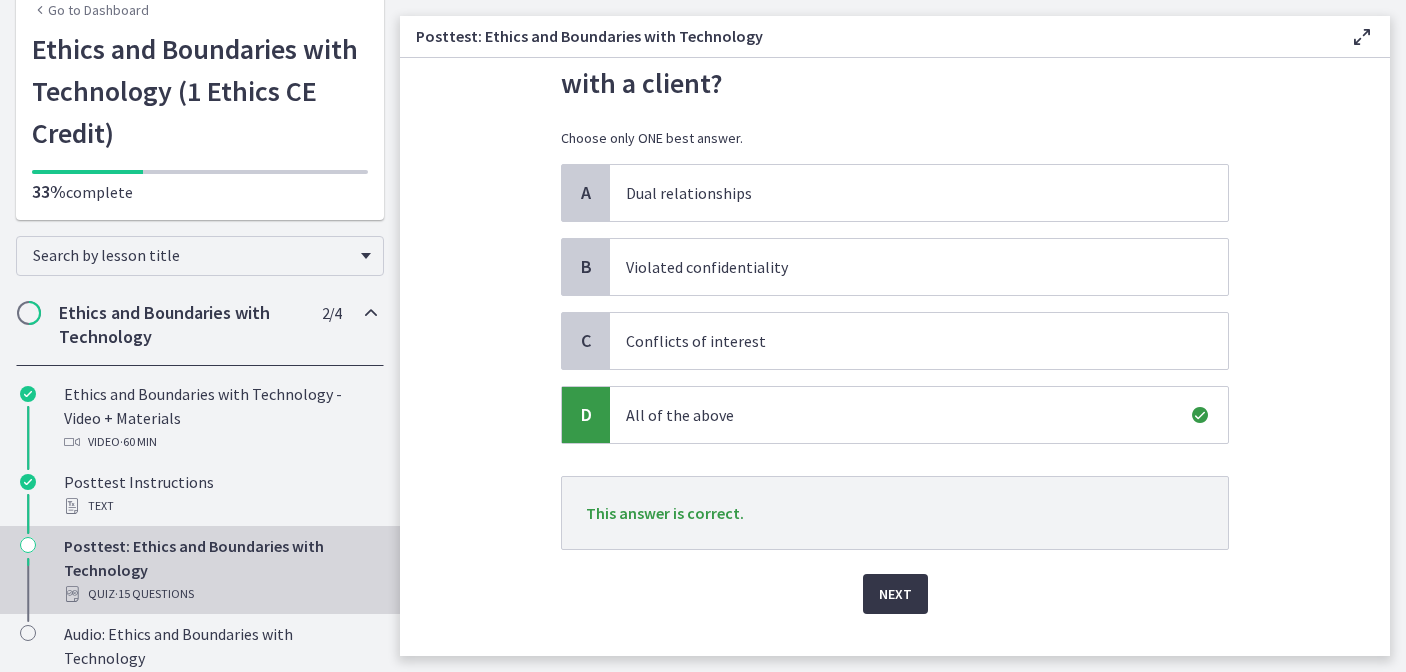 click on "Next" at bounding box center [895, 594] 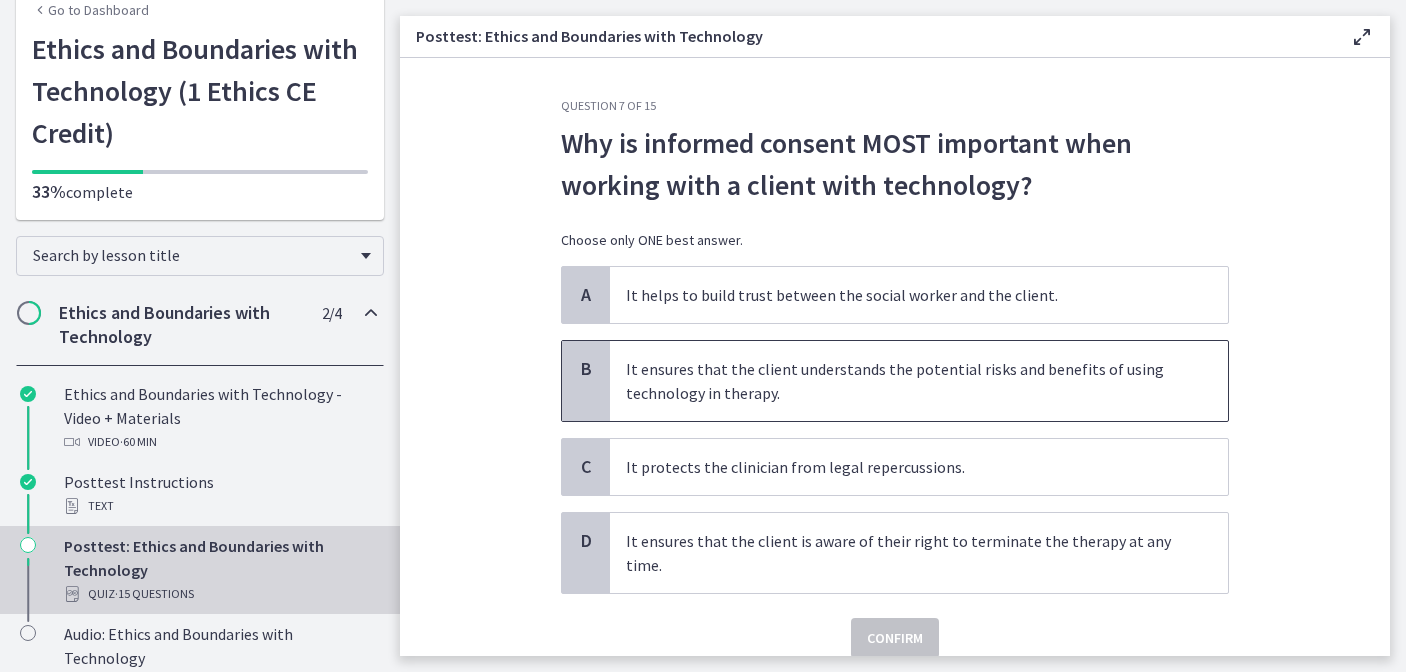 click on "It ensures that the client understands the potential risks and benefits of using technology in therapy." at bounding box center [899, 381] 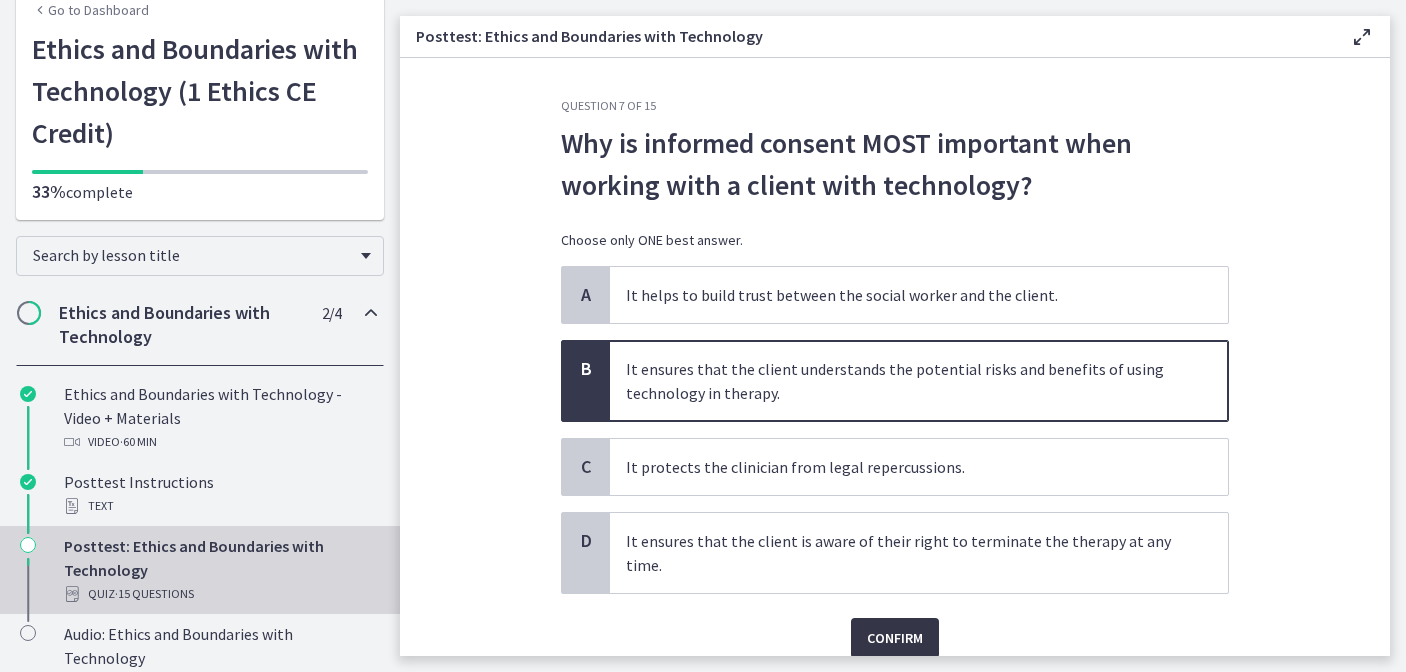 click on "Confirm" at bounding box center [895, 638] 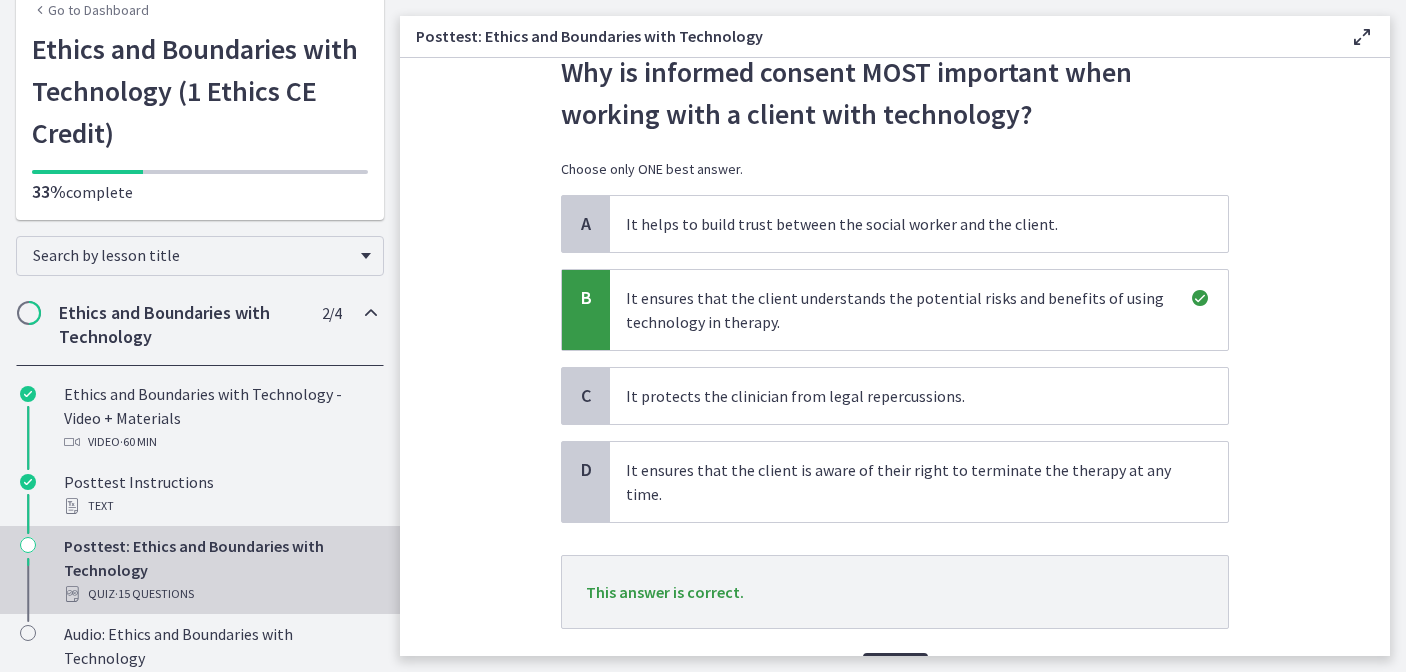scroll, scrollTop: 84, scrollLeft: 0, axis: vertical 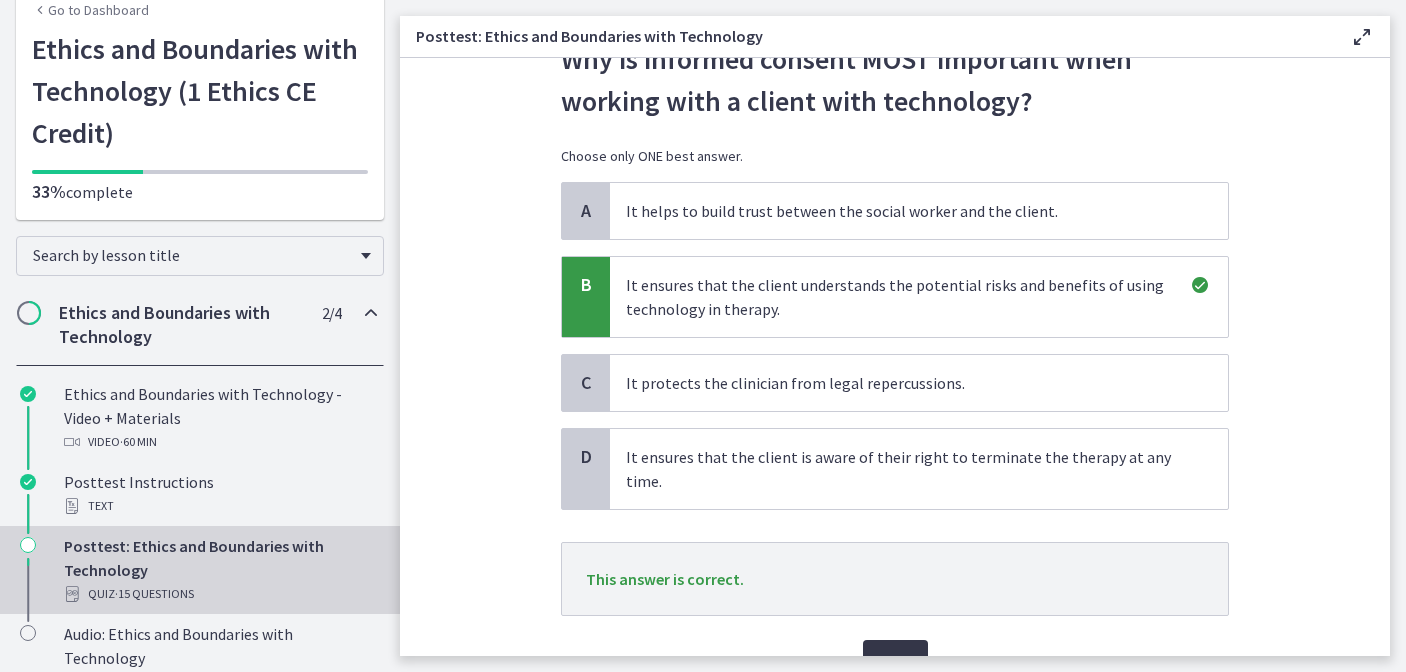 click on "Next" at bounding box center (895, 660) 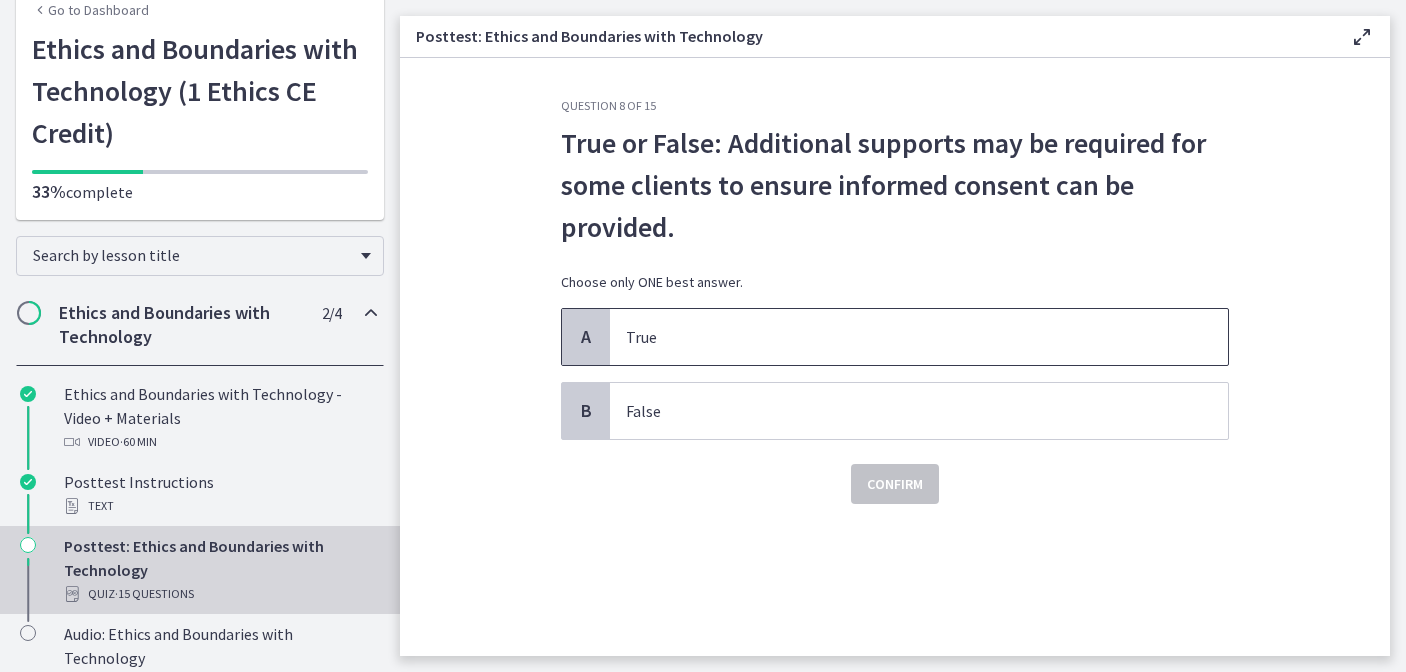 click on "True" at bounding box center [899, 337] 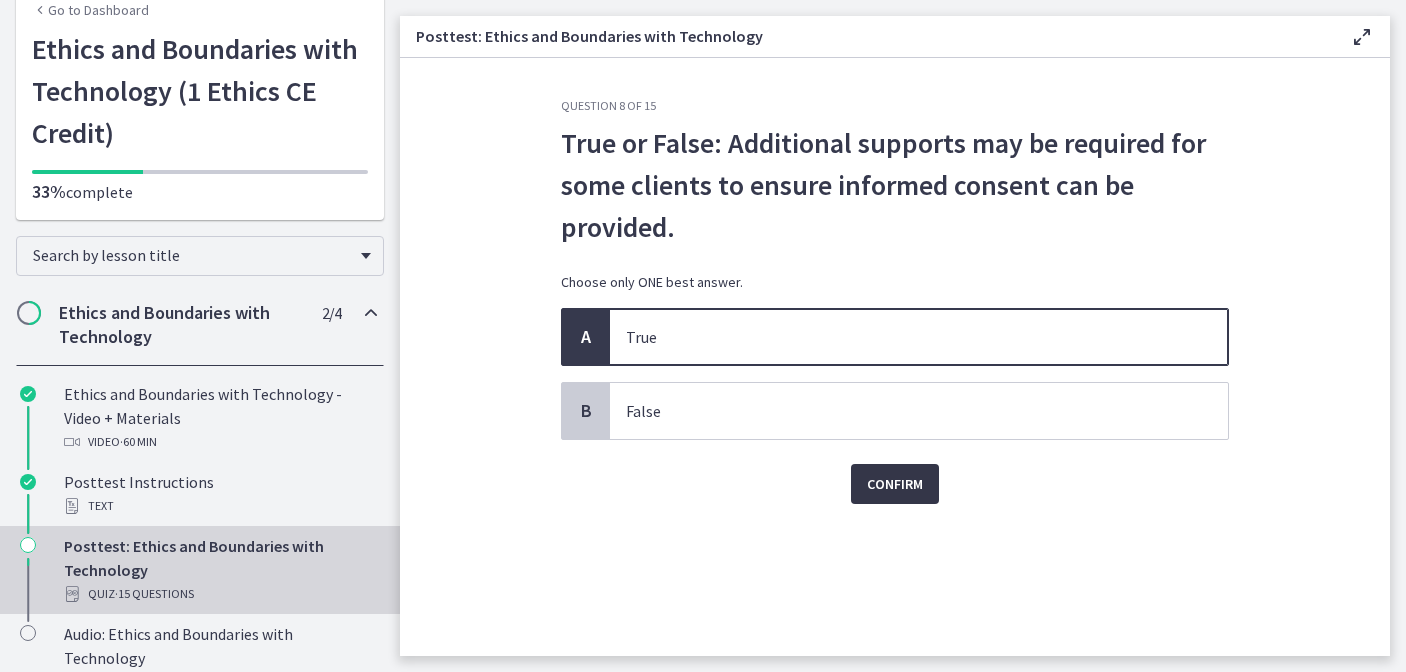 click on "Confirm" at bounding box center (895, 484) 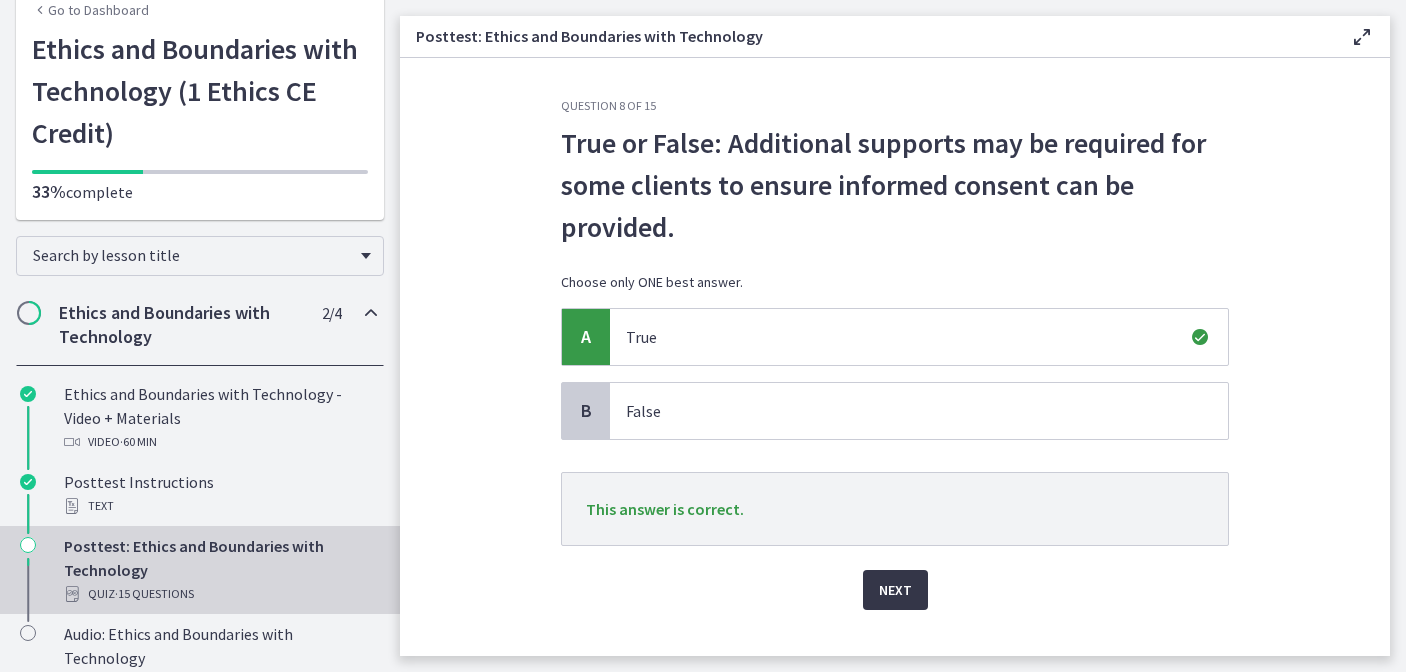 click on "Next" at bounding box center (895, 590) 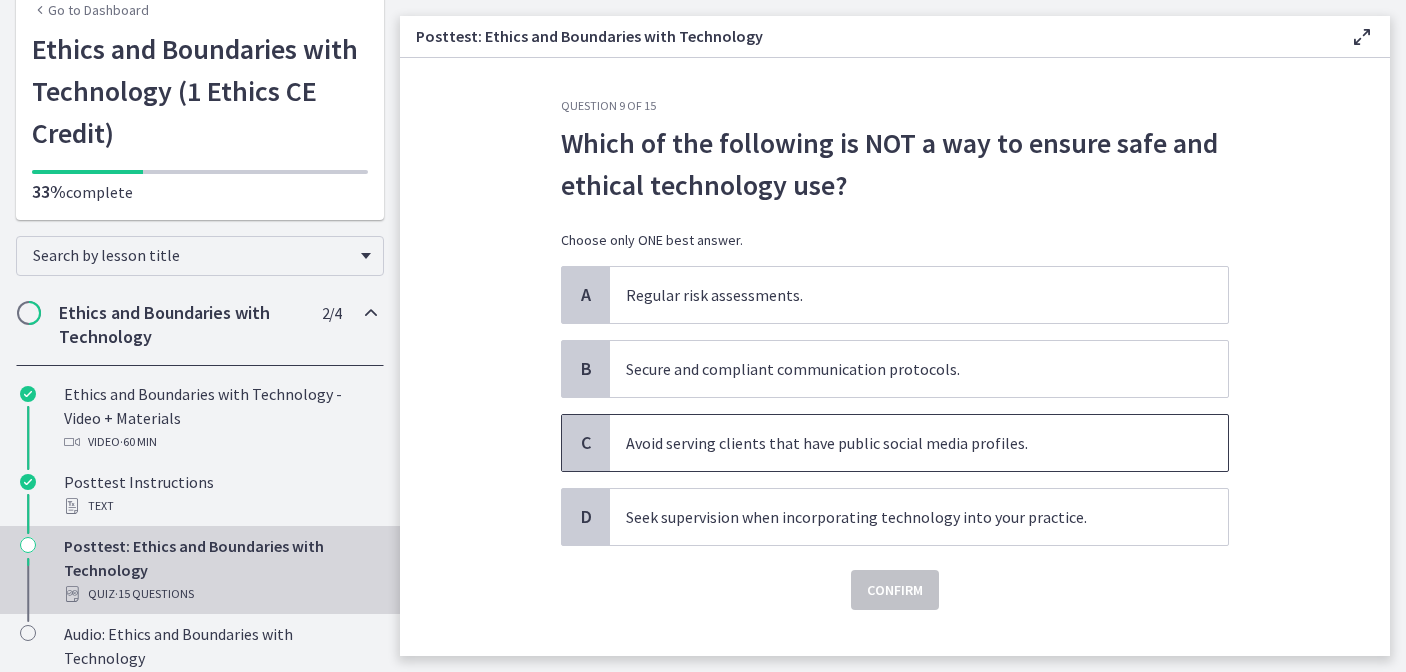 click on "Avoid serving clients that have public social media profiles." at bounding box center [899, 443] 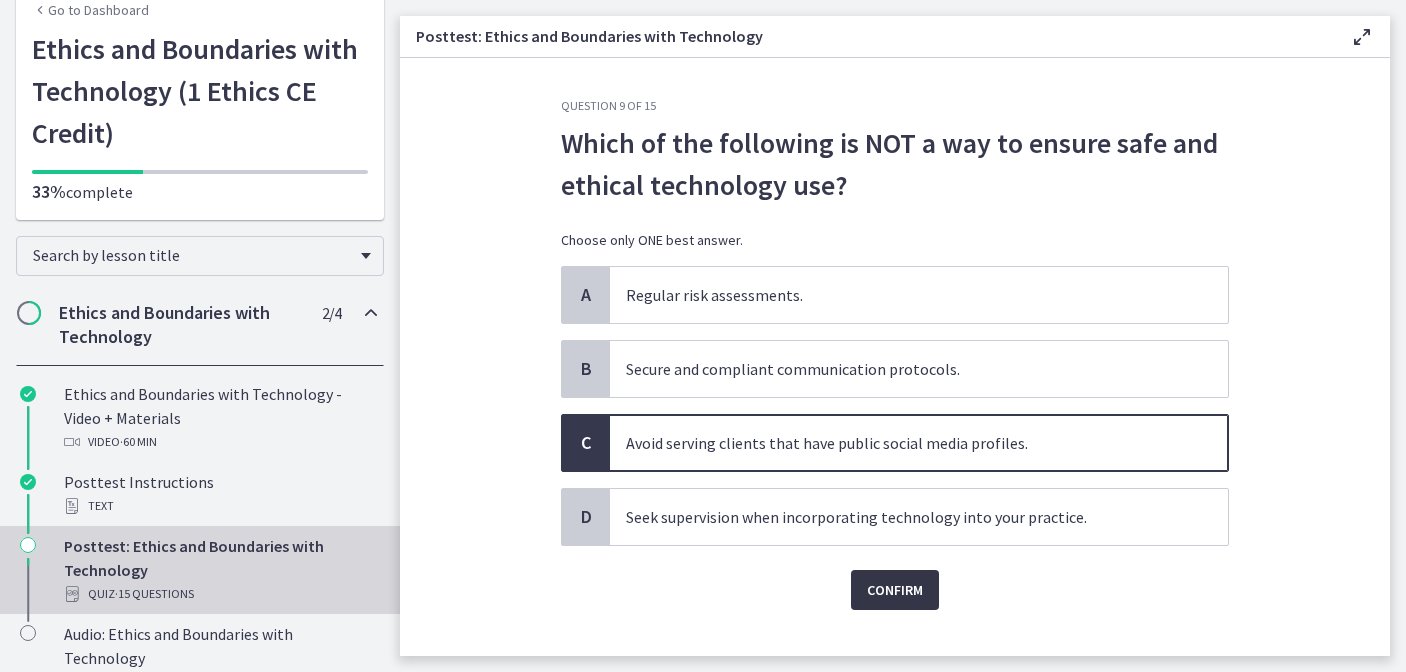 click on "Confirm" at bounding box center (895, 590) 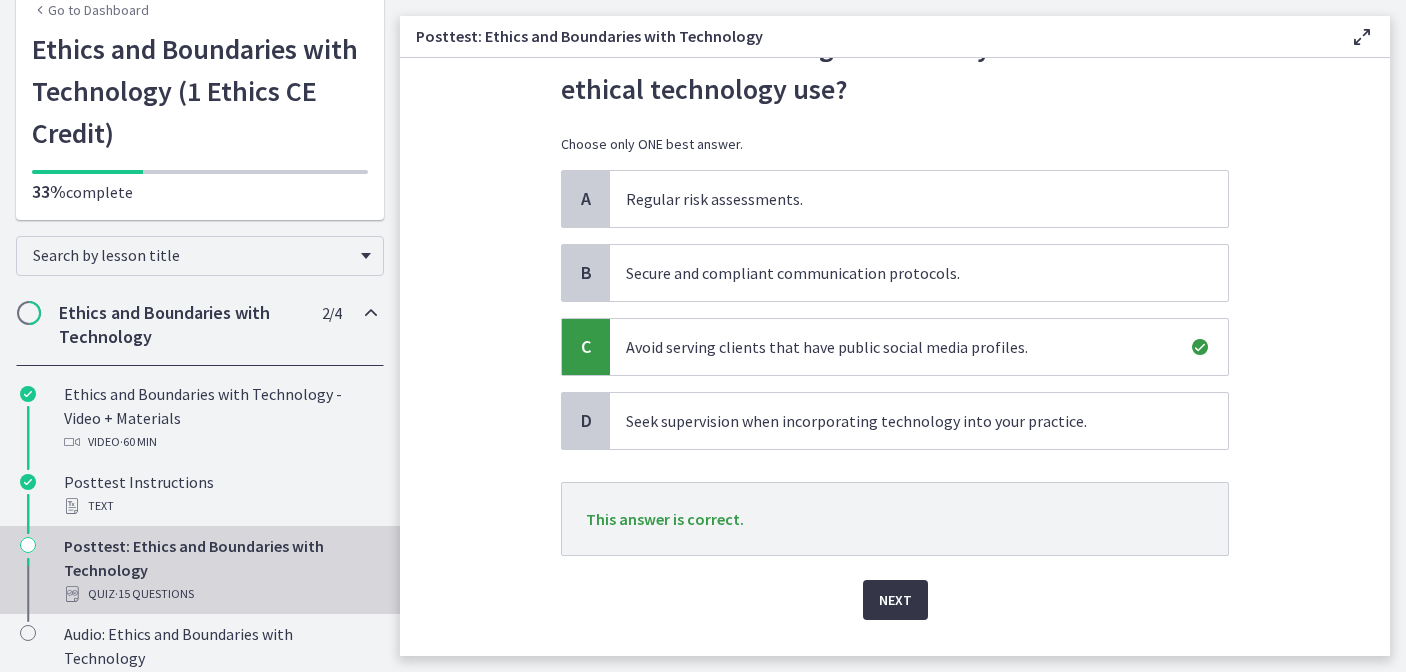 scroll, scrollTop: 136, scrollLeft: 0, axis: vertical 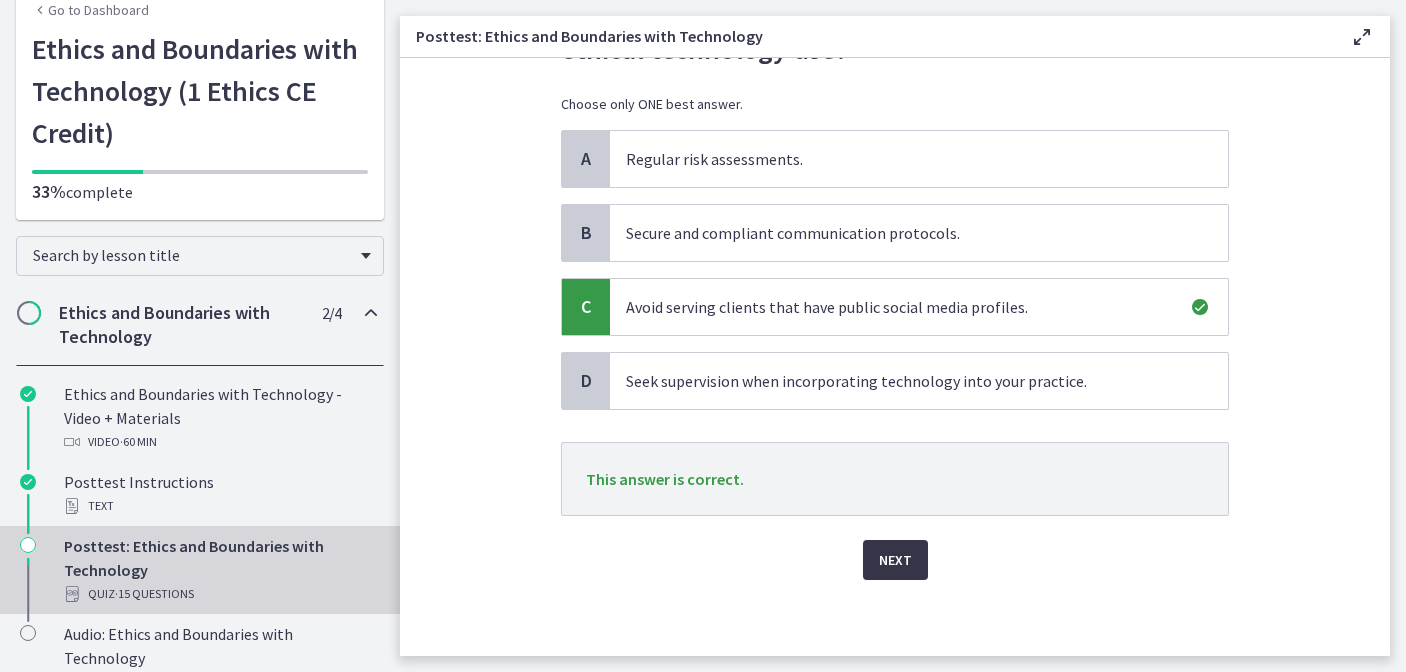 click on "Next" at bounding box center (895, 560) 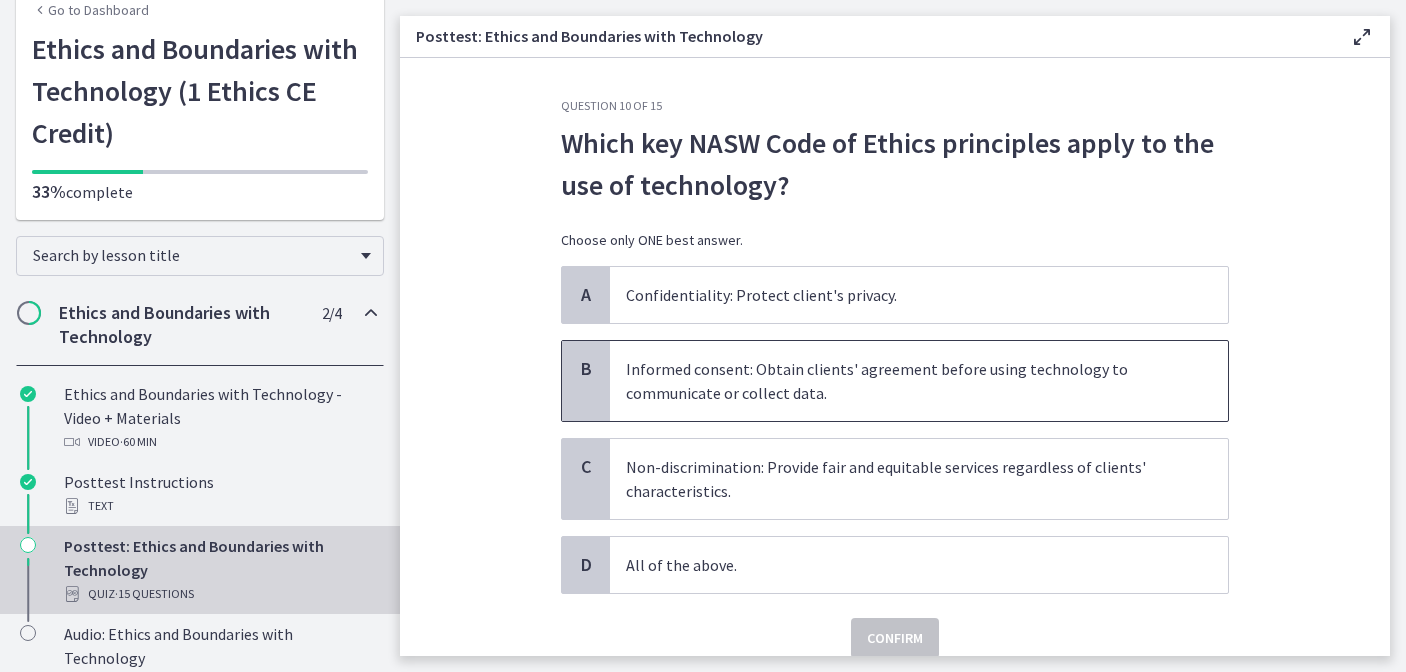 click on "Informed consent: Obtain clients' agreement before using technology to communicate or collect data." at bounding box center (899, 381) 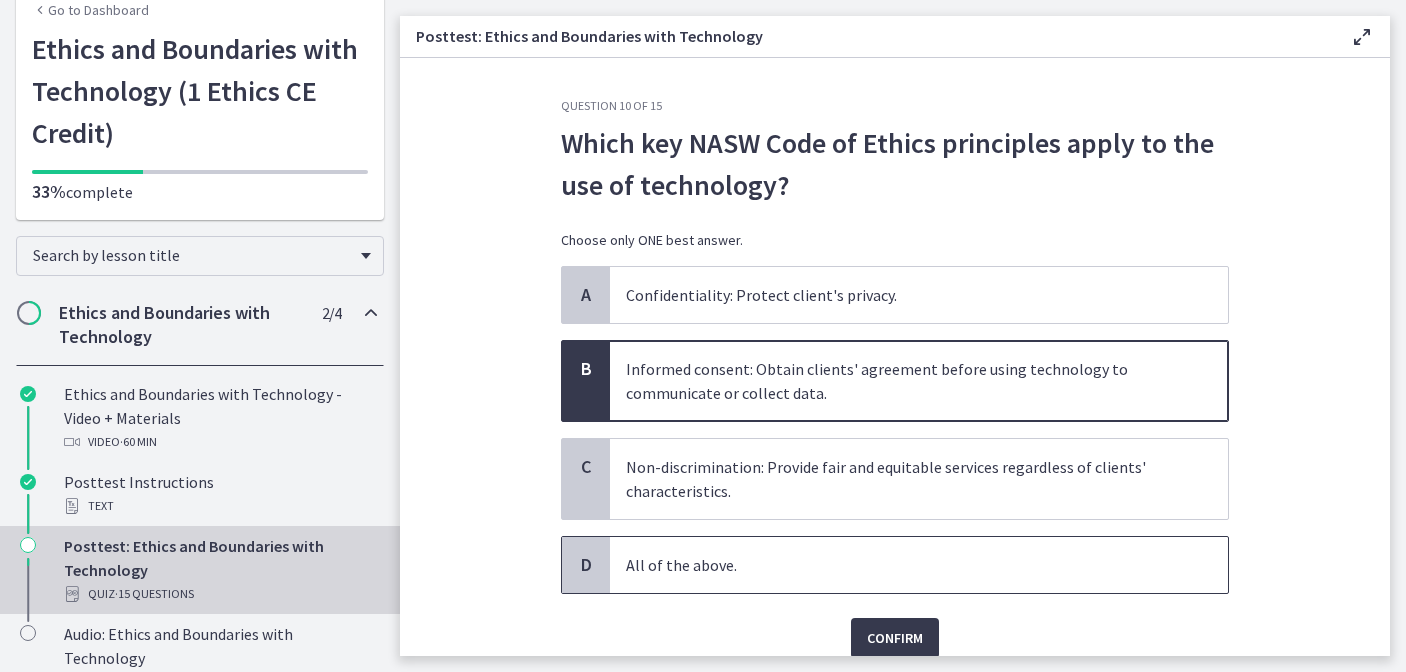 click on "All of the above." at bounding box center (899, 565) 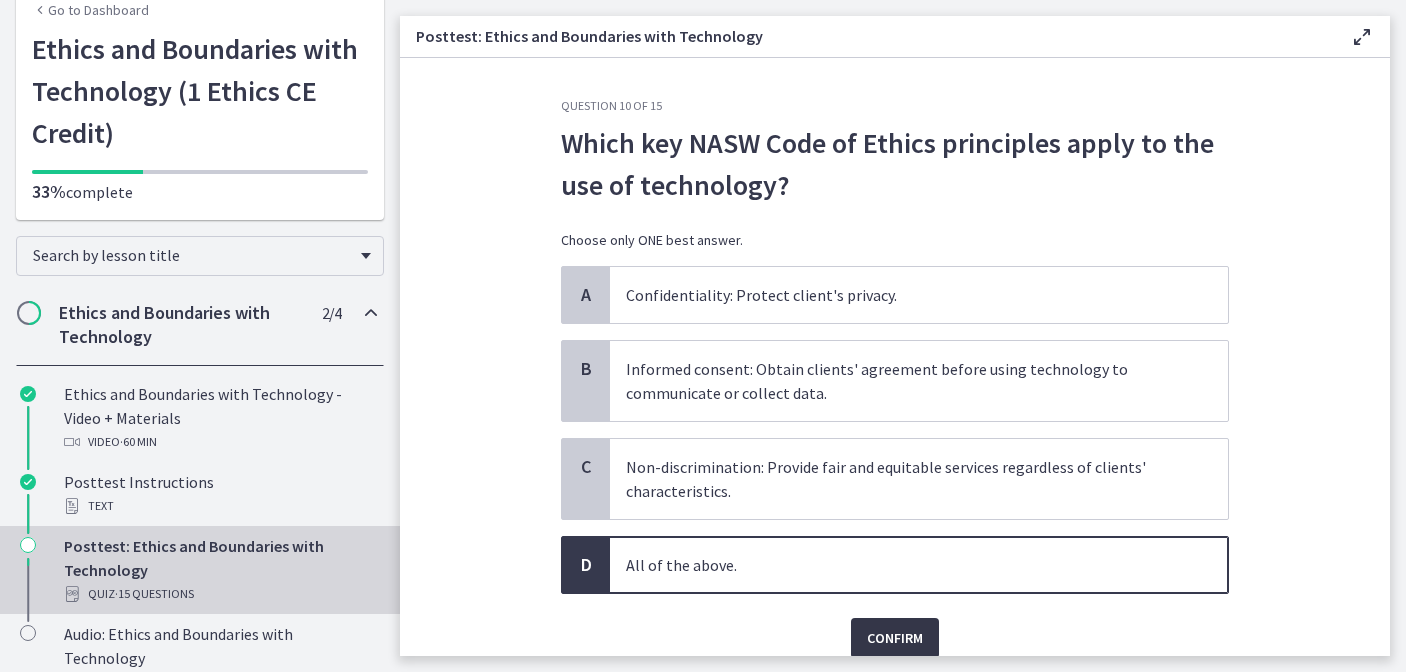 click on "Confirm" at bounding box center (895, 638) 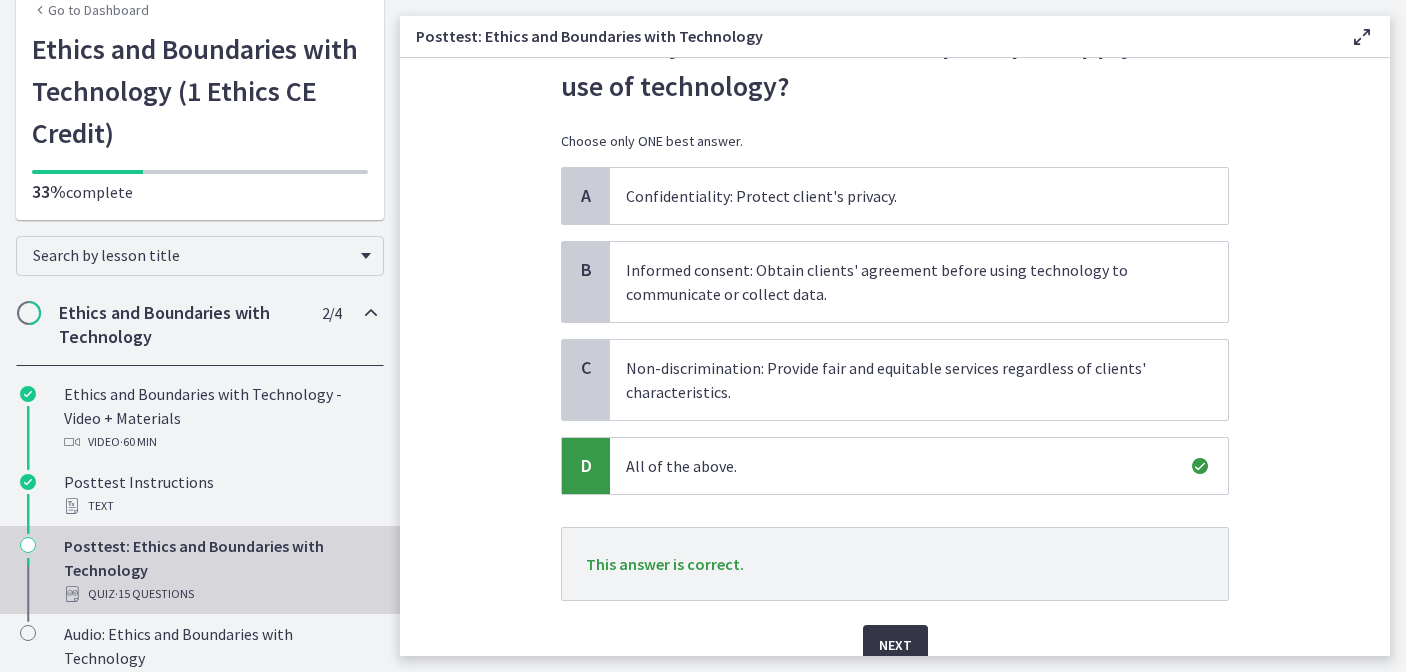 scroll, scrollTop: 142, scrollLeft: 0, axis: vertical 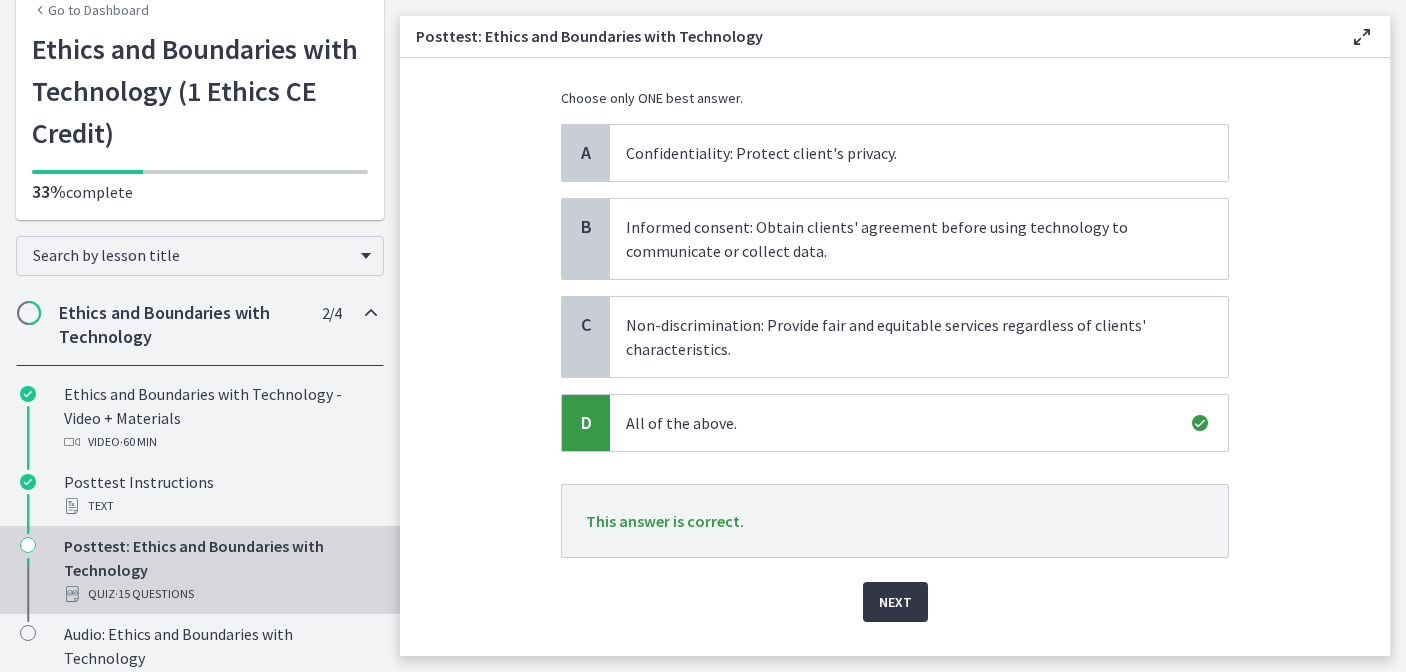 click on "Next" at bounding box center (895, 602) 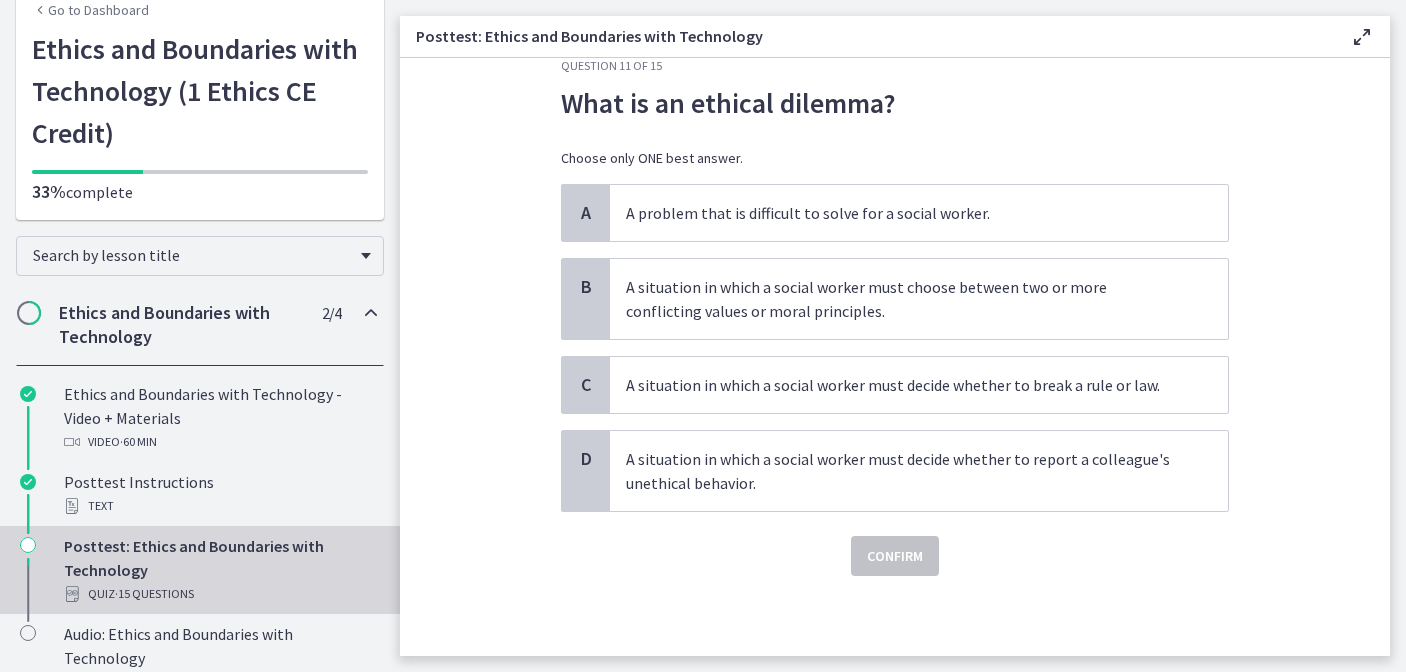 scroll, scrollTop: 0, scrollLeft: 0, axis: both 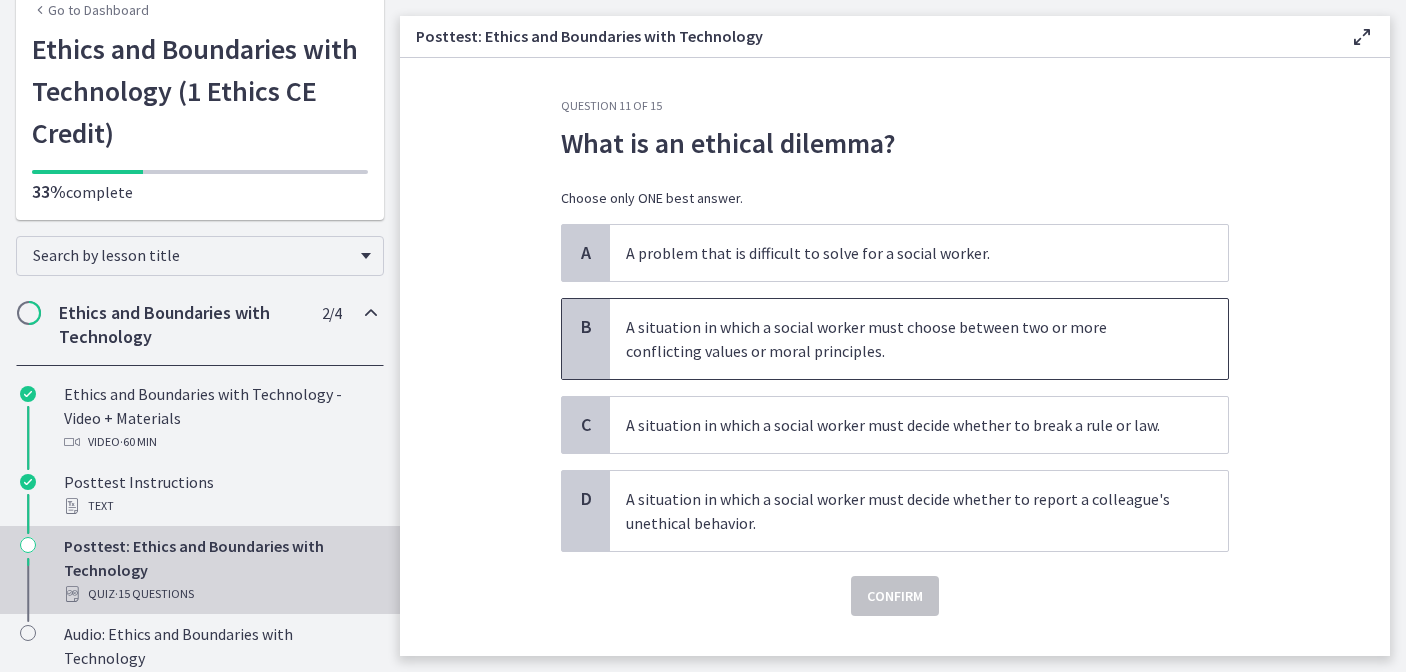click on "A situation in which a social worker must choose between two or more conflicting values or moral principles." at bounding box center (899, 339) 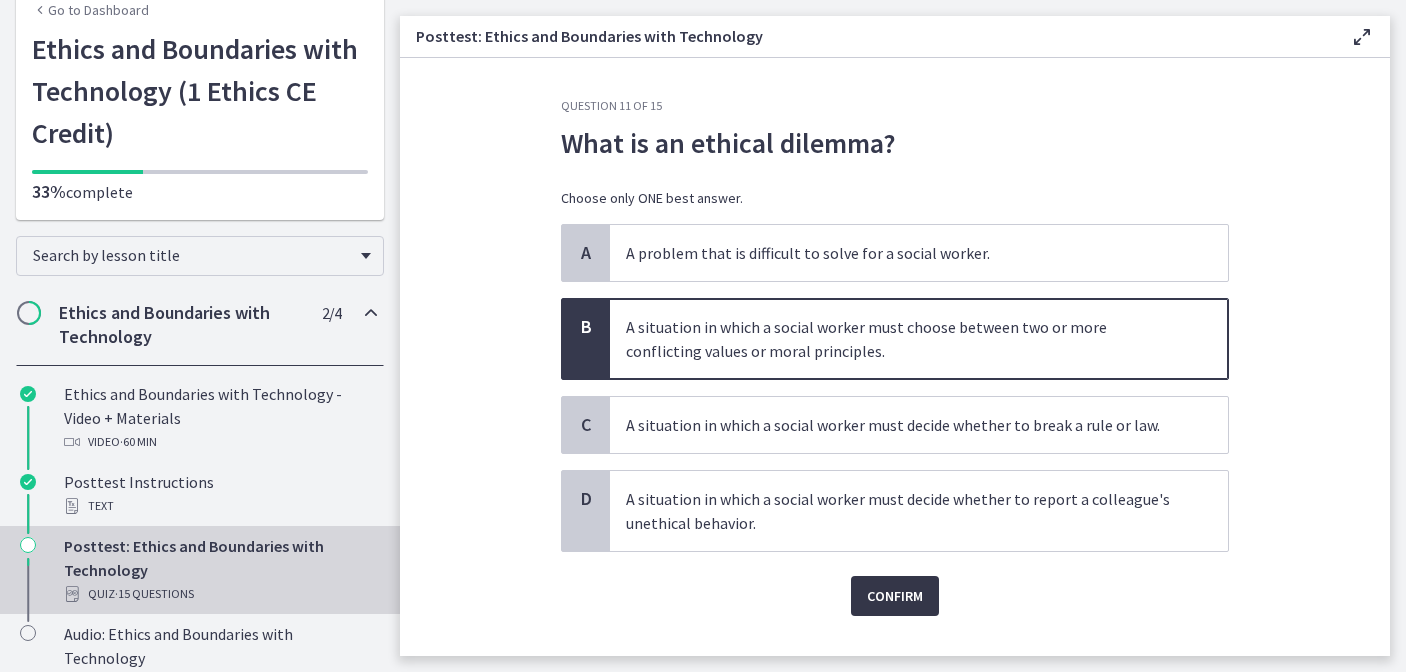 click on "Confirm" at bounding box center (895, 596) 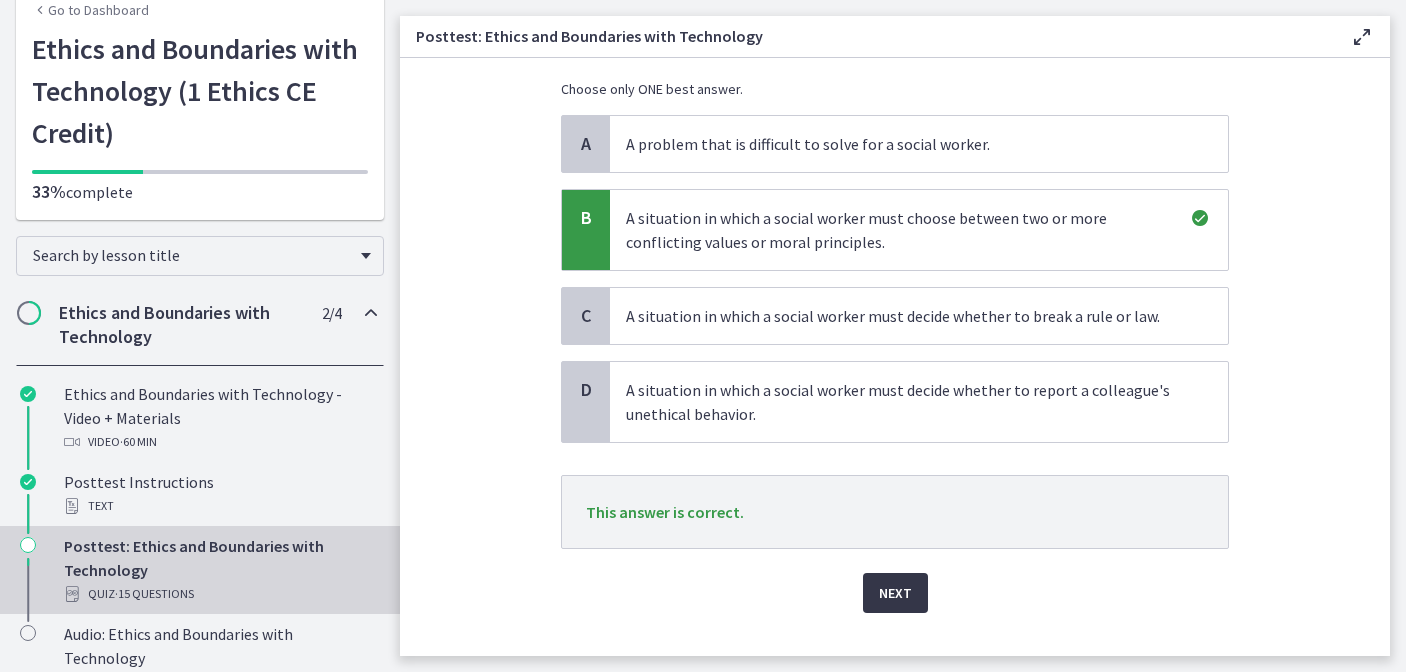 scroll, scrollTop: 111, scrollLeft: 0, axis: vertical 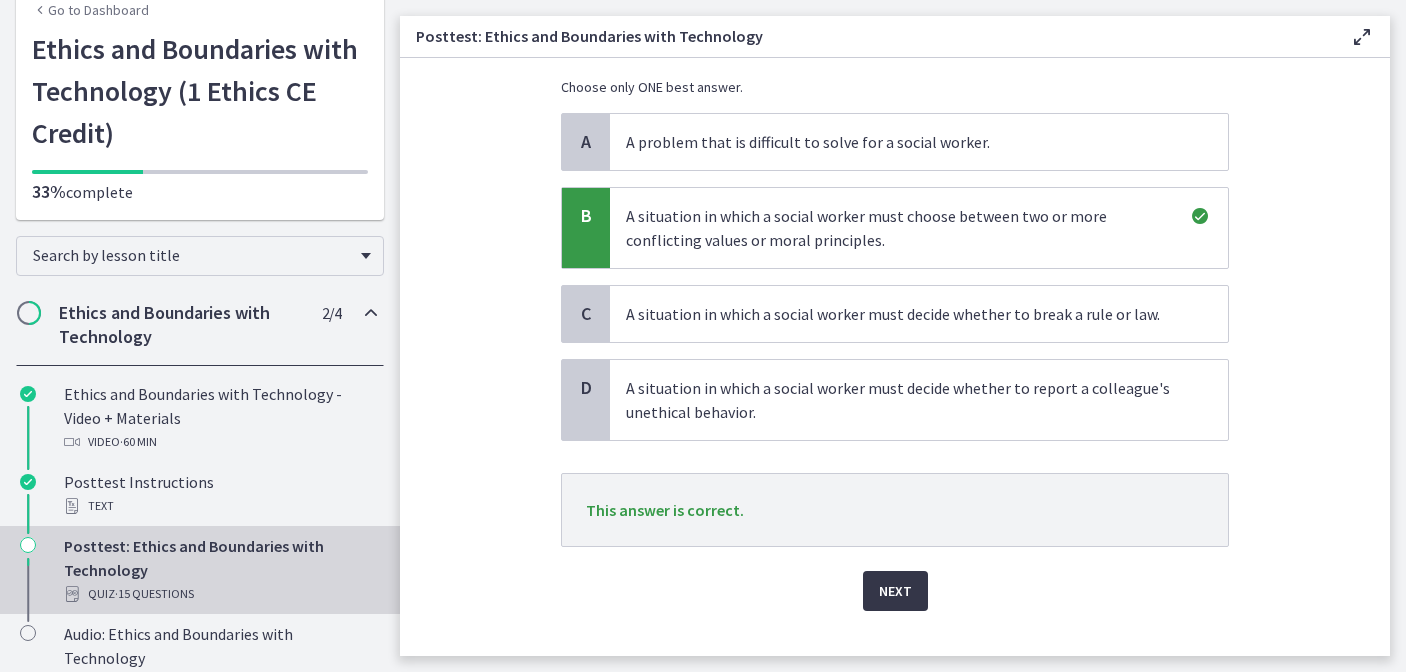 click on "Next" at bounding box center [895, 591] 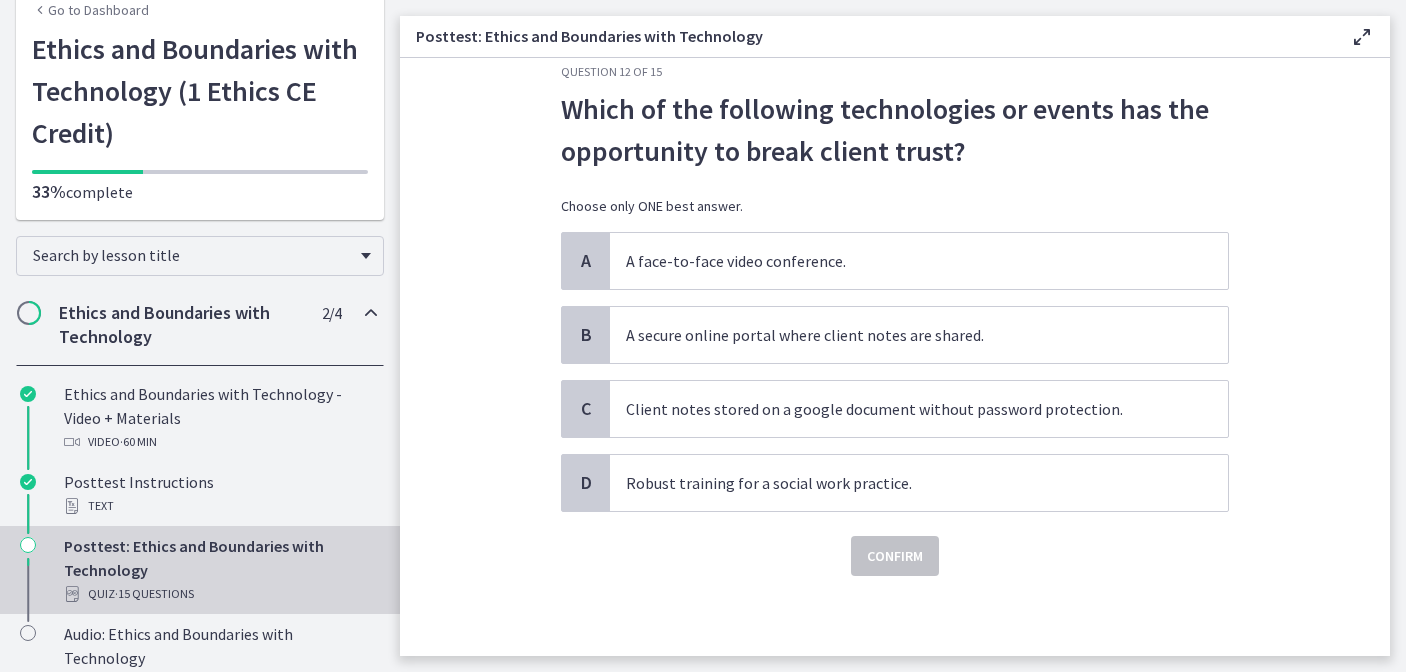 scroll, scrollTop: 0, scrollLeft: 0, axis: both 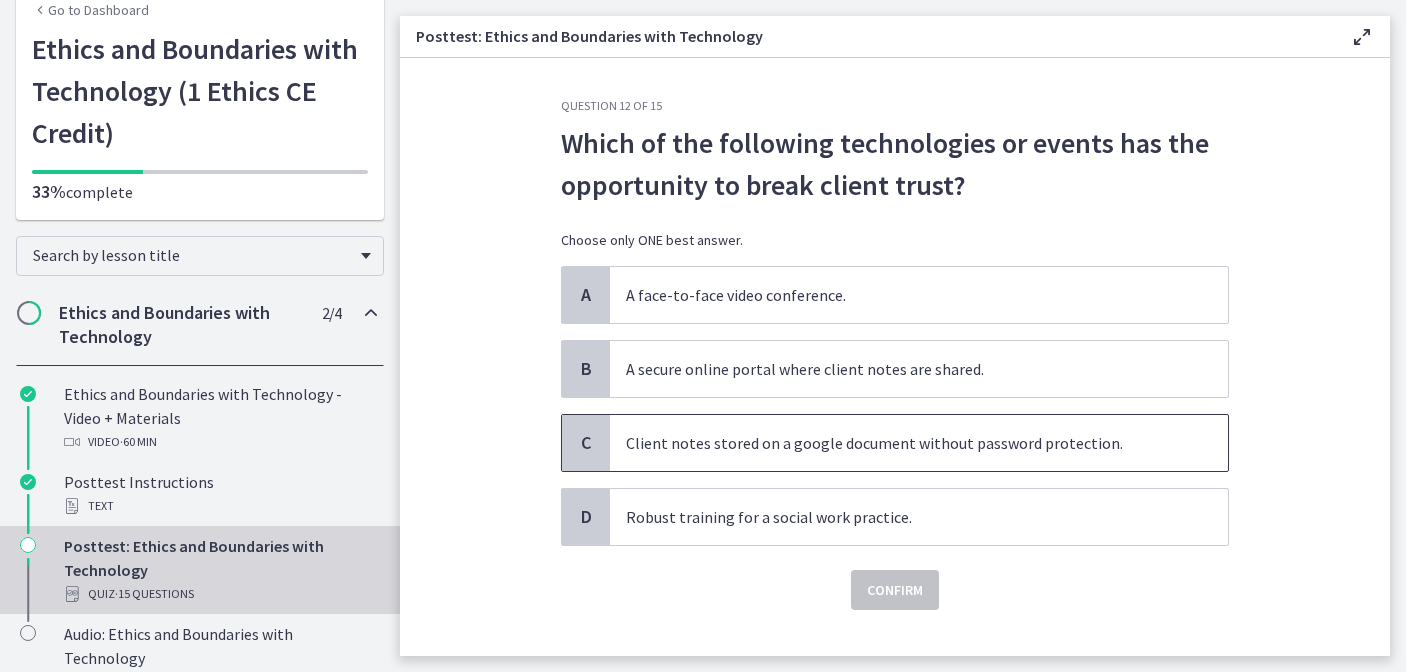 click on "Client notes stored on a google document without password protection." at bounding box center (899, 443) 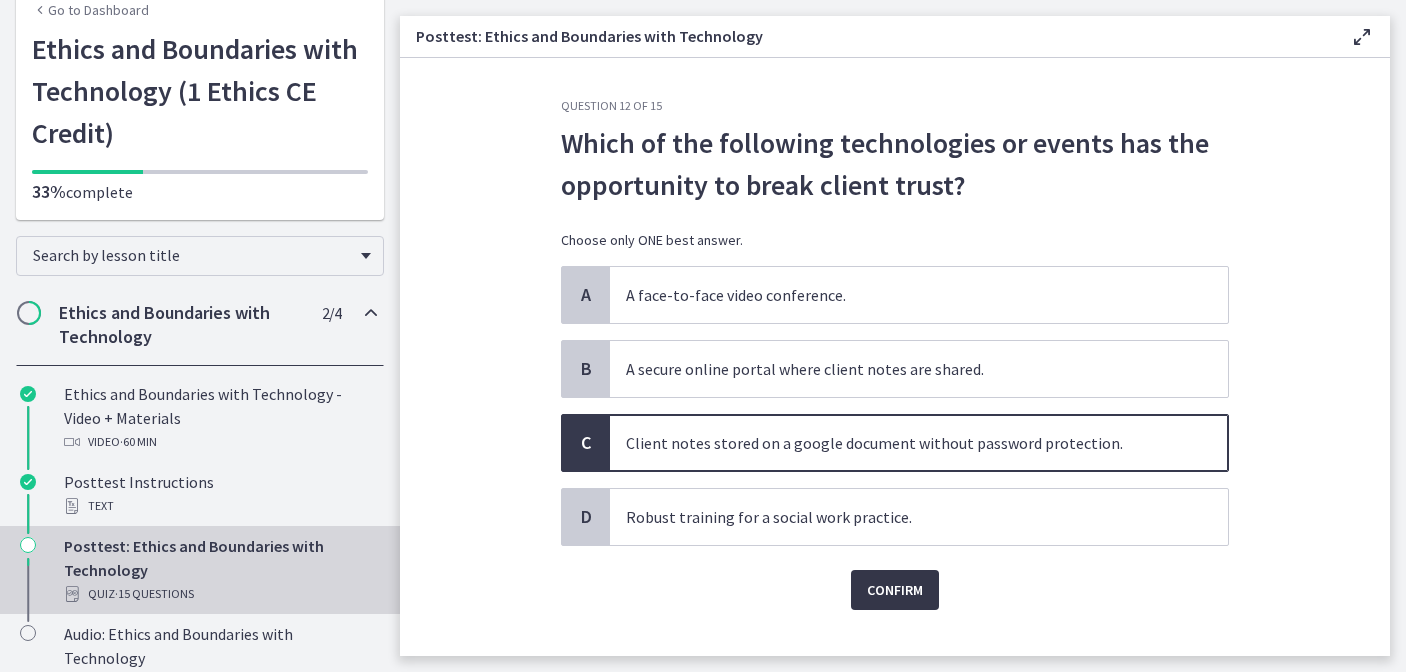 click on "Confirm" at bounding box center (895, 590) 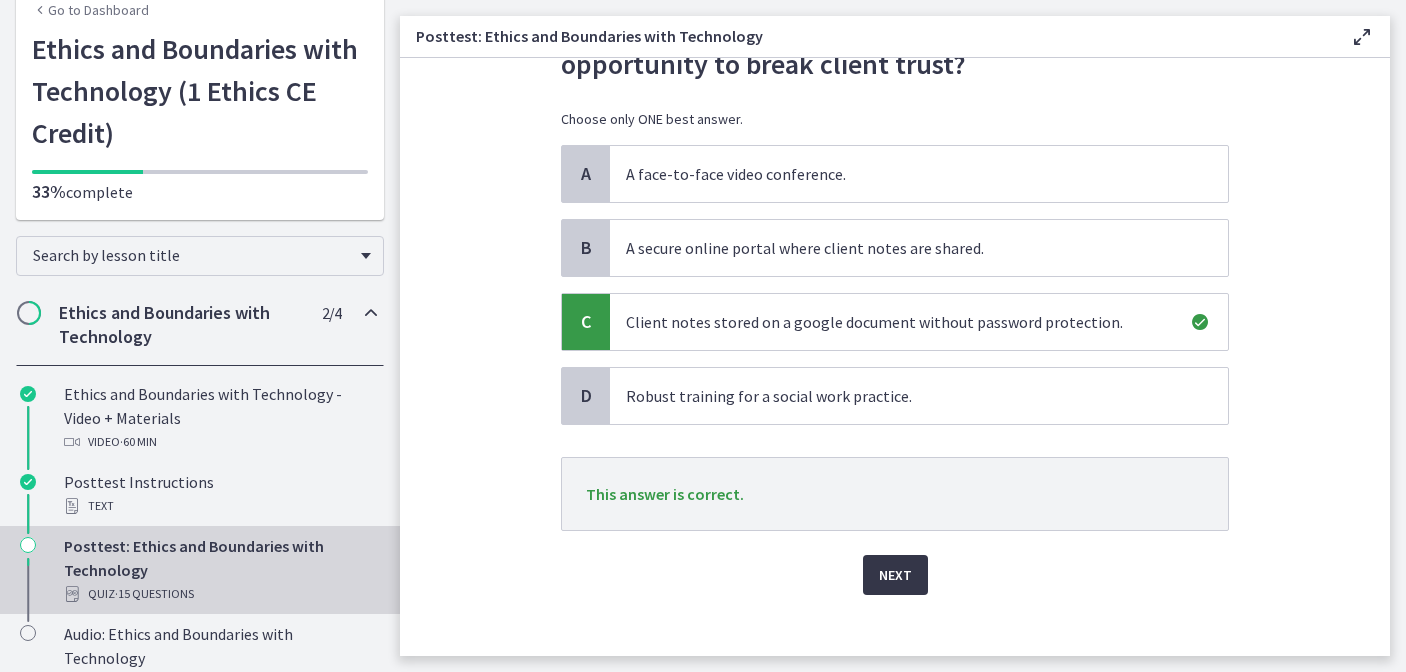scroll, scrollTop: 140, scrollLeft: 0, axis: vertical 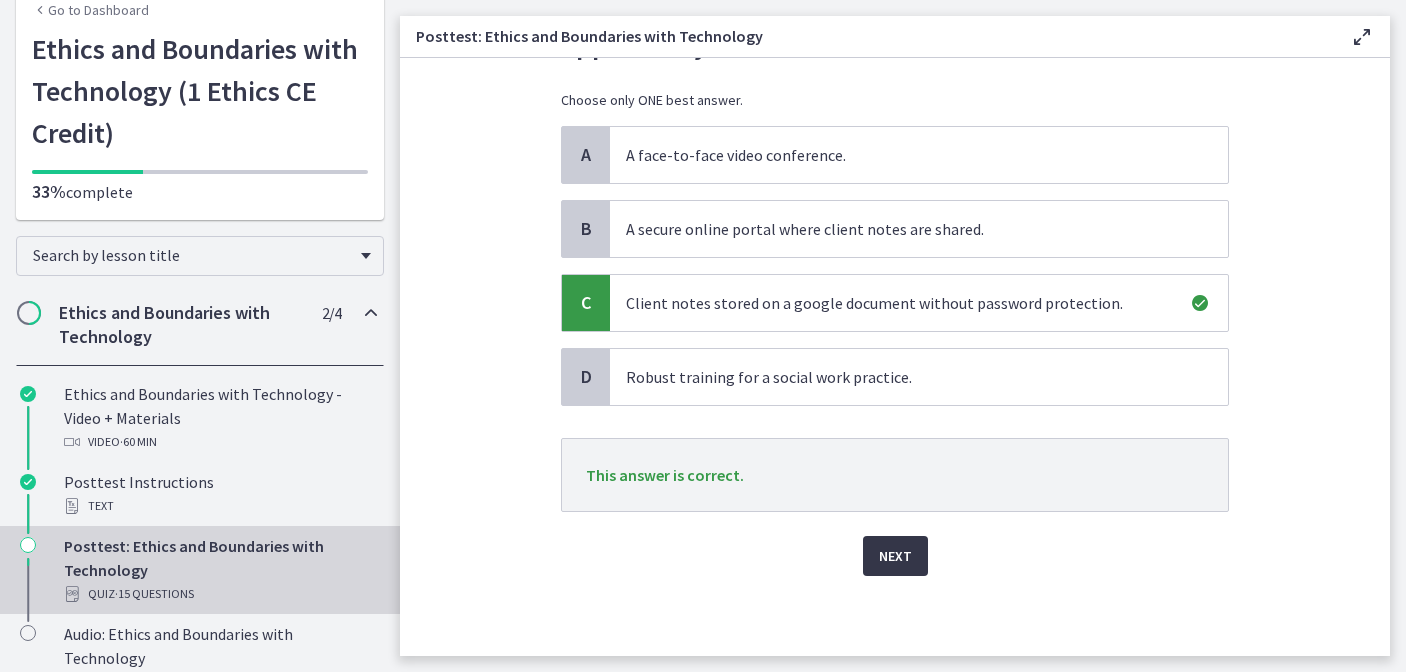 click on "Question   12   of   15
Which of the following technologies or events has the opportunity to break client trust?
Choose only ONE best answer.
A
A face-to-face video conference.
B
A secure online portal where client notes are shared.
C
Client notes stored on a google document without password protection.
D
Robust training for a social work practice.
This answer is correct.
Next" 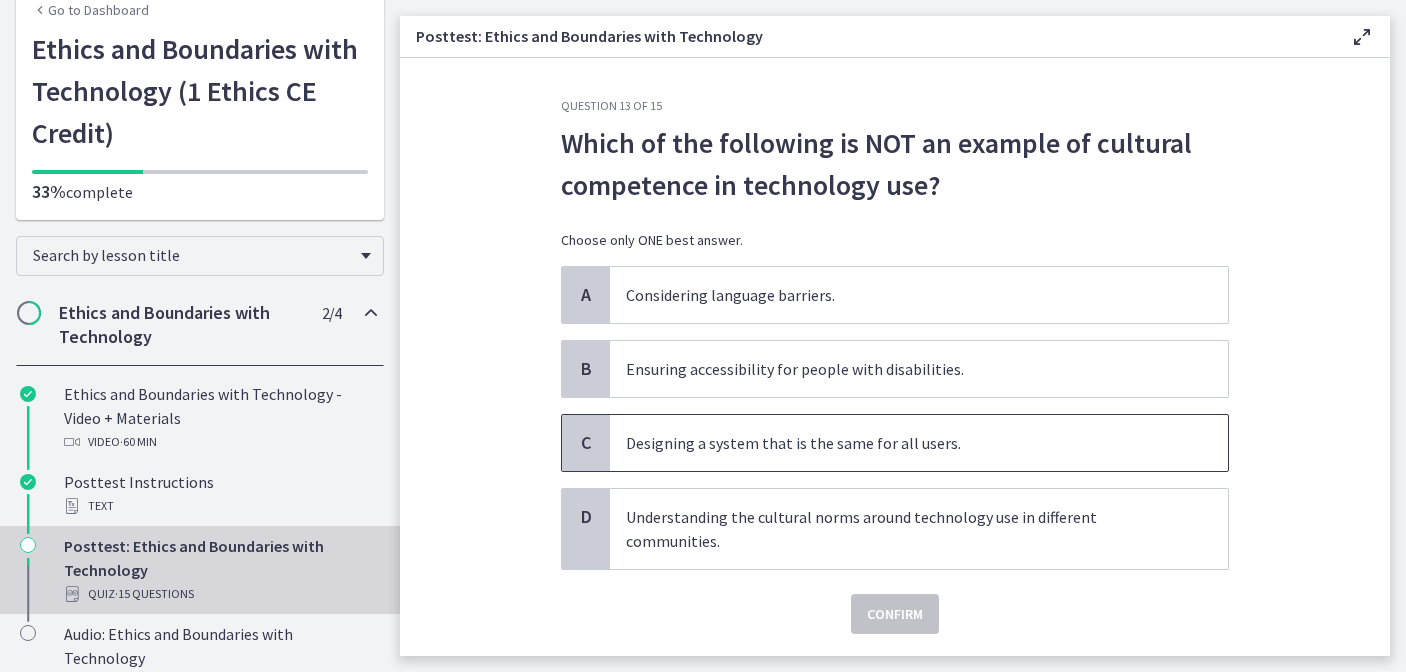 click on "Designing a system that is the same for all users." at bounding box center (899, 443) 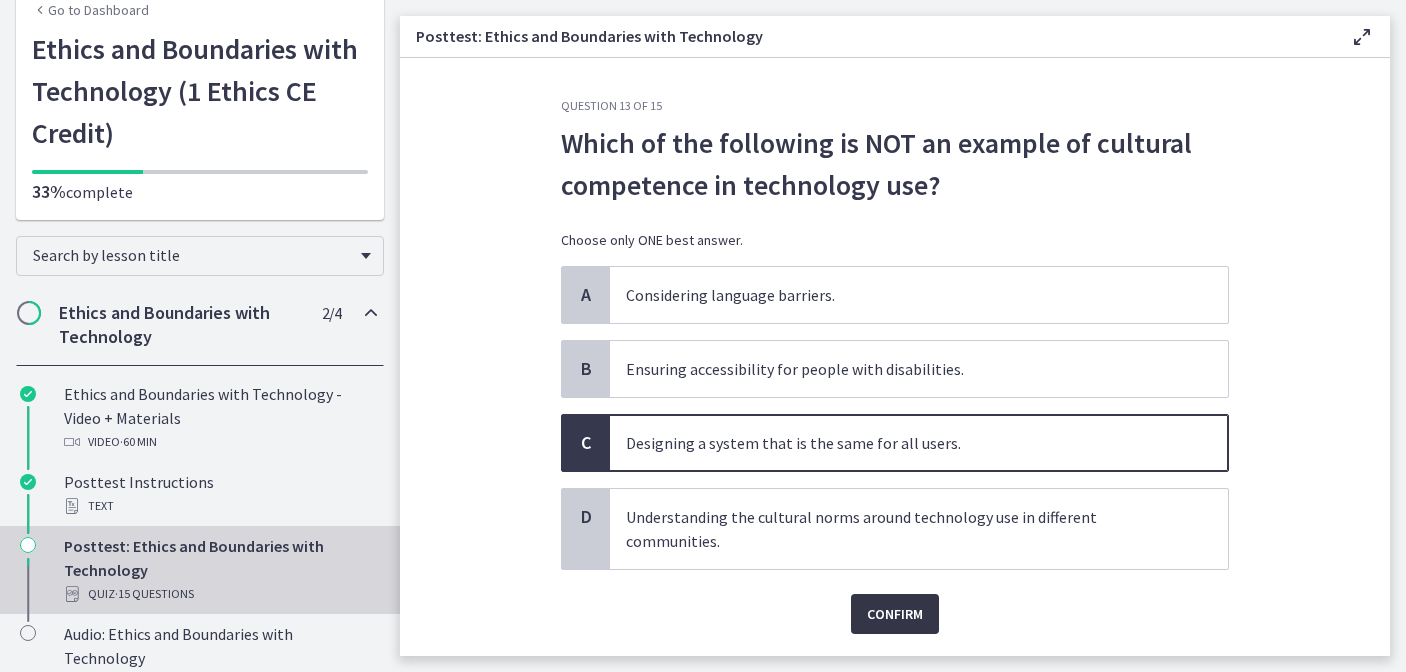 click on "Confirm" at bounding box center (895, 614) 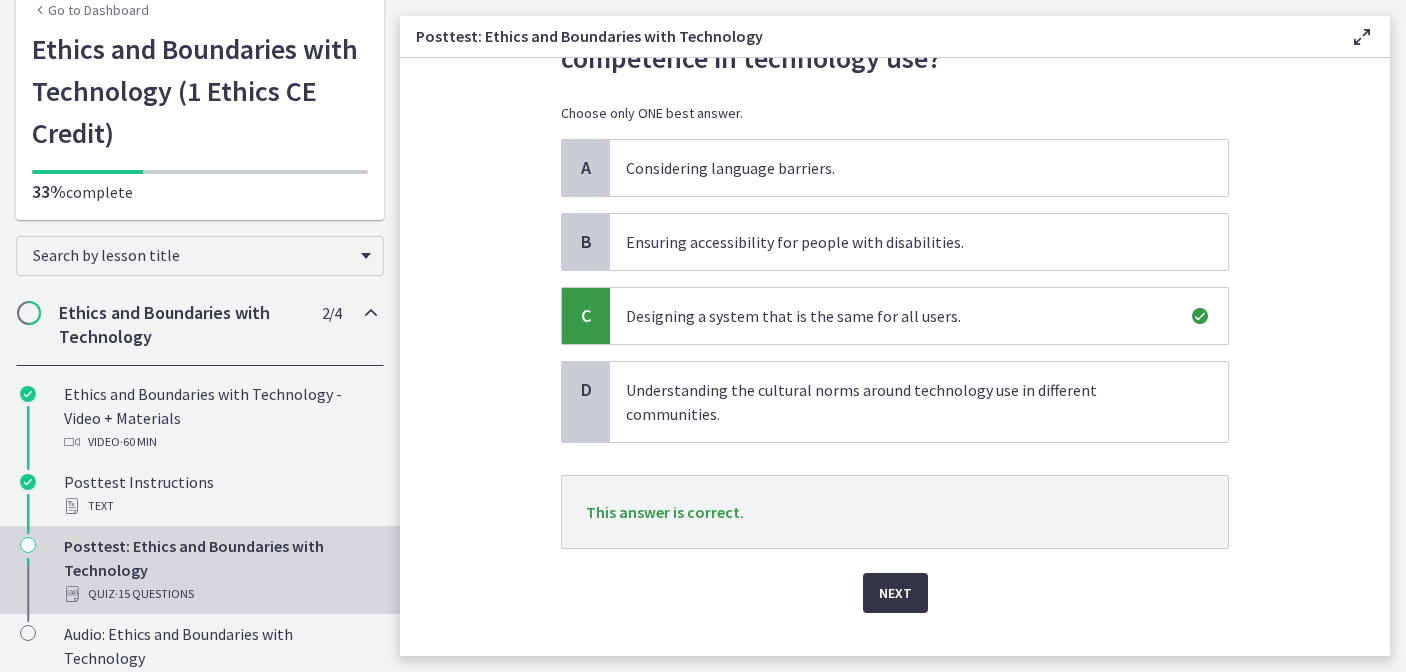 scroll, scrollTop: 129, scrollLeft: 0, axis: vertical 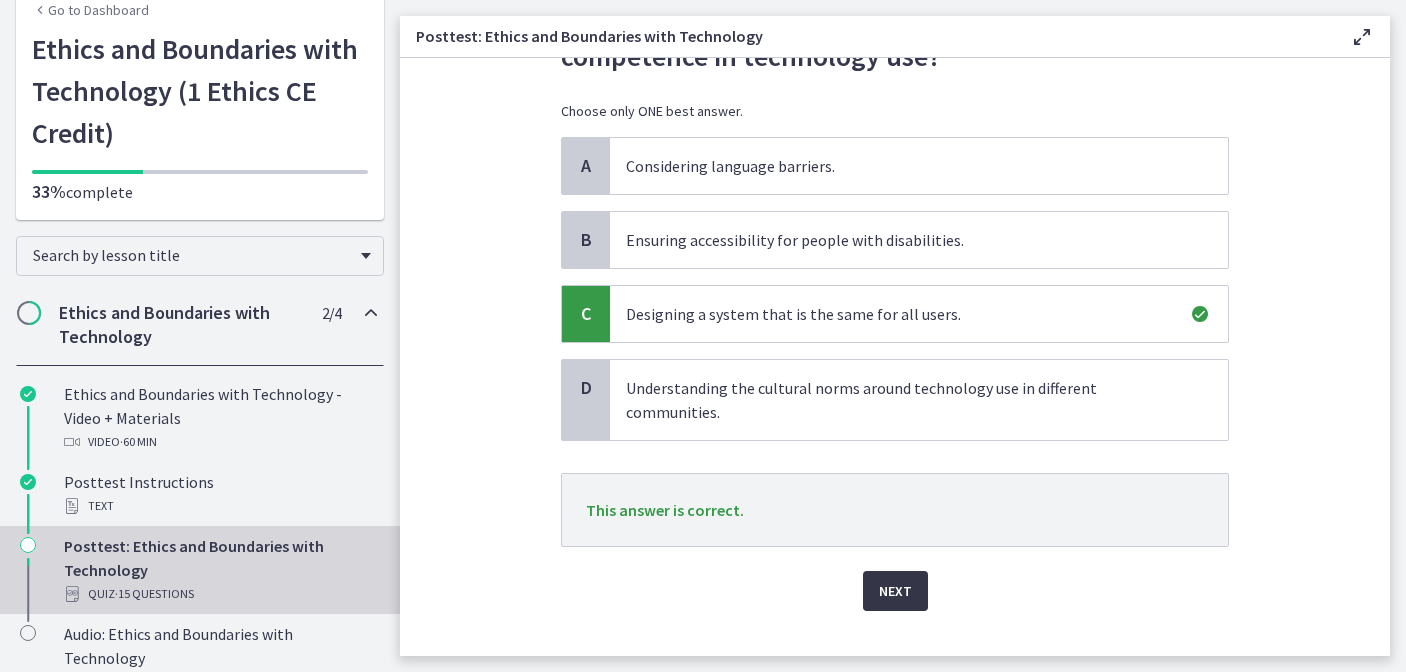 click on "Next" at bounding box center [895, 591] 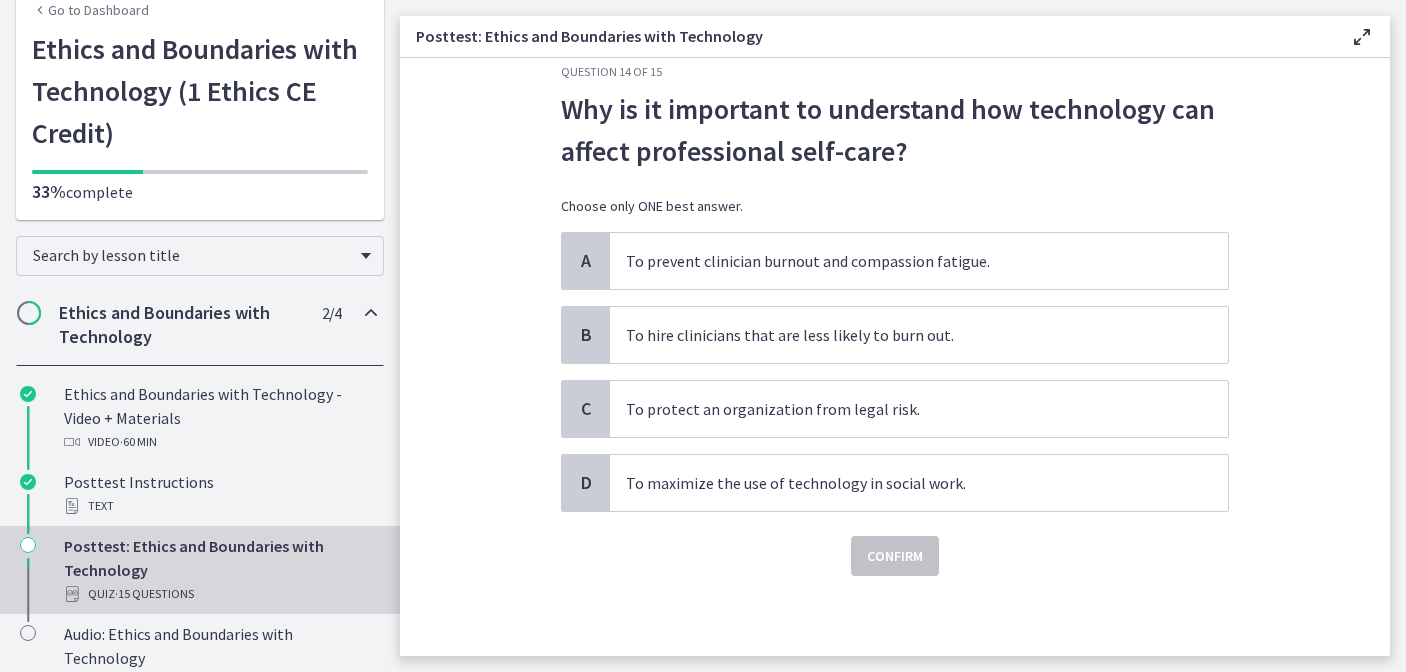 scroll, scrollTop: 0, scrollLeft: 0, axis: both 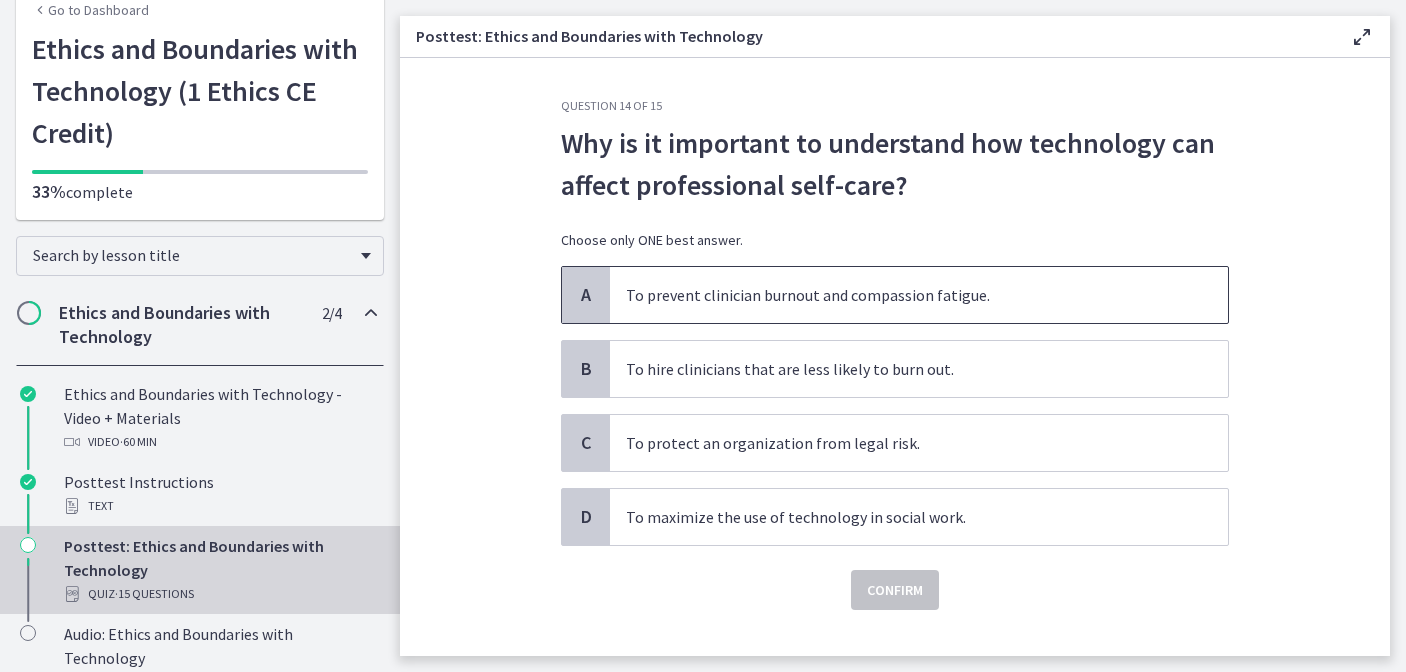 click on "To prevent clinician burnout and compassion fatigue." at bounding box center (919, 295) 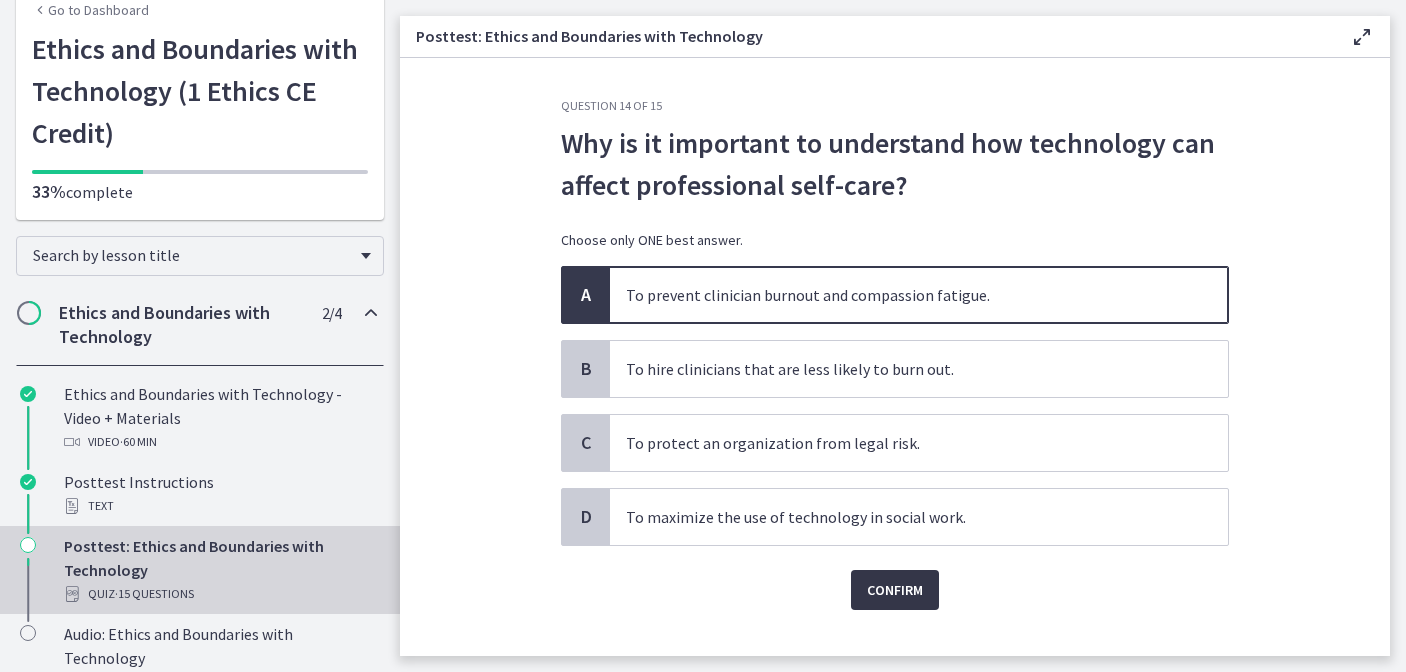 click on "Confirm" at bounding box center [895, 590] 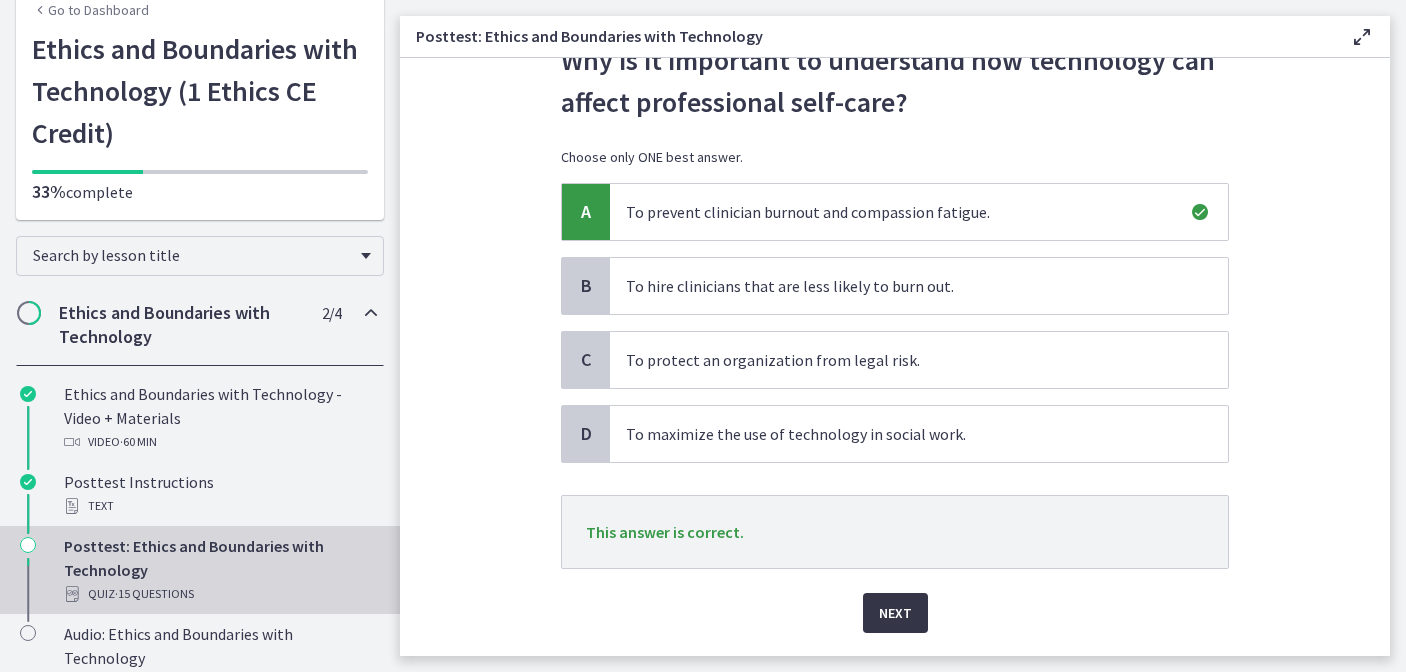 scroll, scrollTop: 140, scrollLeft: 0, axis: vertical 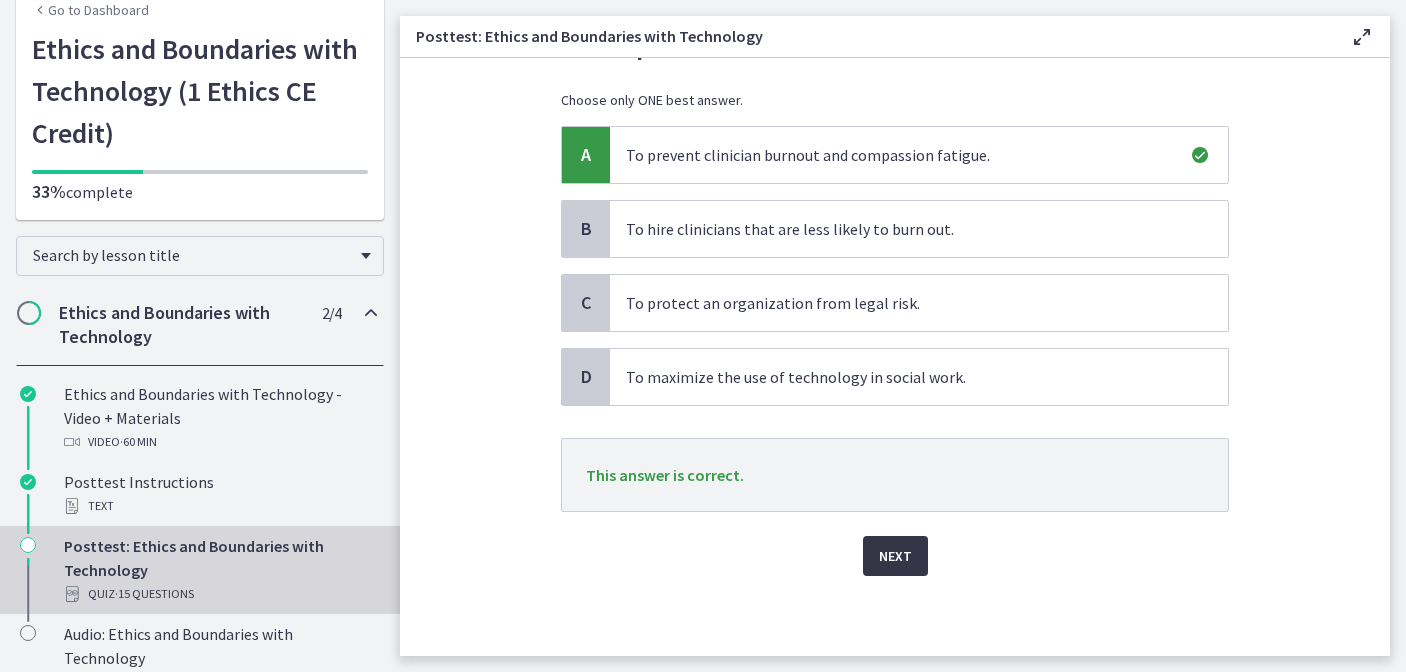 click on "Next" at bounding box center (895, 556) 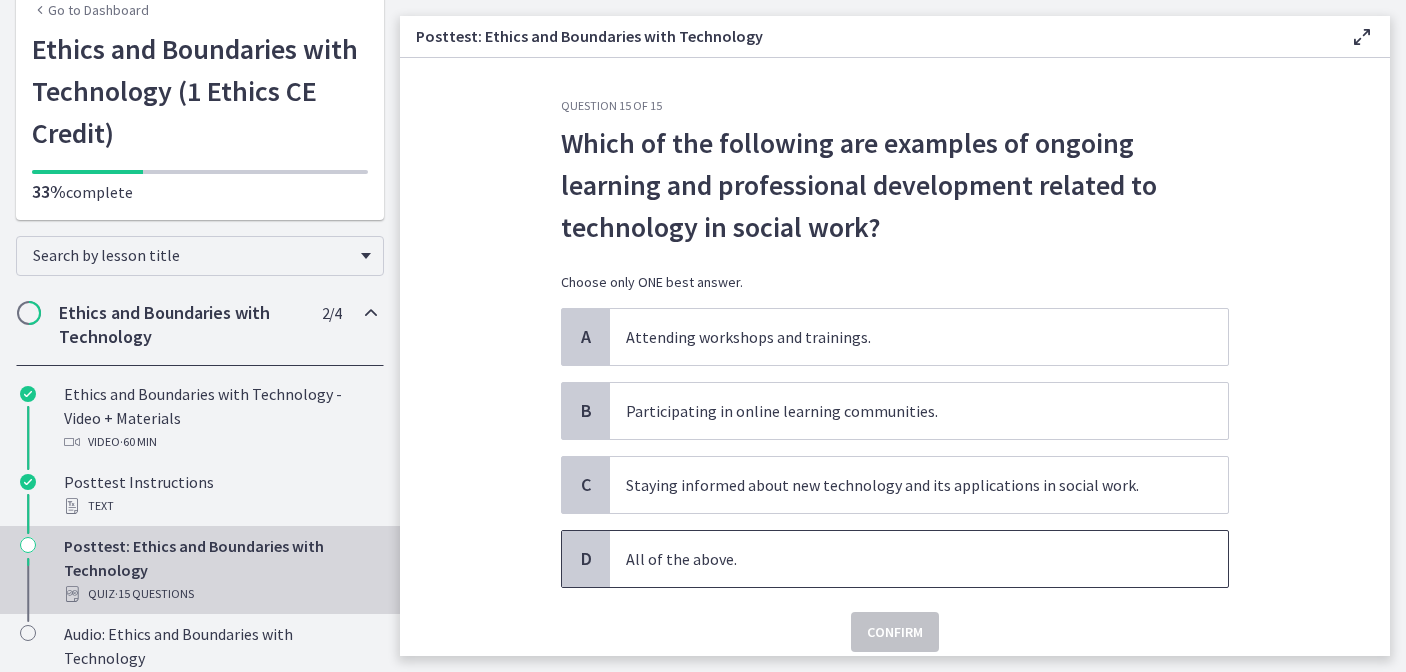 click on "All of the above." at bounding box center [899, 559] 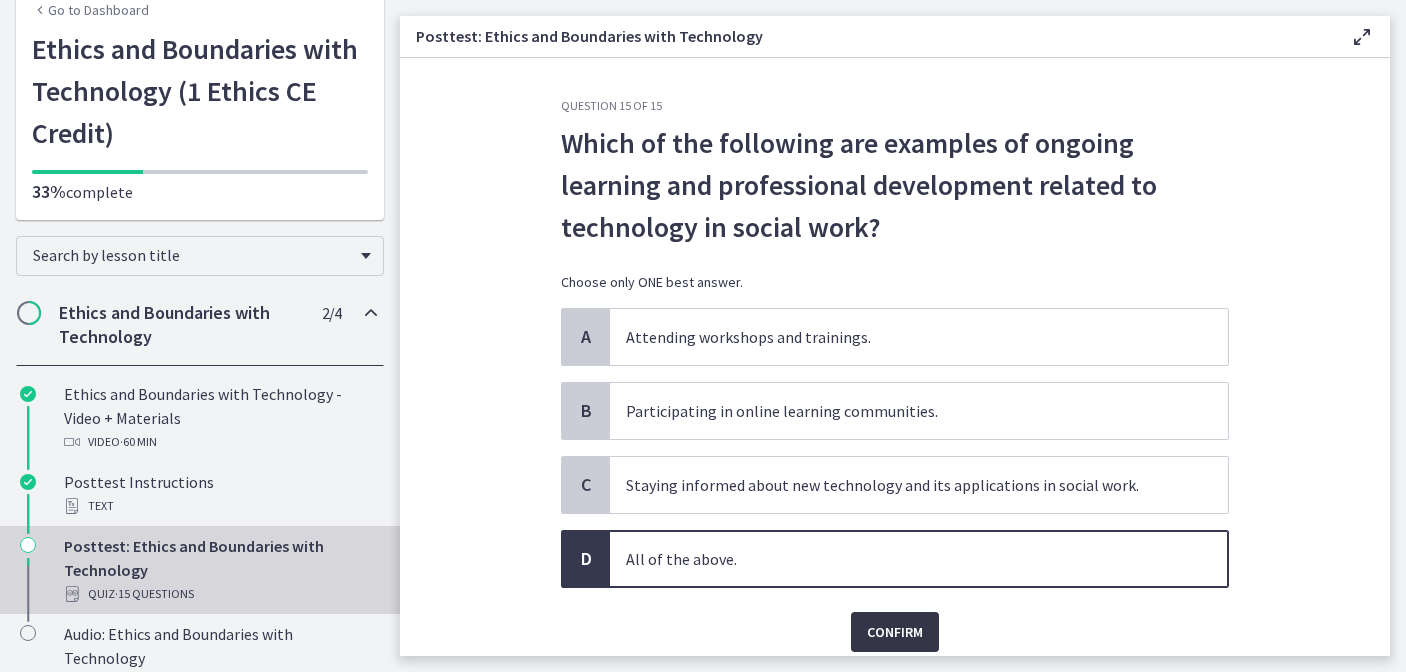 click on "Confirm" at bounding box center (895, 632) 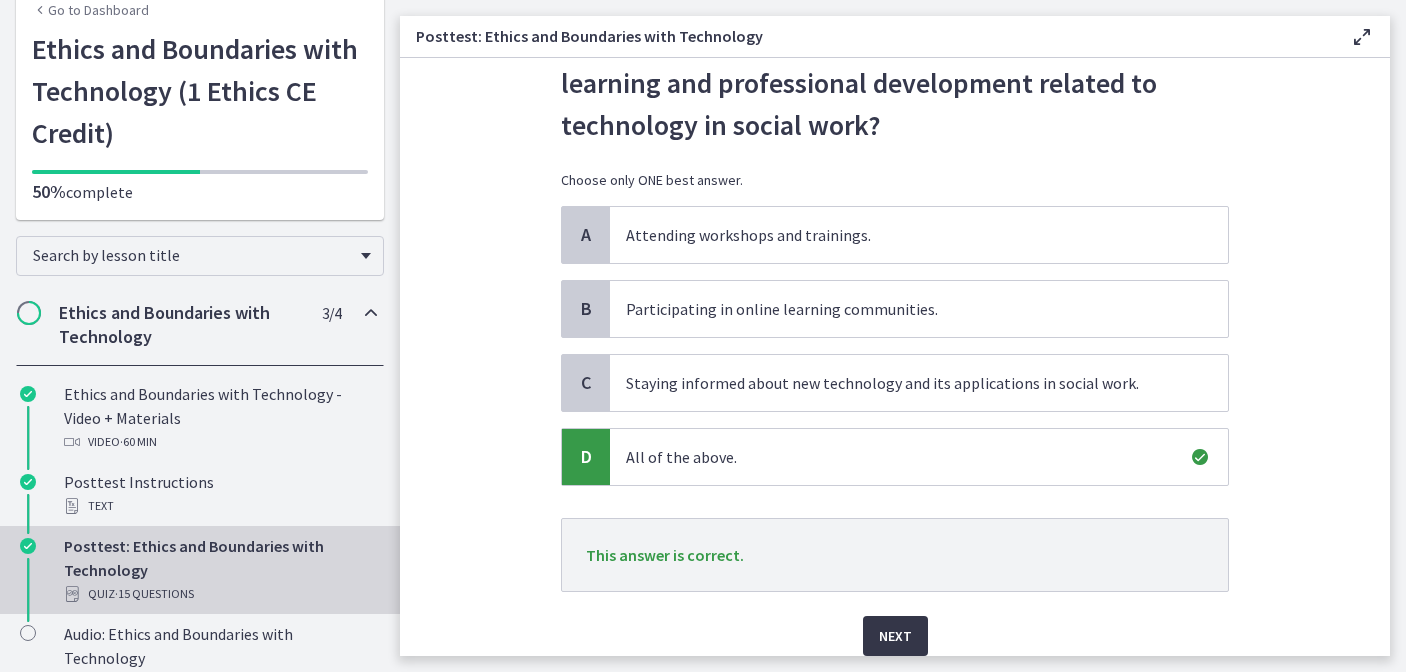 scroll, scrollTop: 103, scrollLeft: 0, axis: vertical 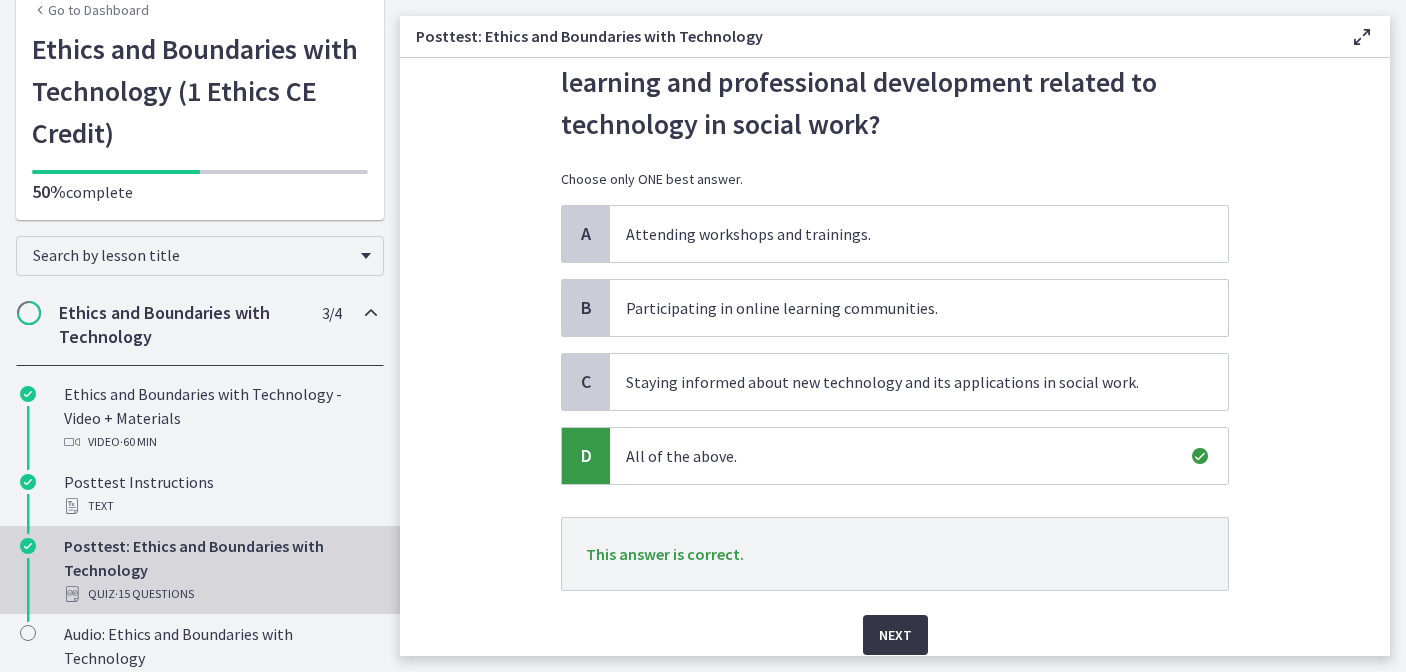 click on "Next" at bounding box center [895, 635] 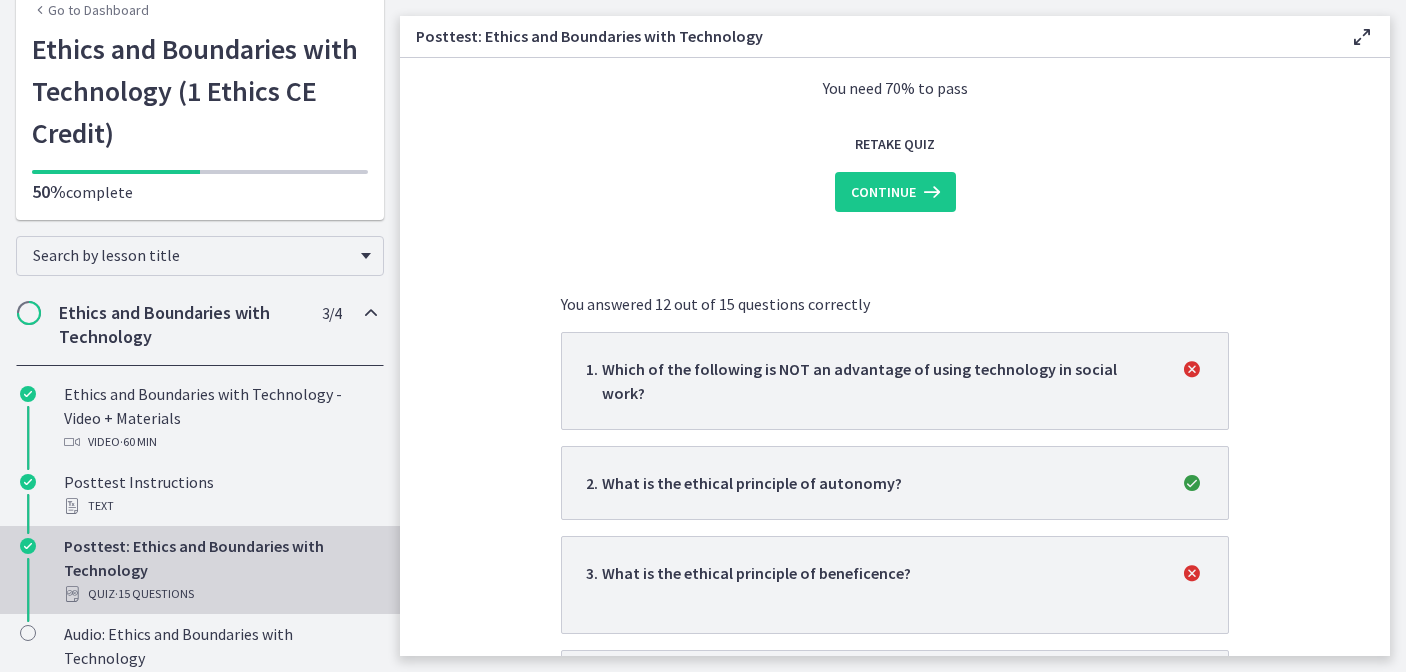 scroll, scrollTop: 196, scrollLeft: 0, axis: vertical 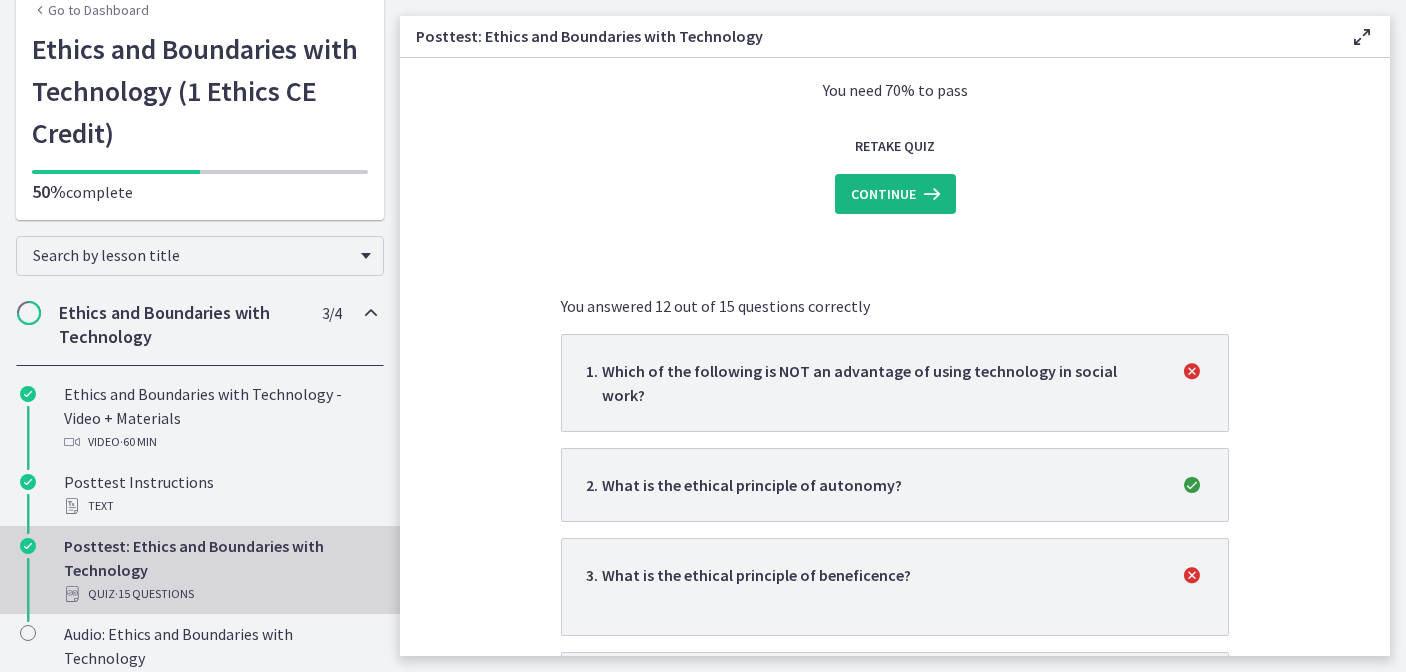 click on "Continue" at bounding box center (883, 194) 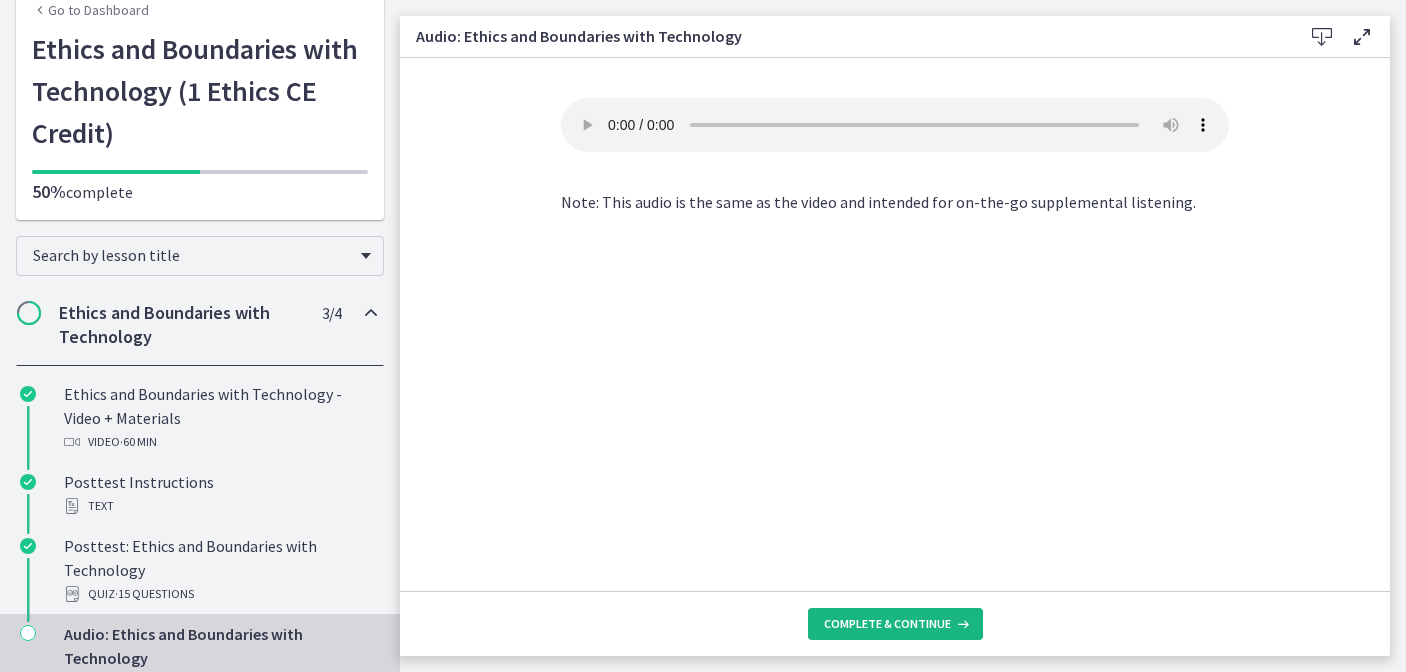 click on "Complete & continue" at bounding box center [887, 624] 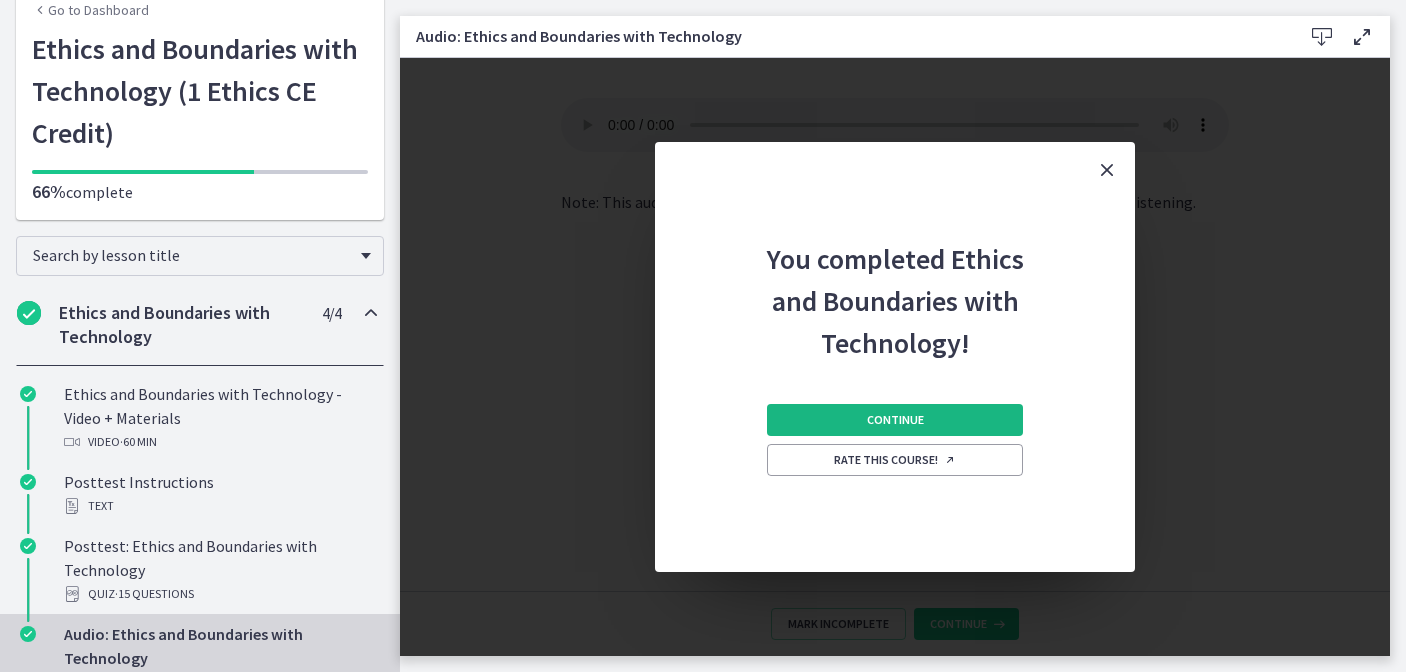 click on "Continue" at bounding box center (895, 420) 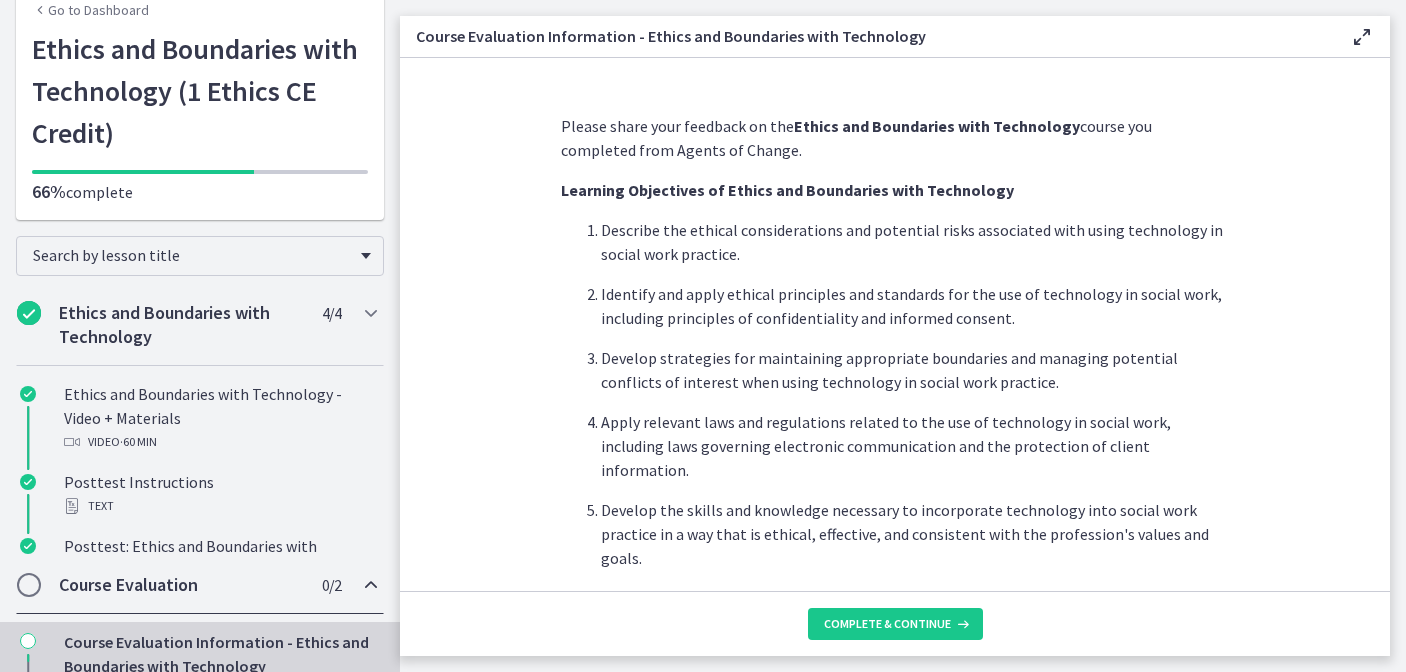 scroll, scrollTop: 16, scrollLeft: 0, axis: vertical 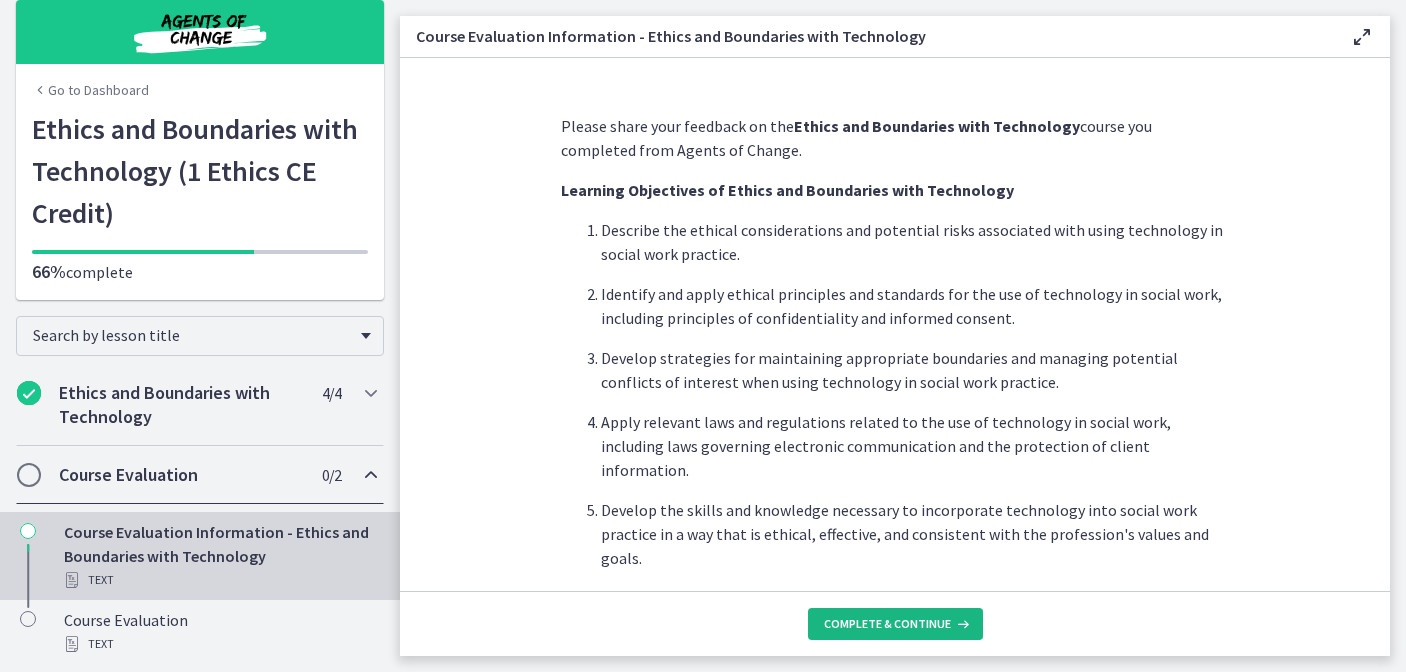 click on "Complete & continue" at bounding box center (887, 624) 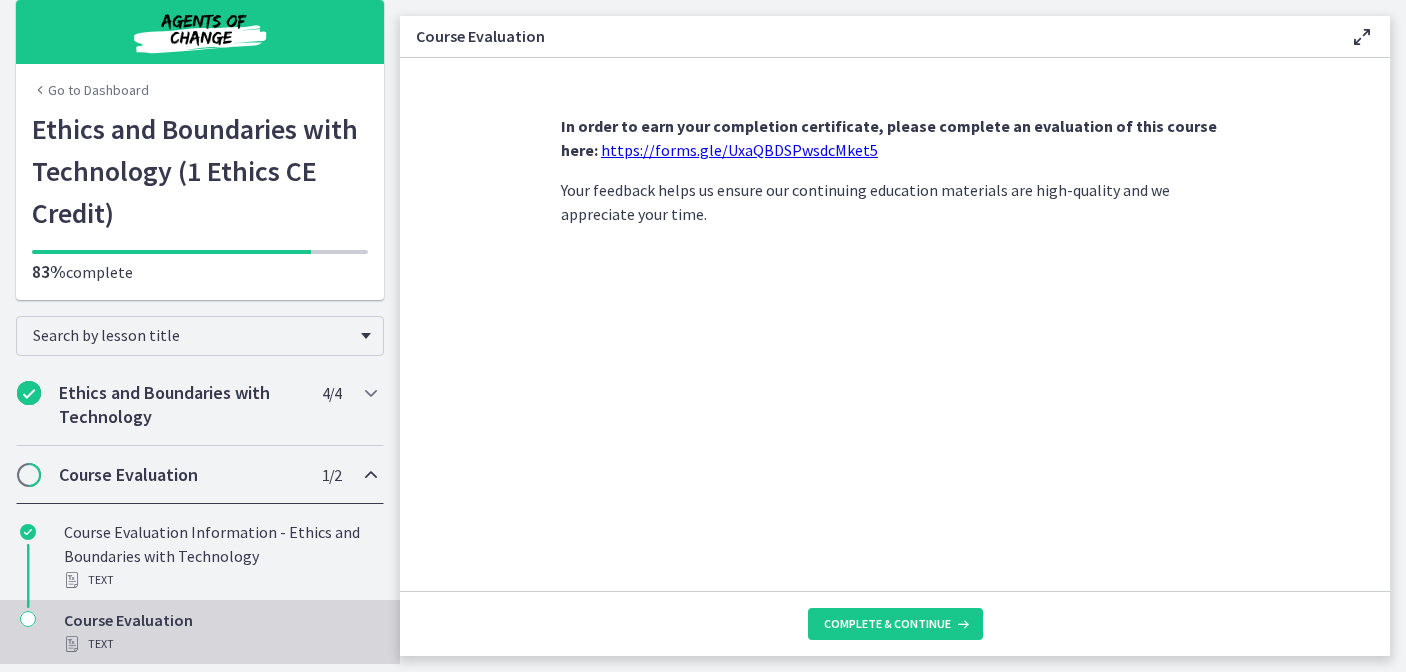 click on "https://forms.gle/UxaQBDSPwsdcMket5" at bounding box center [739, 150] 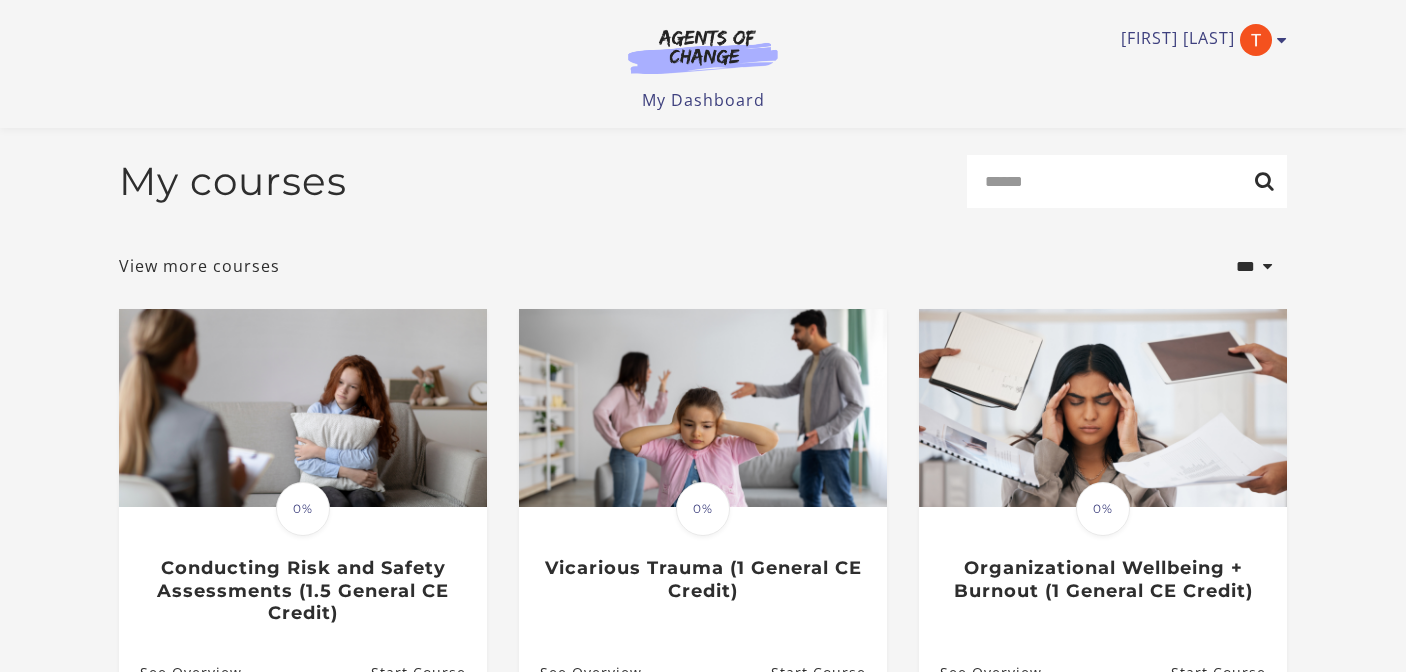 scroll, scrollTop: 256, scrollLeft: 0, axis: vertical 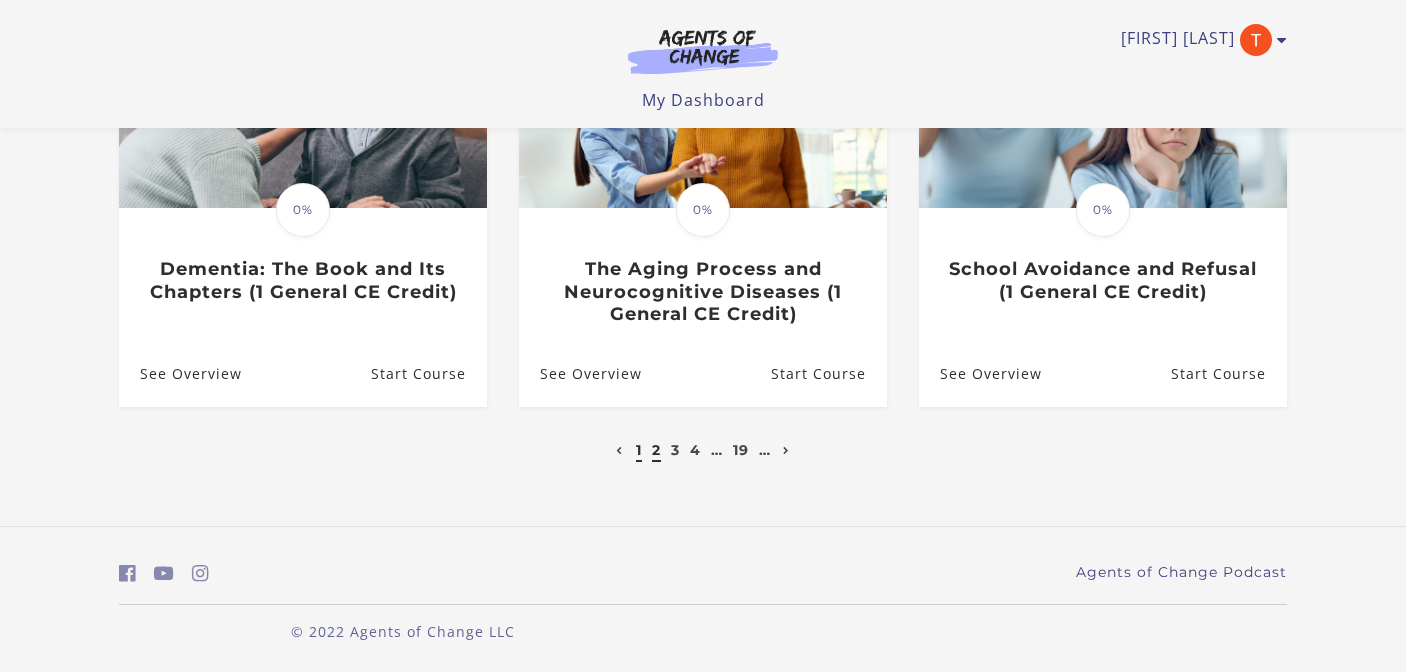 click on "1" at bounding box center (639, 450) 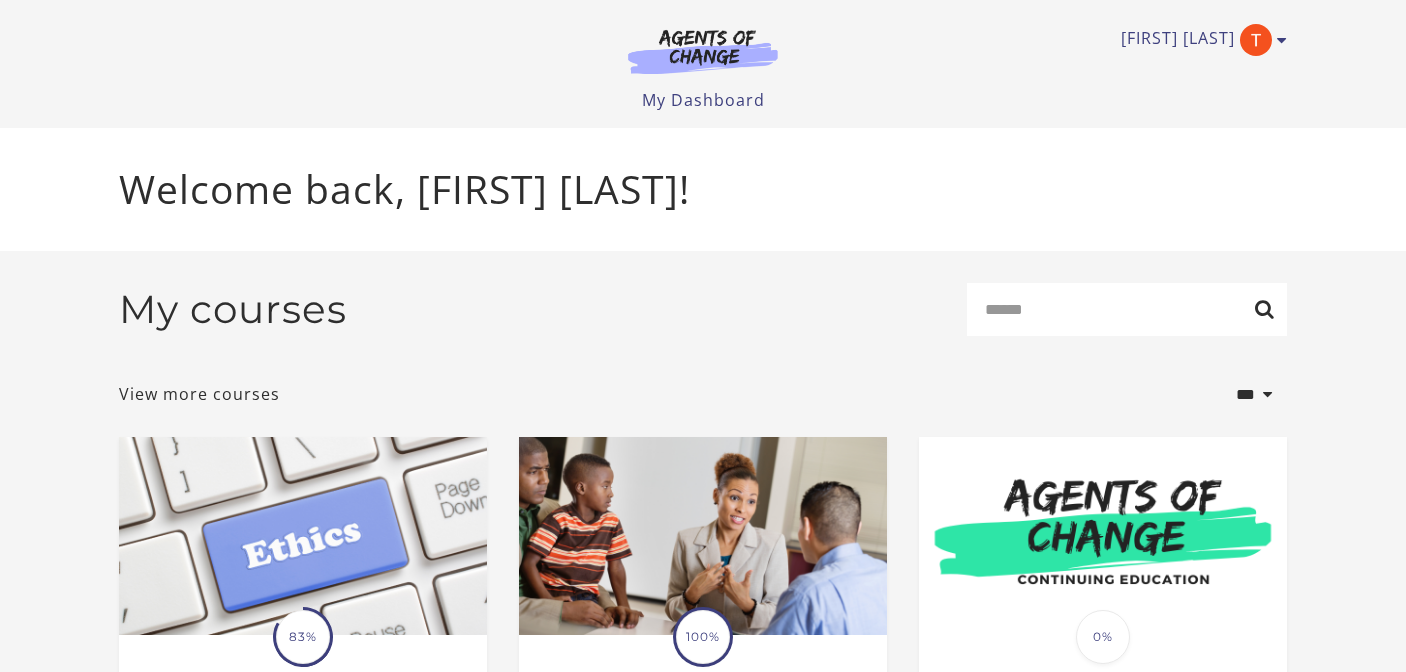 scroll, scrollTop: 0, scrollLeft: 0, axis: both 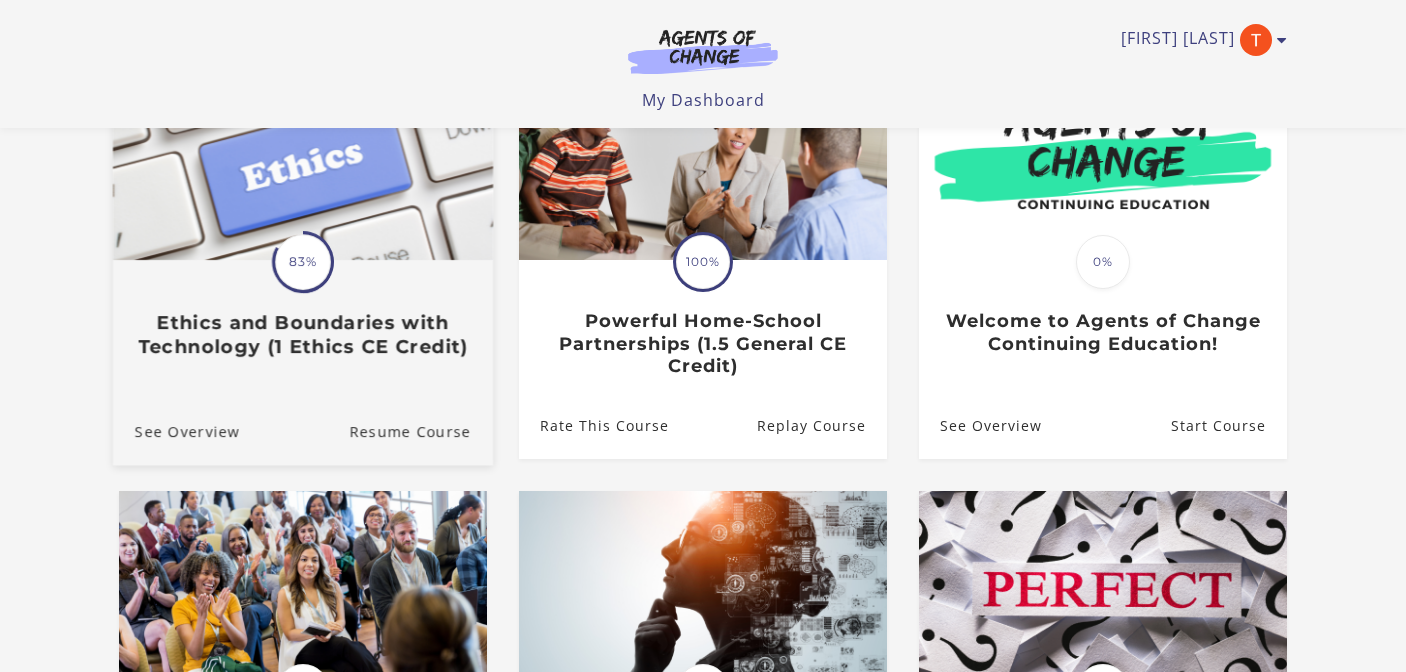 click on "Ethics and Boundaries with Technology (1 Ethics CE Credit)" at bounding box center (303, 335) 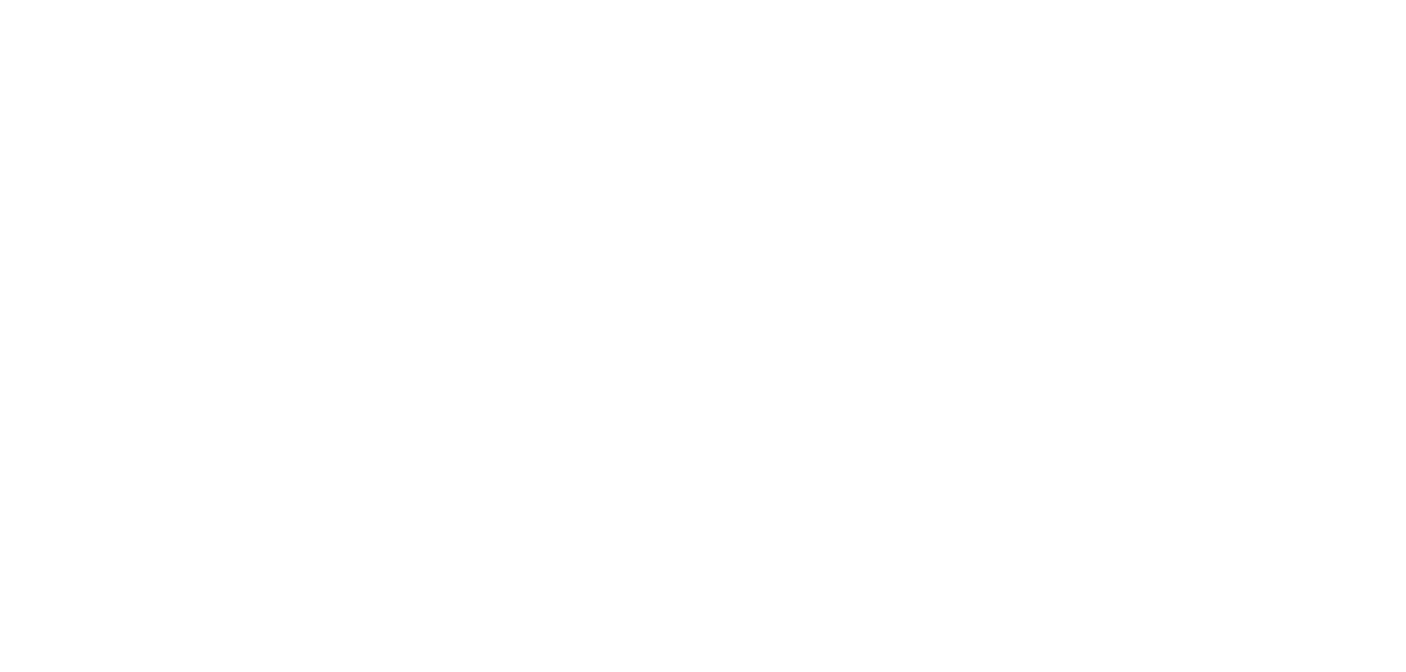 scroll, scrollTop: 0, scrollLeft: 0, axis: both 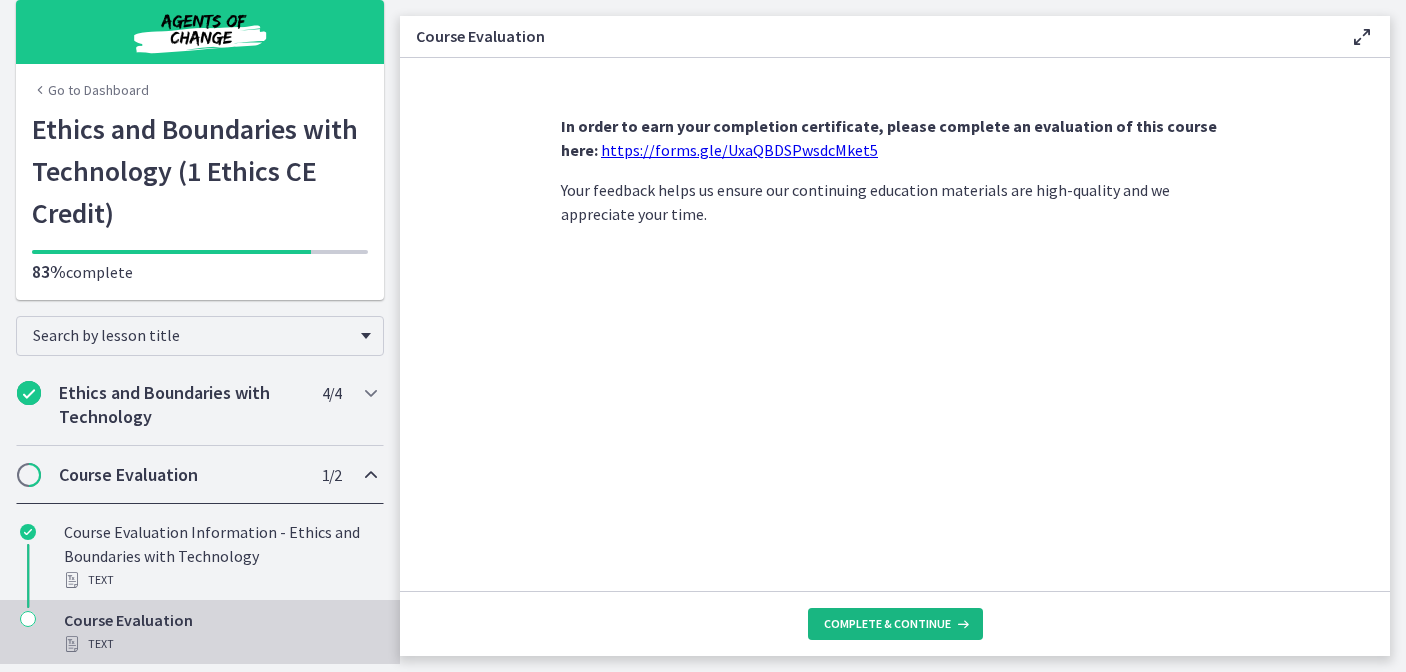 click on "Complete & continue" at bounding box center [895, 624] 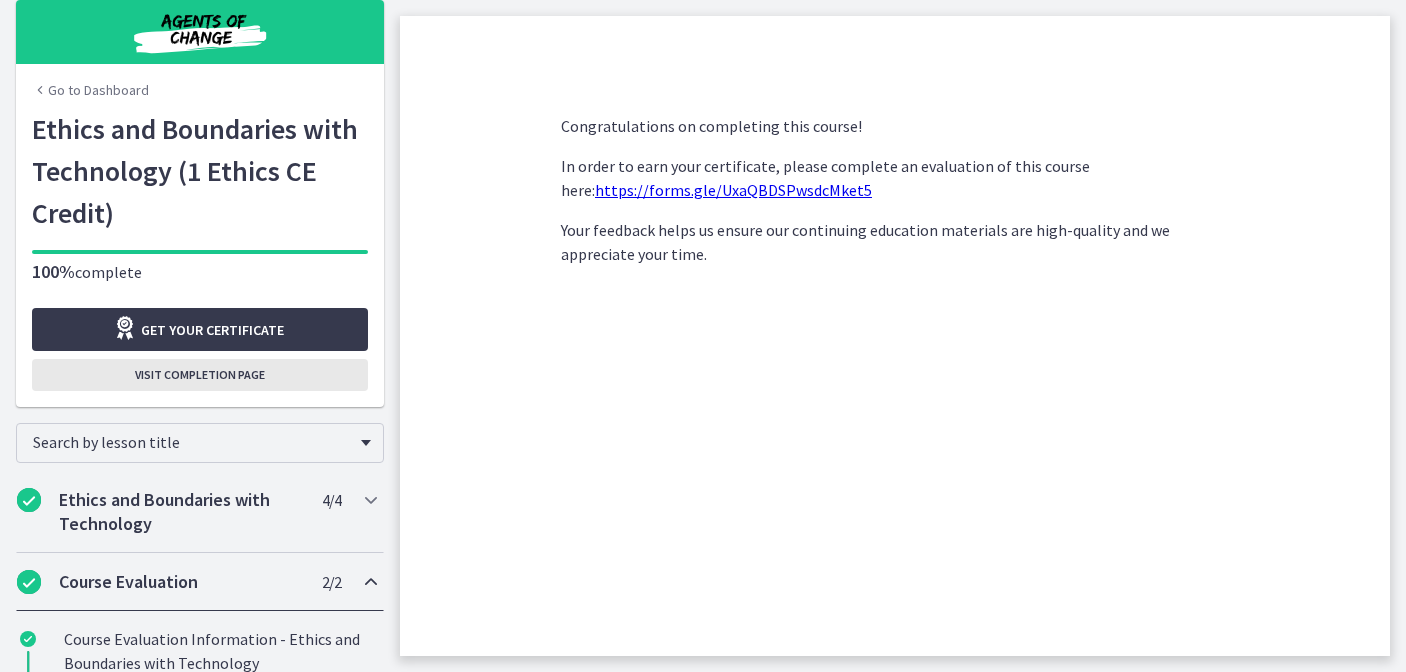 click on "Visit completion page" at bounding box center [200, 375] 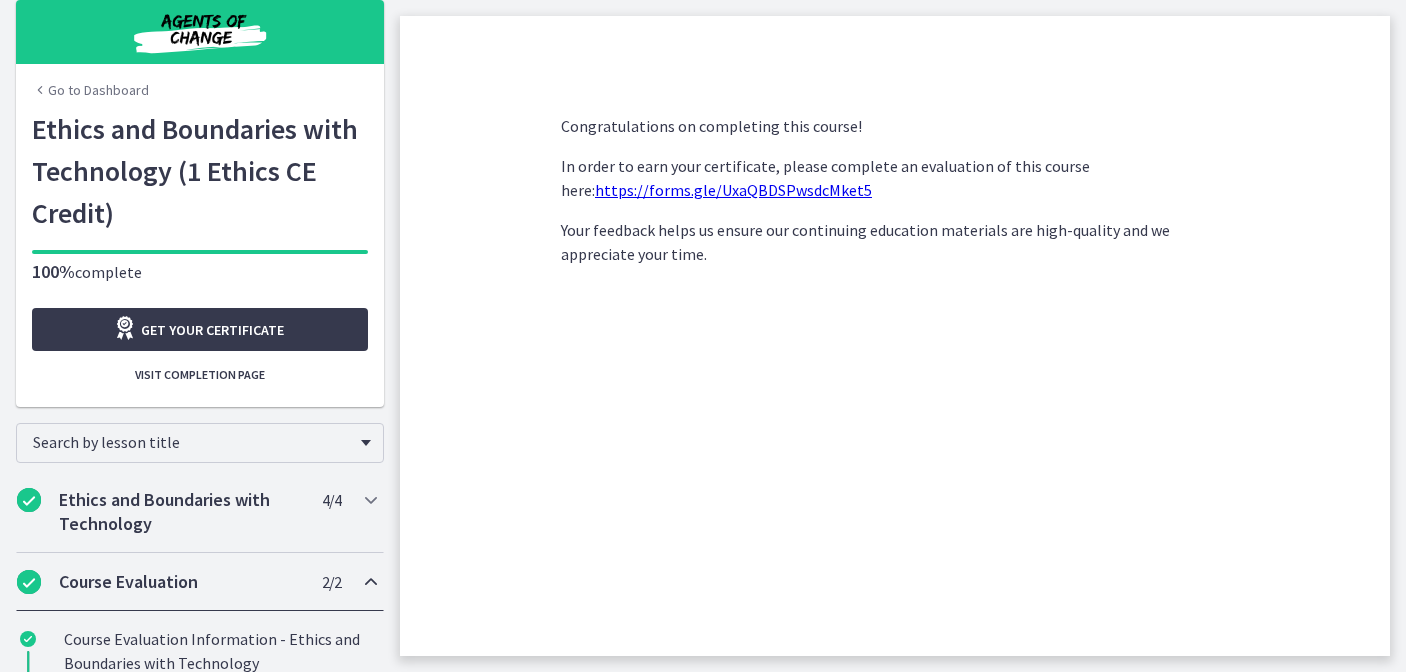 click on "Go to Dashboard" at bounding box center [90, 90] 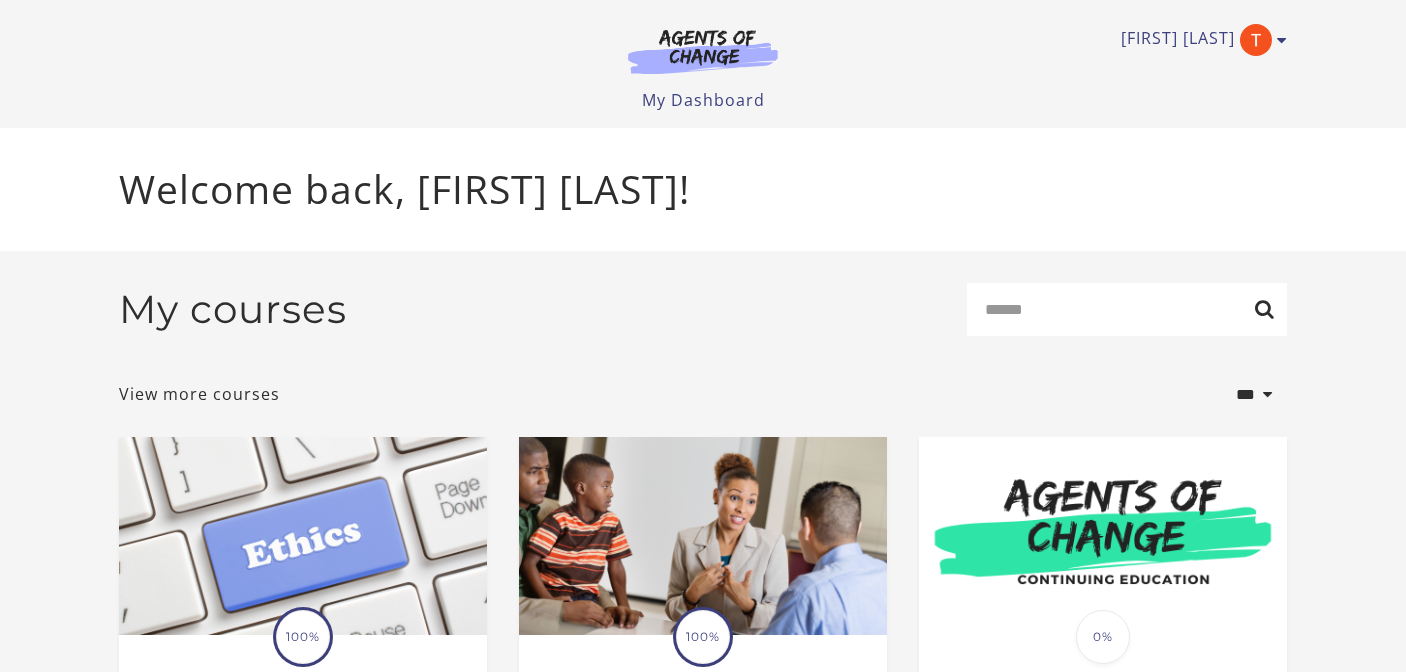 scroll, scrollTop: 0, scrollLeft: 0, axis: both 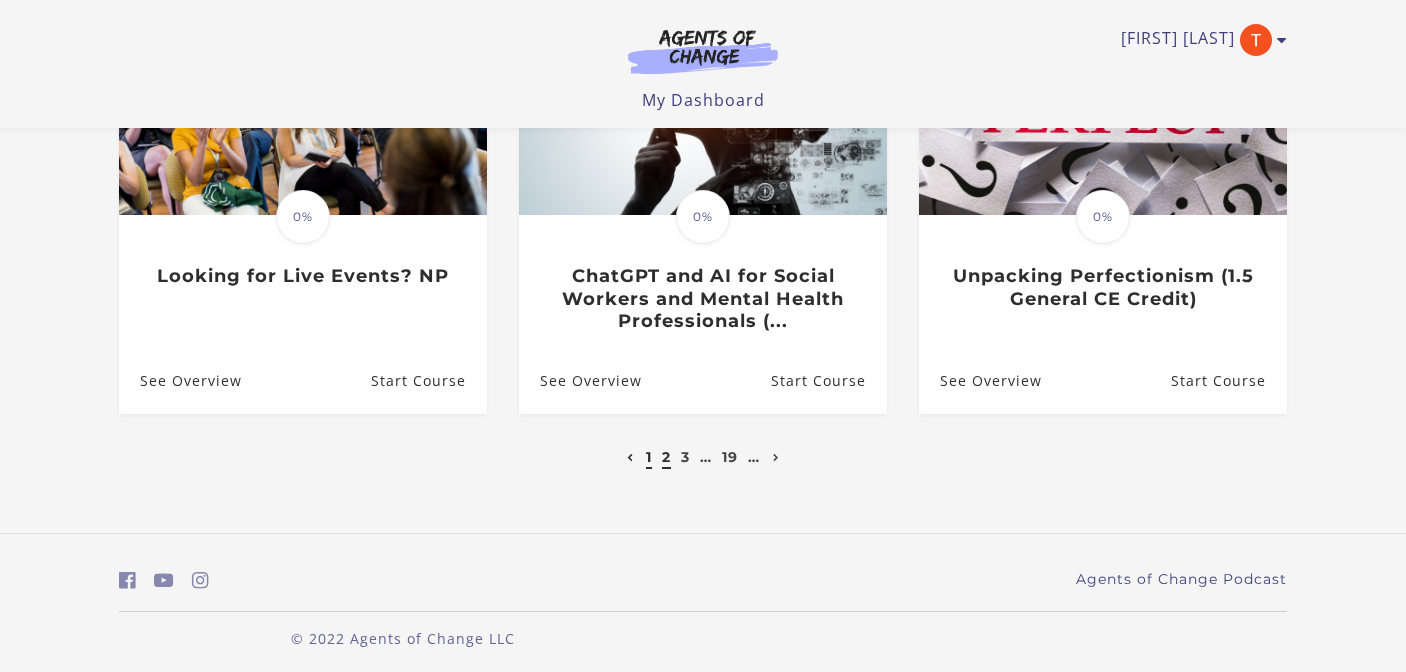 click on "2" at bounding box center [666, 457] 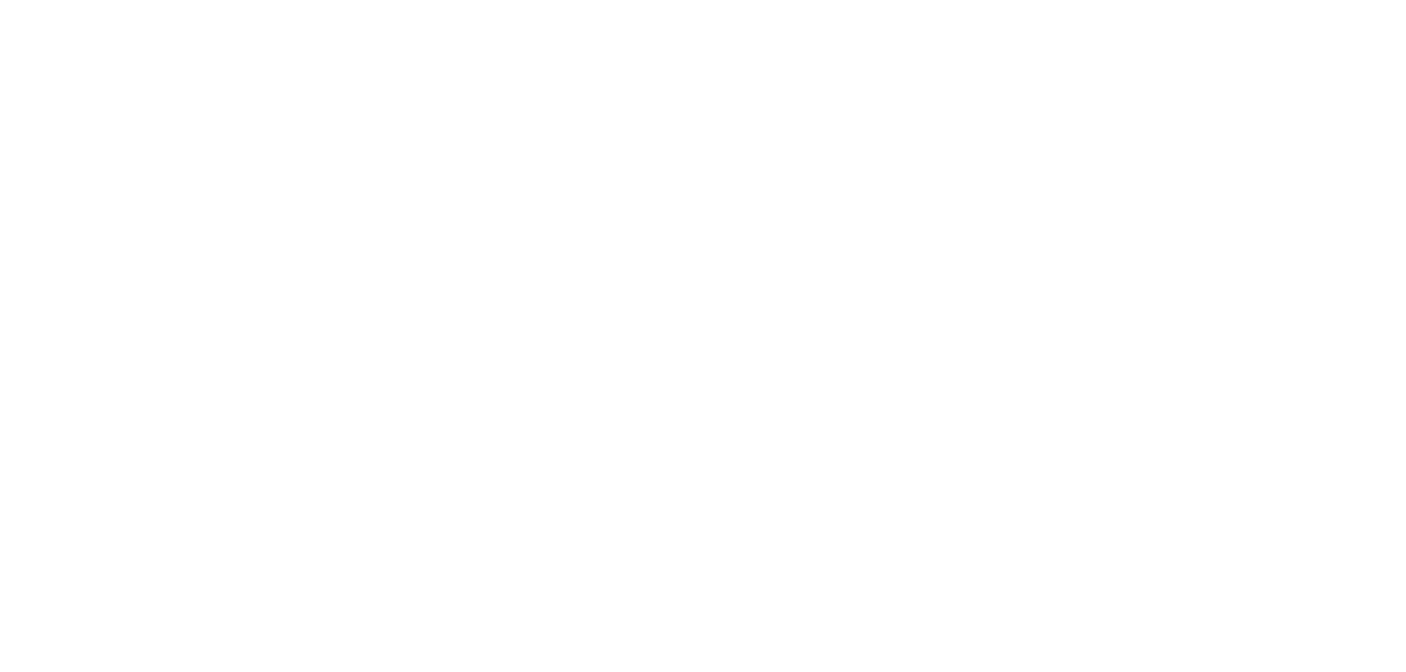 scroll, scrollTop: 0, scrollLeft: 0, axis: both 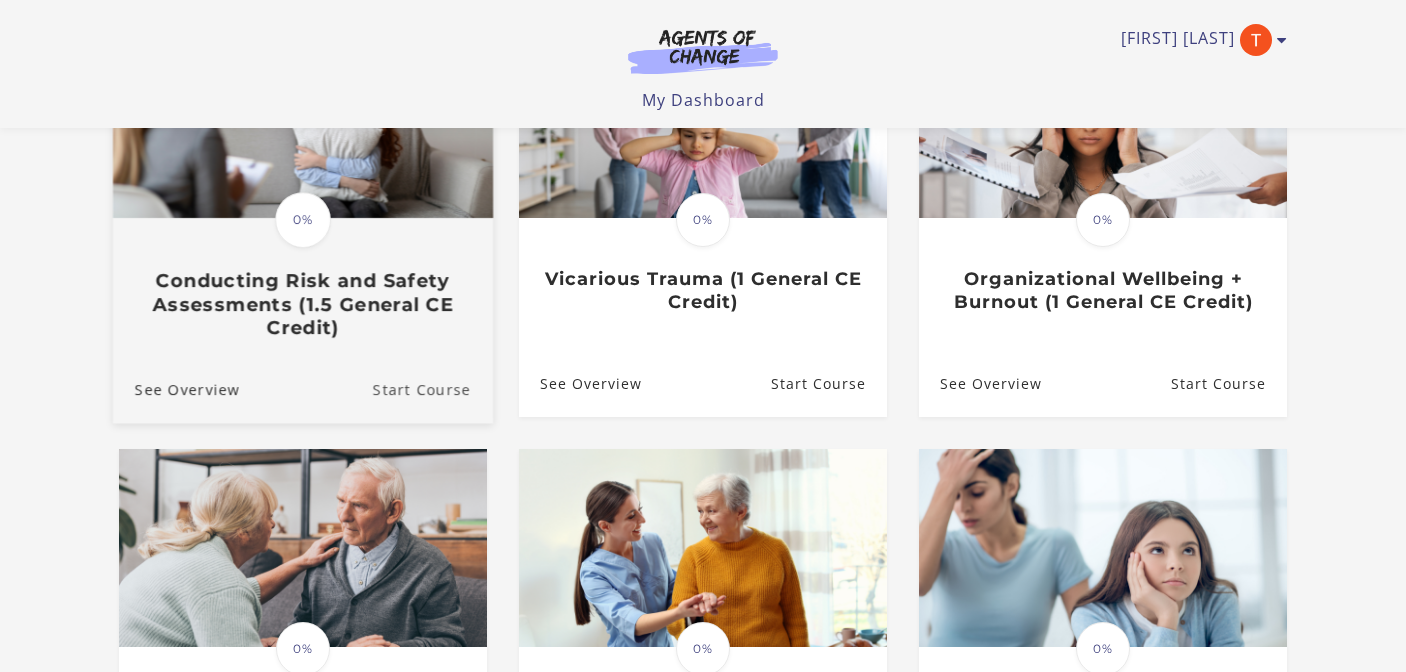 click on "Start Course" at bounding box center [433, 389] 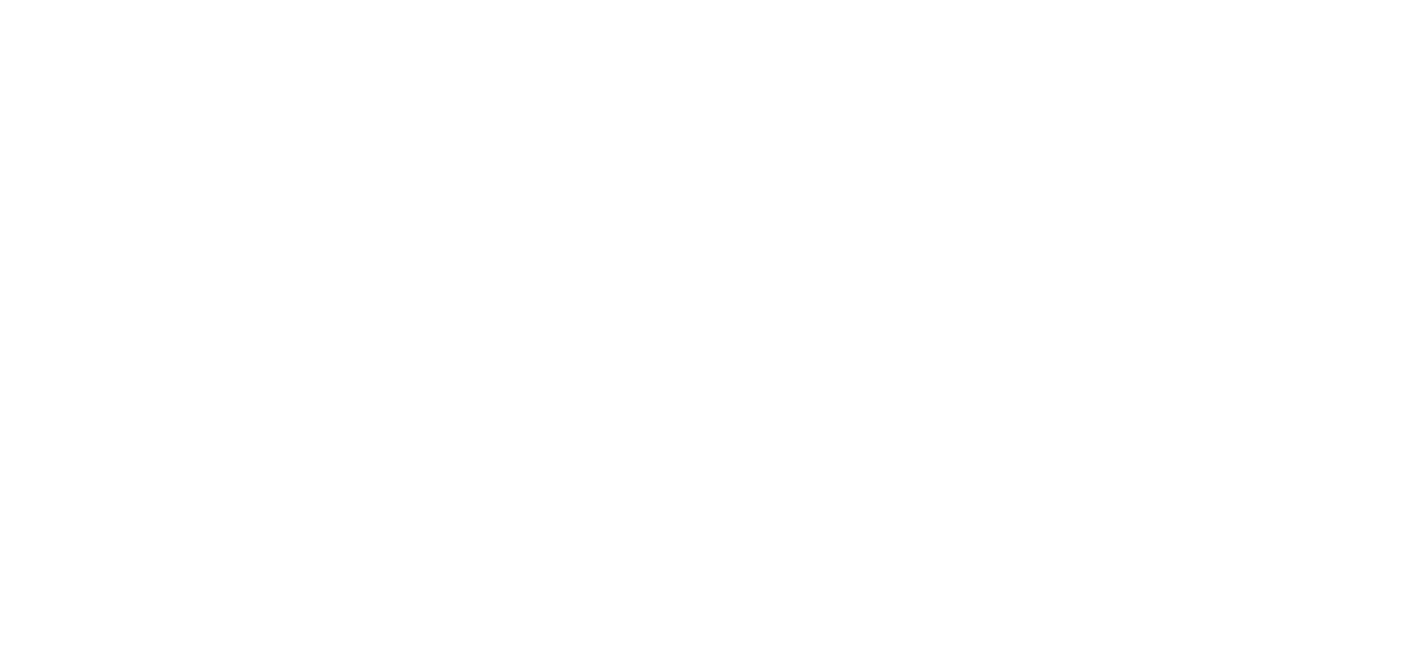 scroll, scrollTop: 0, scrollLeft: 0, axis: both 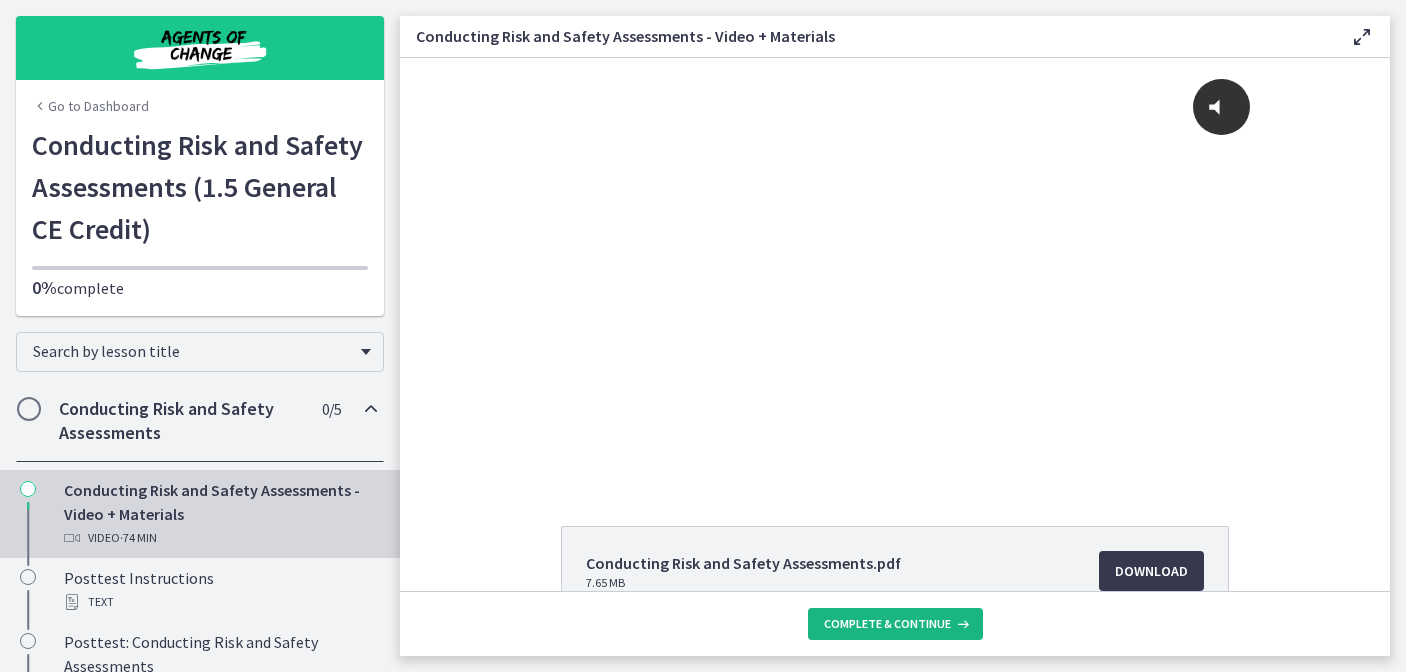 click on "Complete & continue" at bounding box center (887, 624) 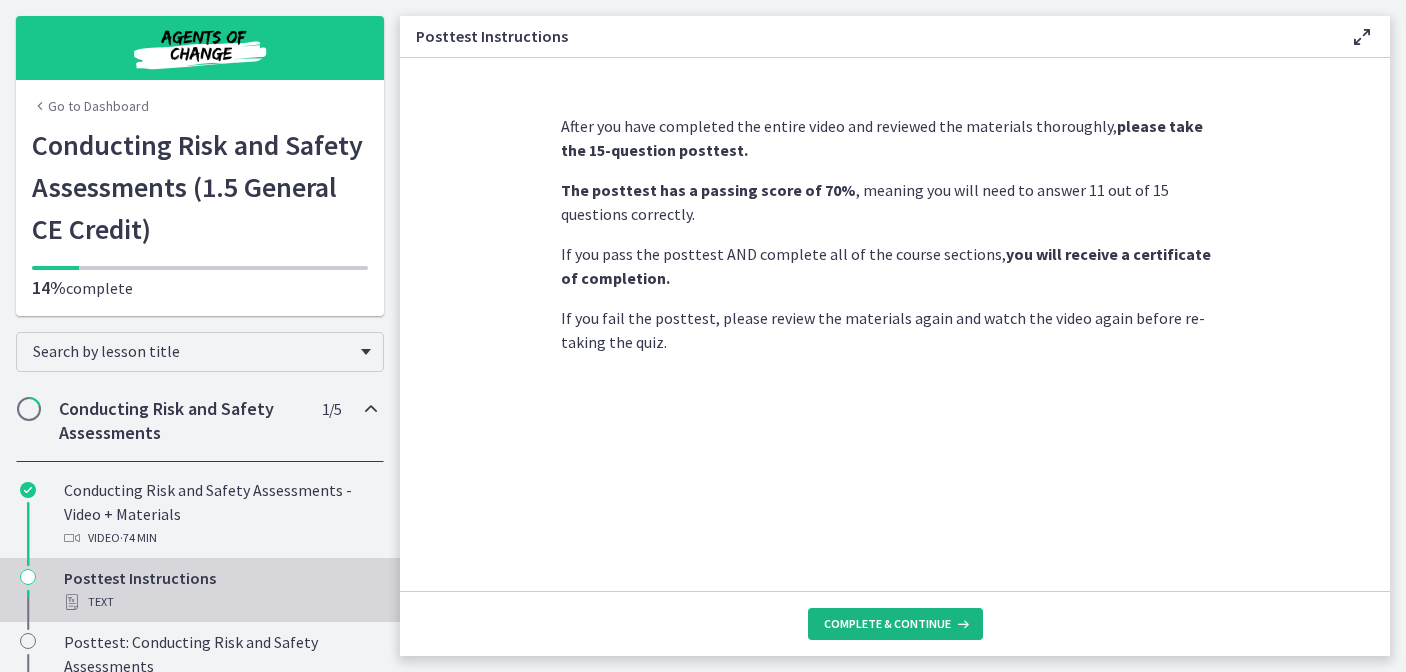 click on "Complete & continue" at bounding box center [887, 624] 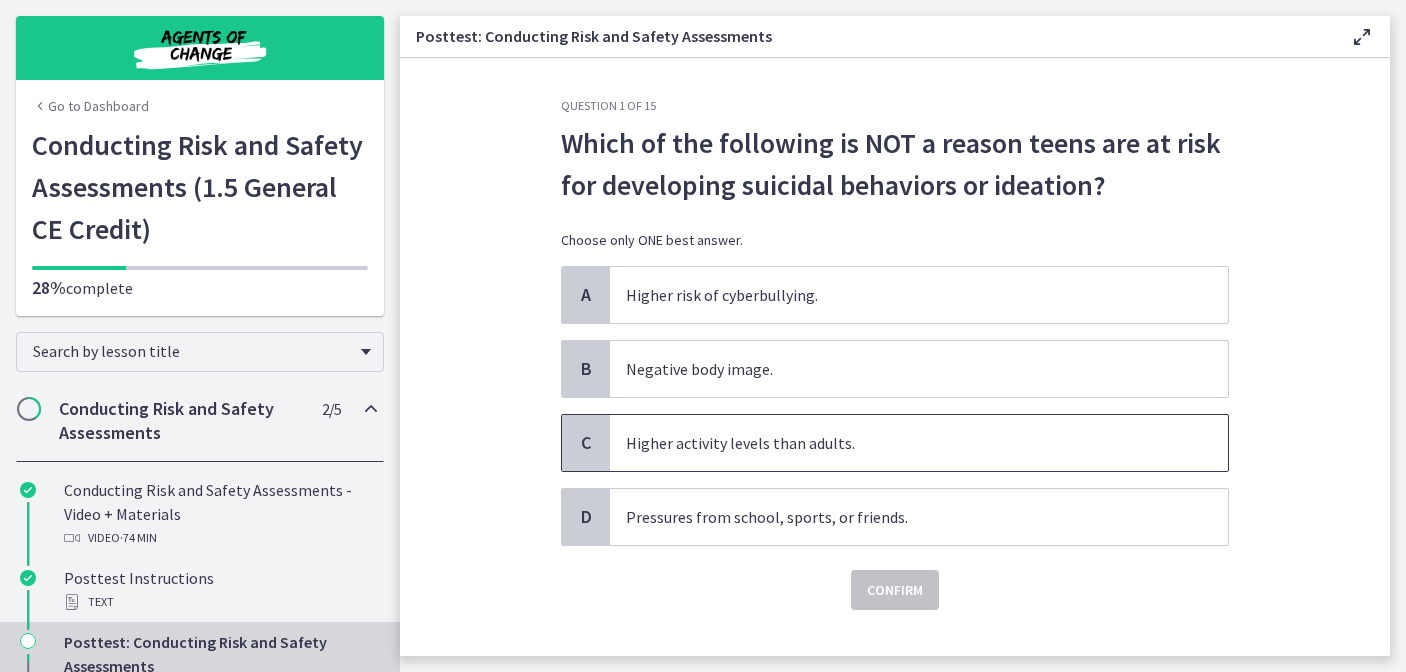 click on "Higher activity levels than adults." at bounding box center [919, 443] 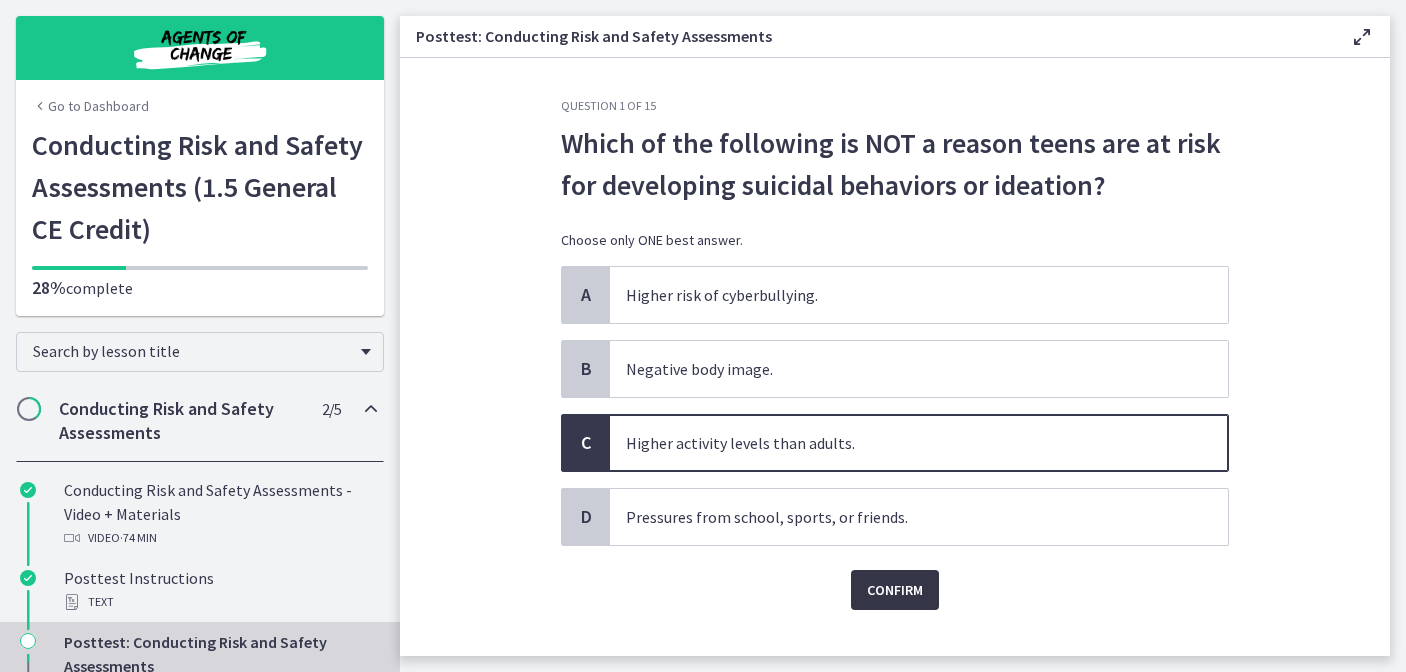 click on "Confirm" at bounding box center [895, 590] 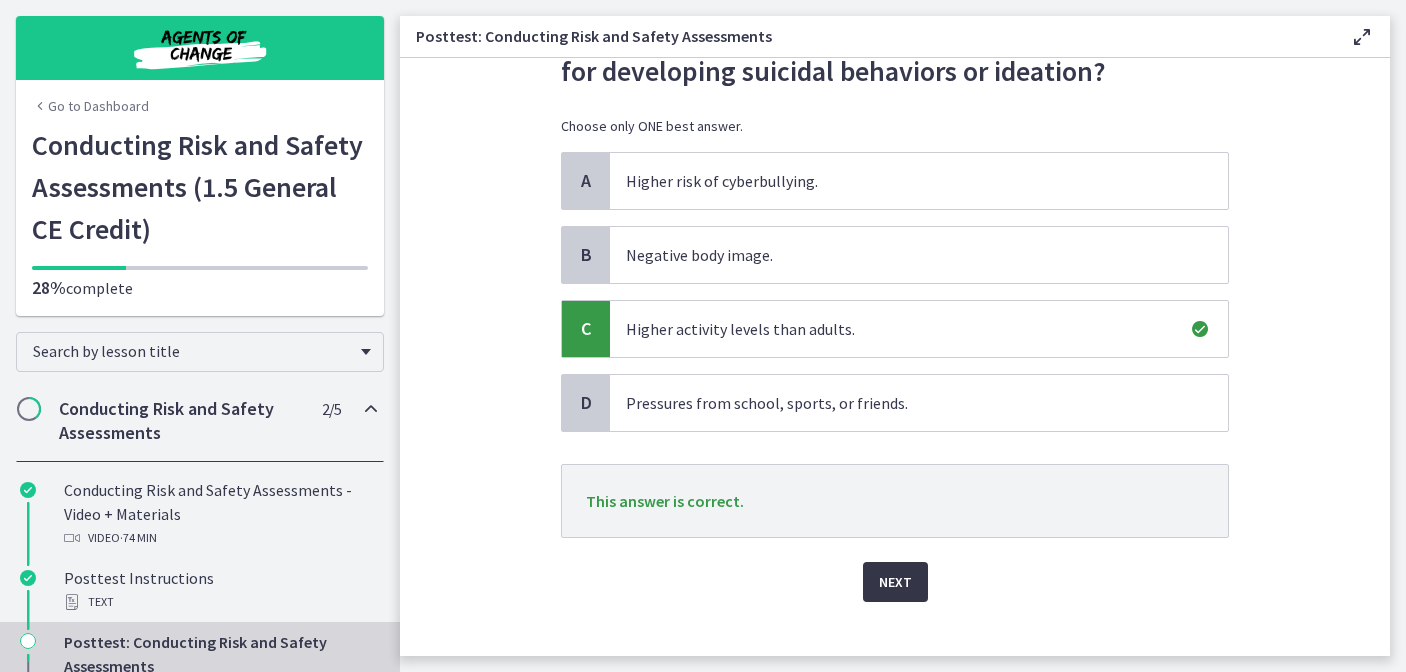 scroll, scrollTop: 115, scrollLeft: 0, axis: vertical 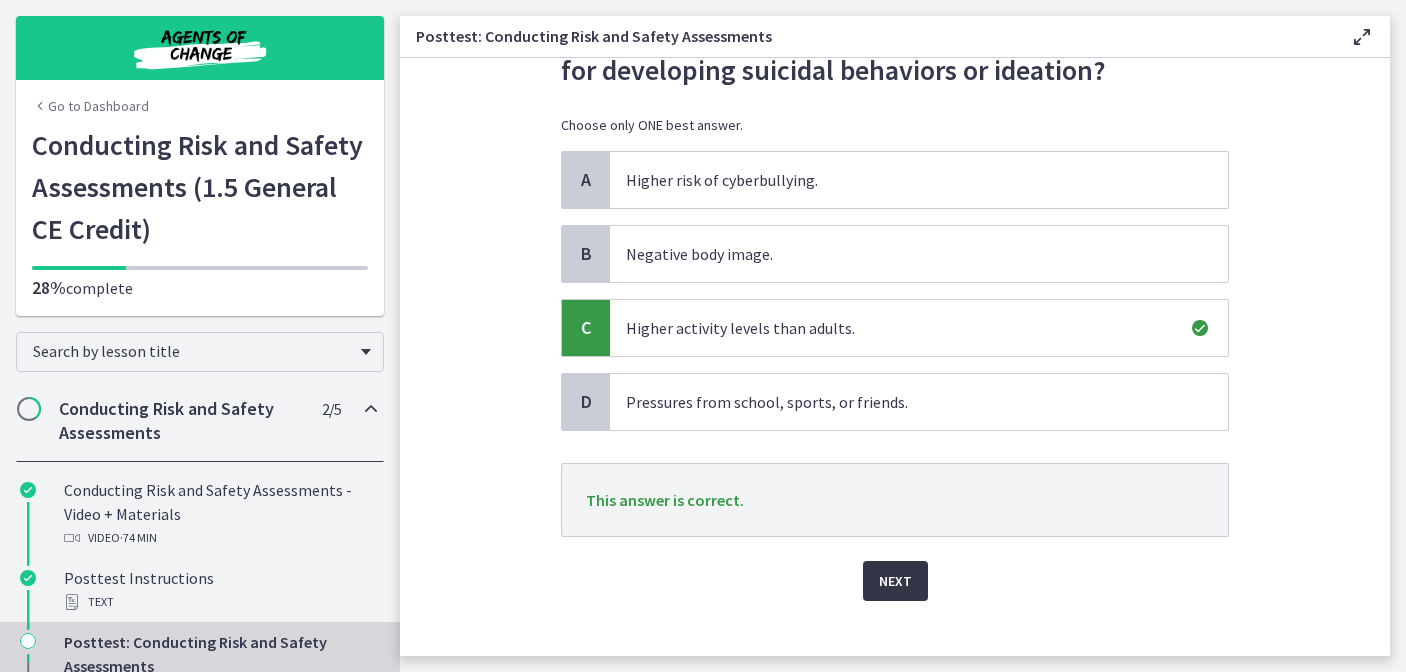 click on "Next" at bounding box center [895, 581] 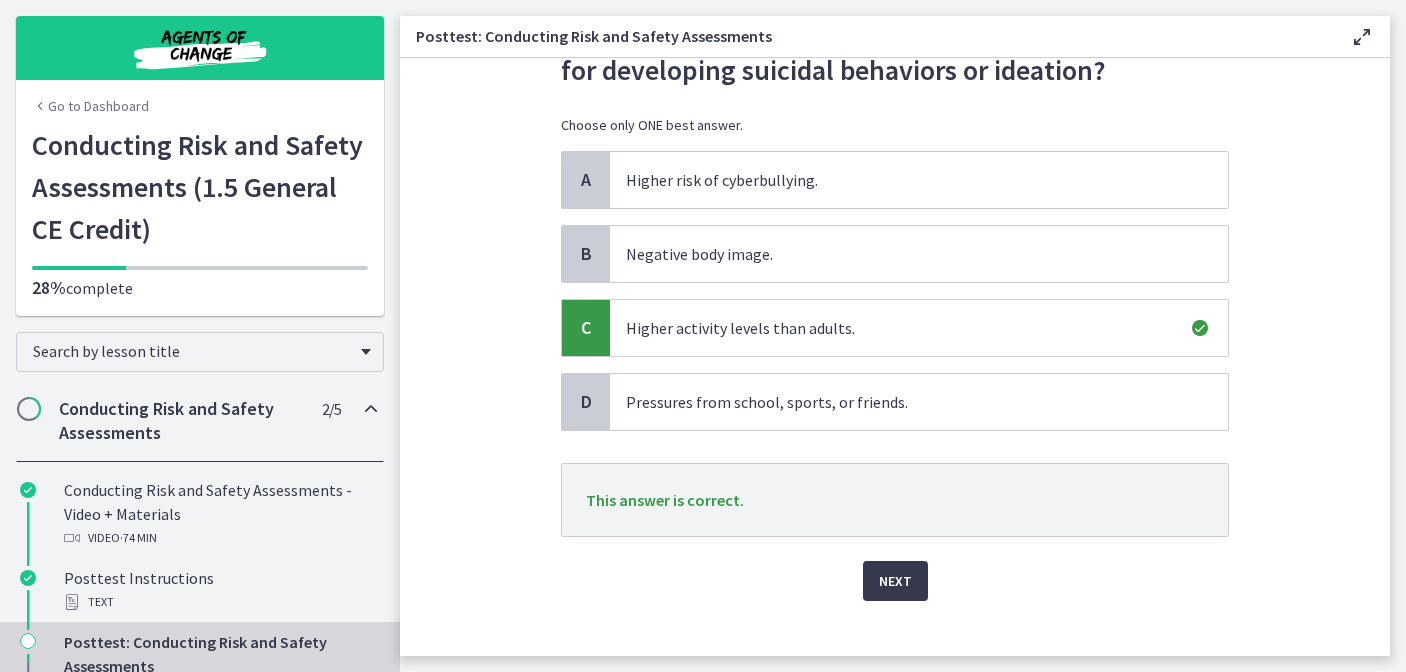 scroll, scrollTop: 0, scrollLeft: 0, axis: both 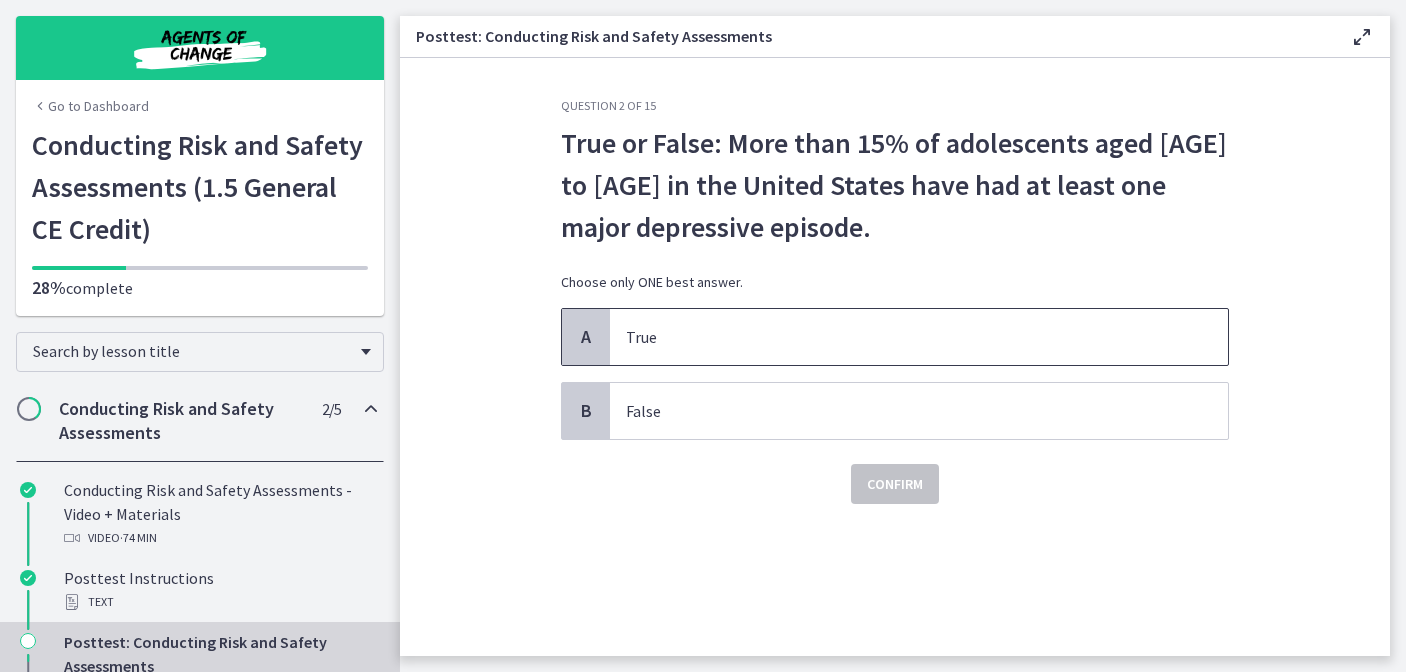 click on "True" at bounding box center (899, 337) 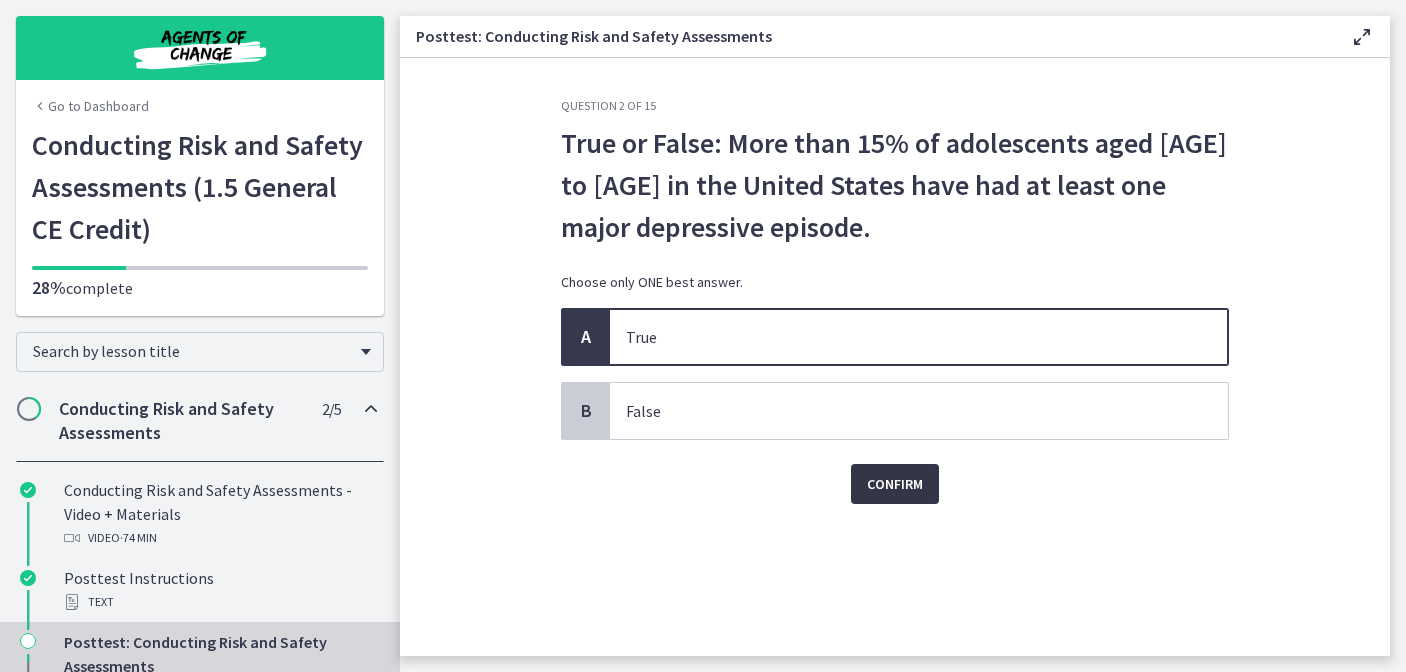 click on "Confirm" at bounding box center [895, 484] 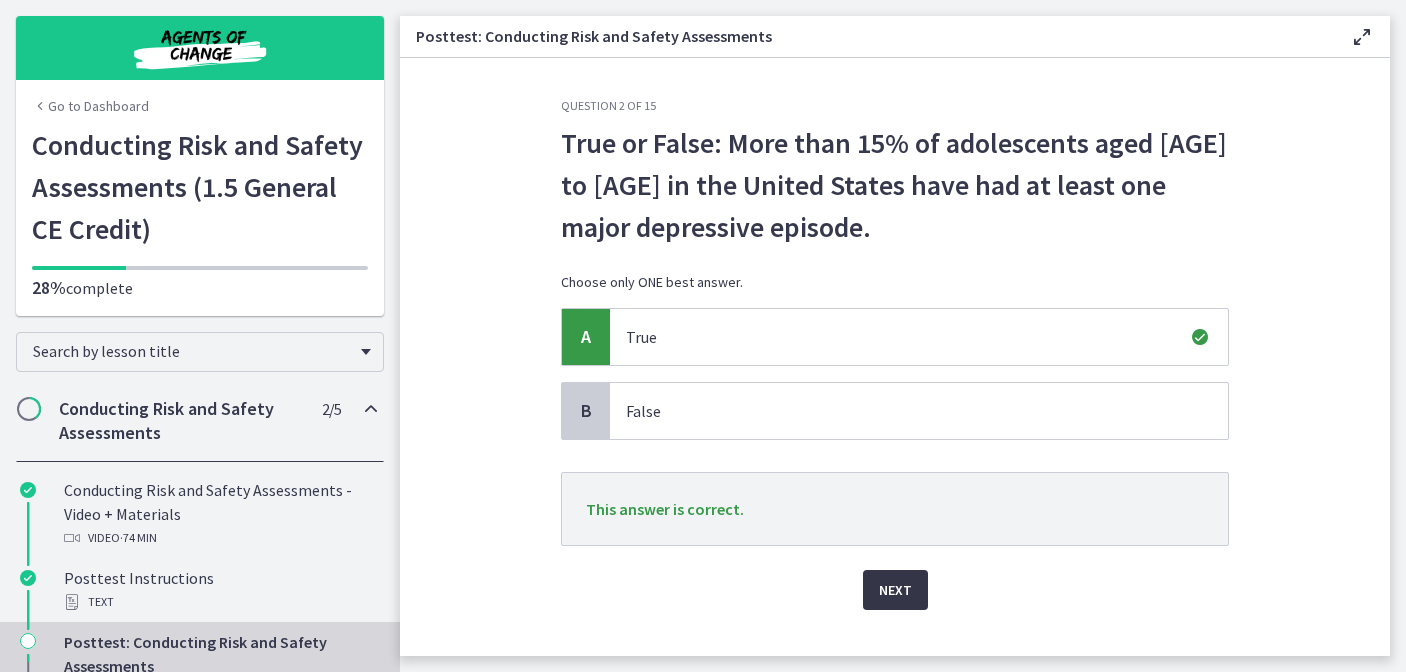 click on "Next" at bounding box center (895, 590) 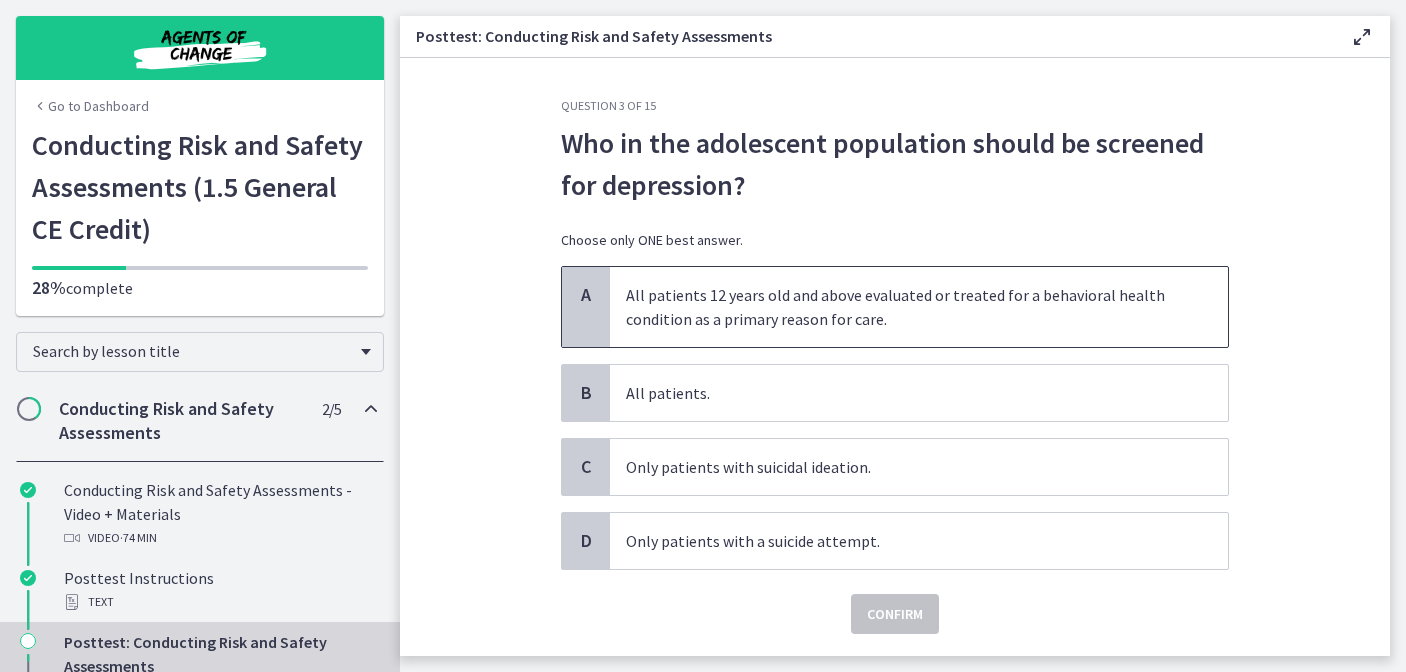 click on "All patients 12 years old and above evaluated or treated for a behavioral health condition as a primary reason for care." at bounding box center (899, 307) 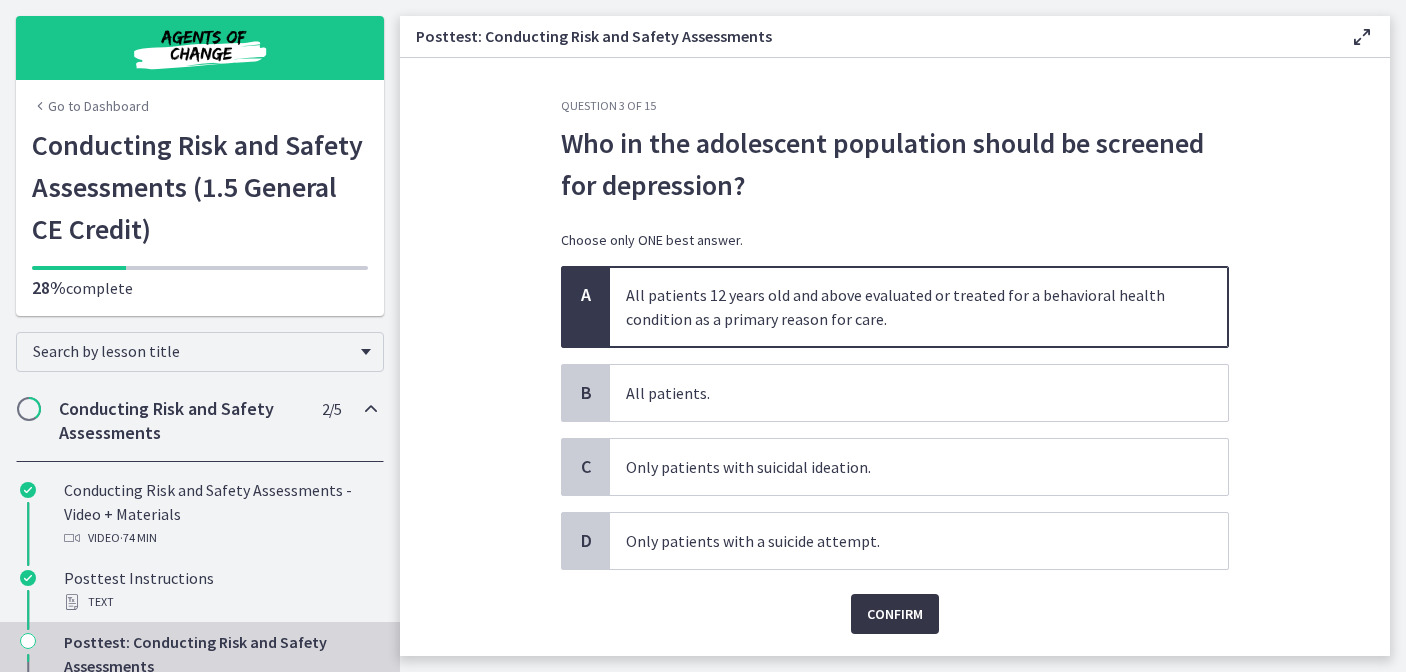 click on "Confirm" at bounding box center [895, 614] 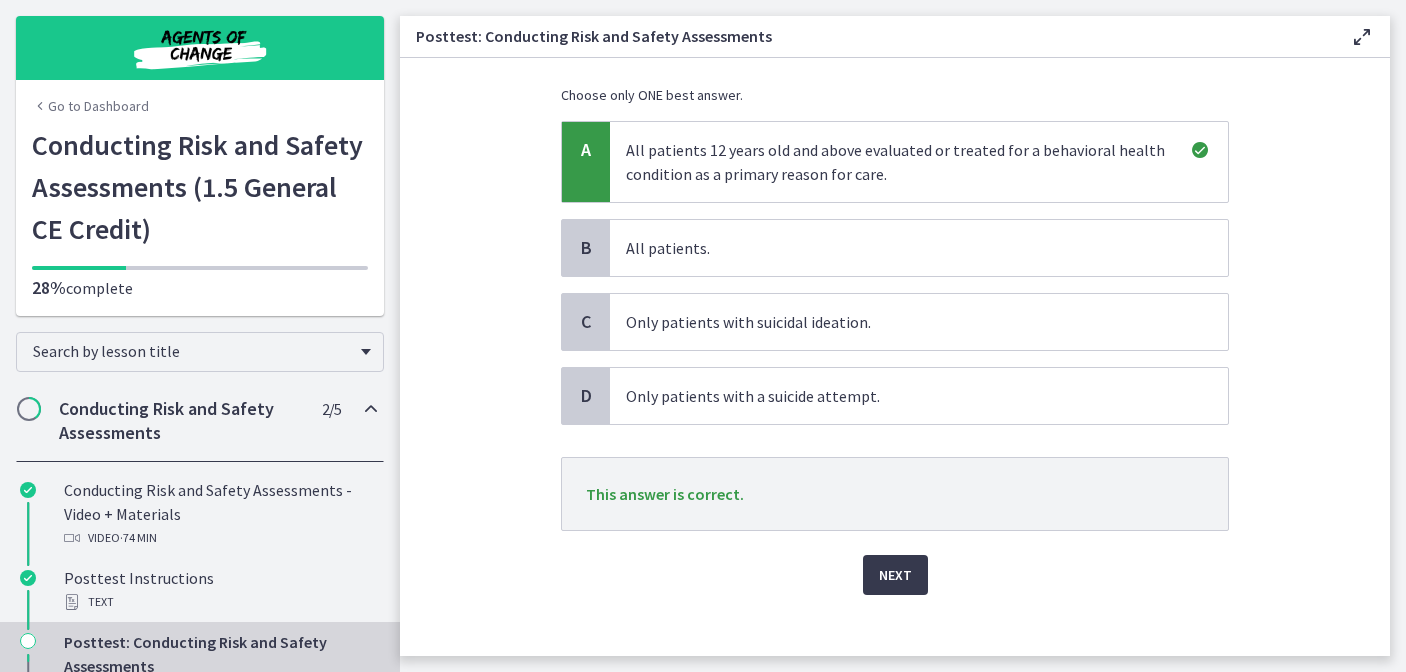 scroll, scrollTop: 148, scrollLeft: 0, axis: vertical 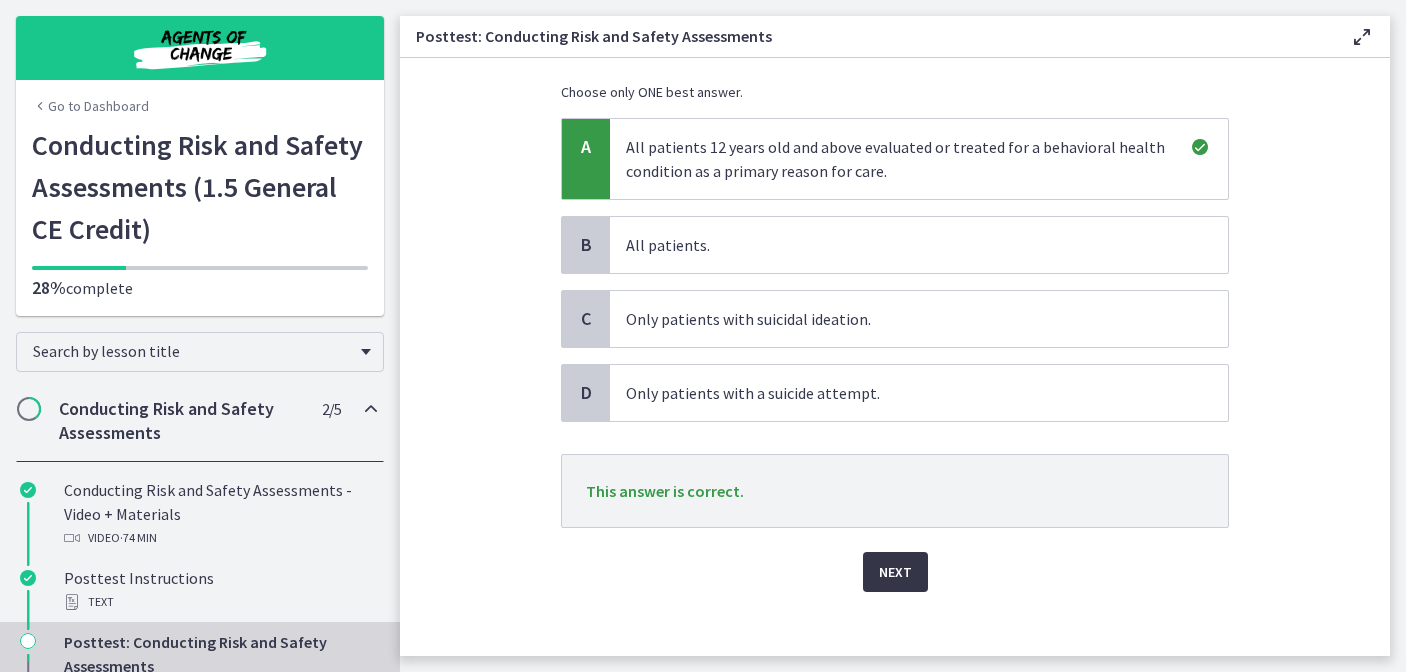 click on "Next" at bounding box center (895, 572) 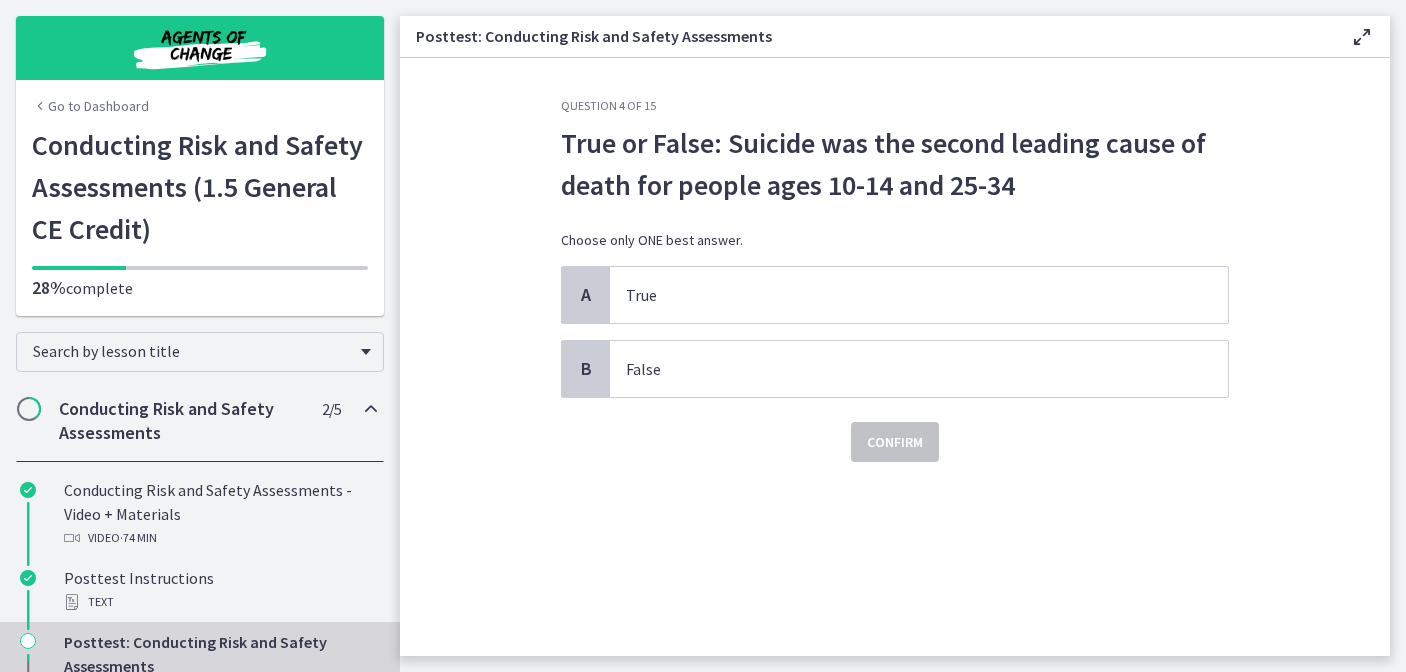 scroll, scrollTop: 0, scrollLeft: 0, axis: both 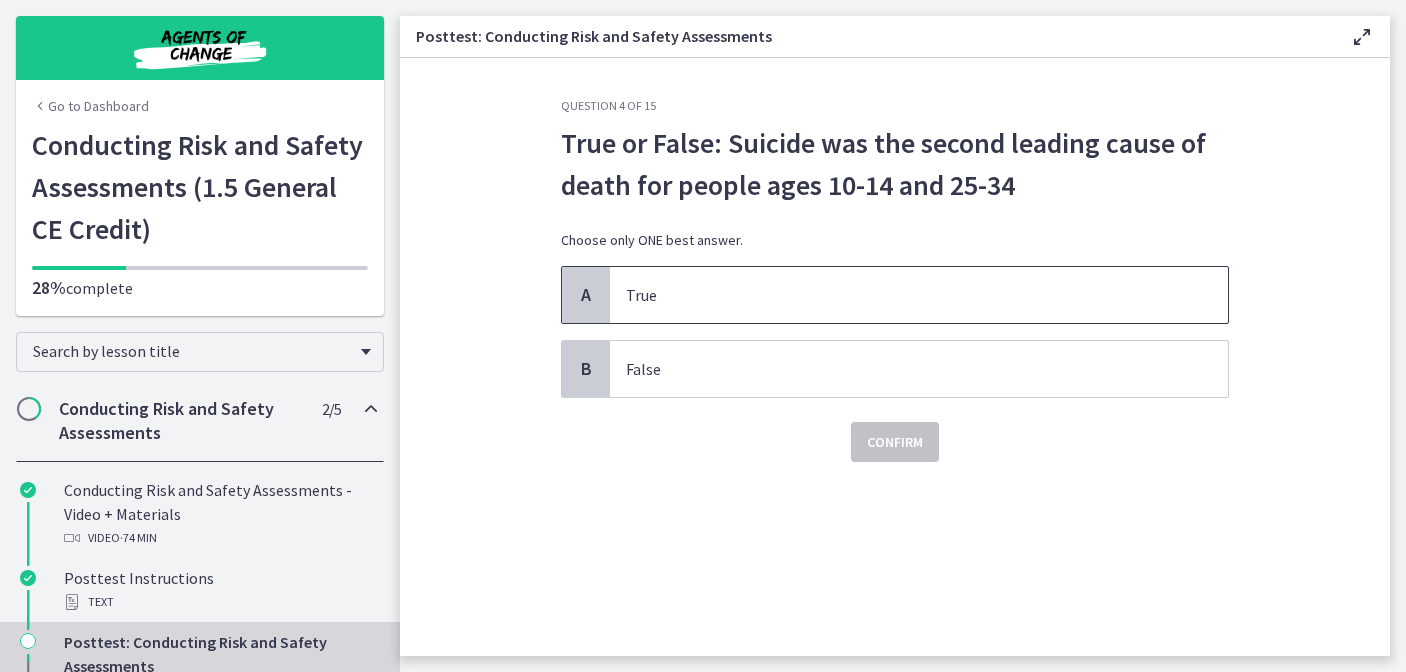 click on "True" at bounding box center [899, 295] 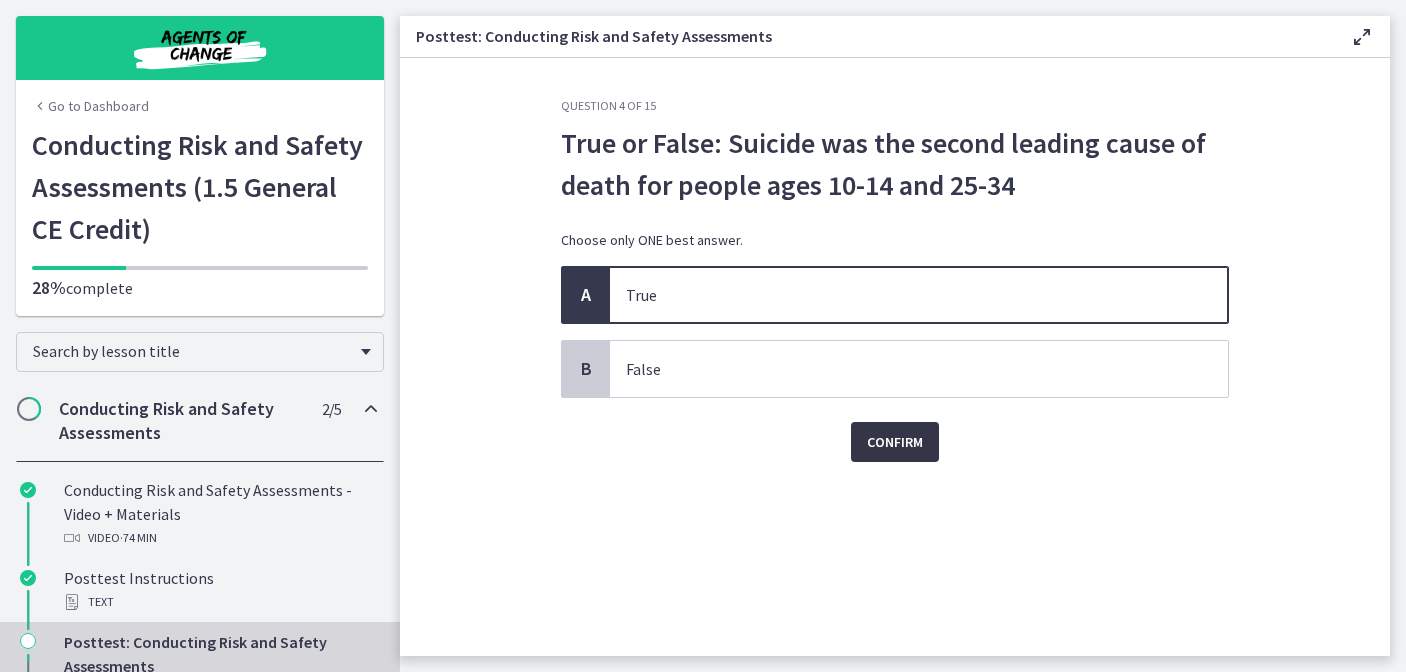 click on "Confirm" at bounding box center (895, 442) 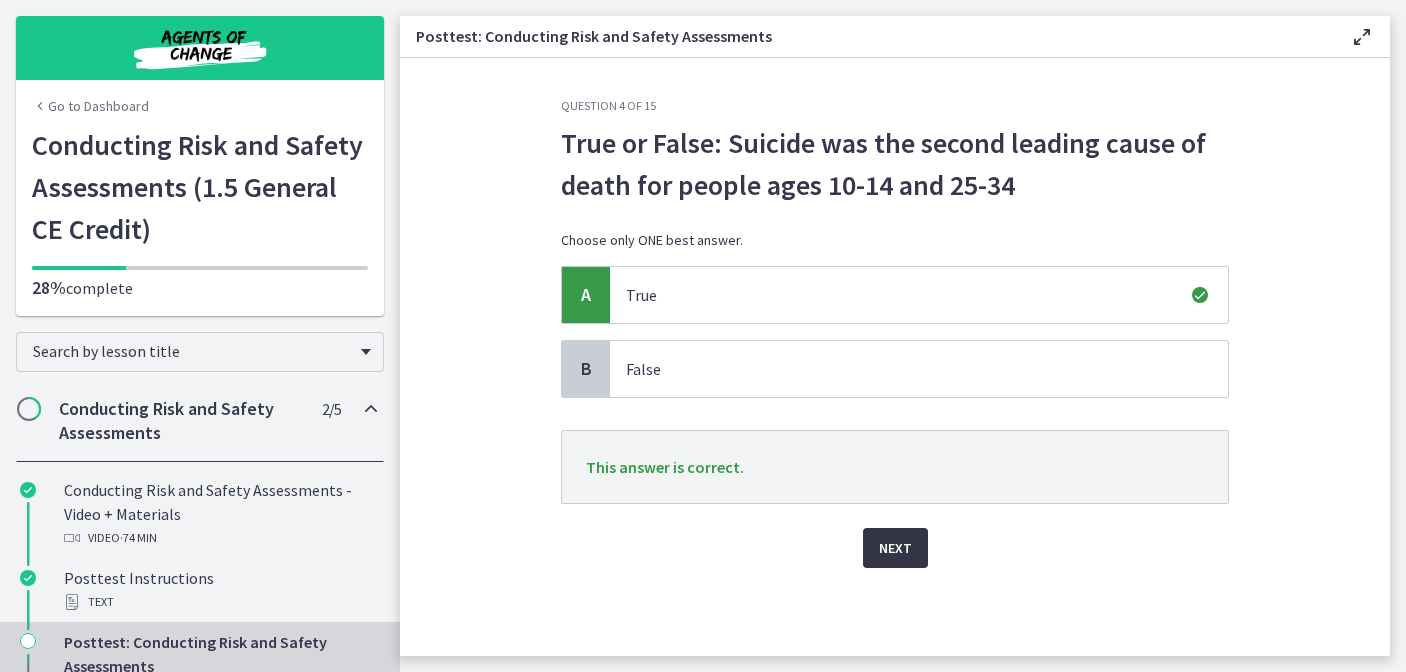 click on "Next" at bounding box center (895, 548) 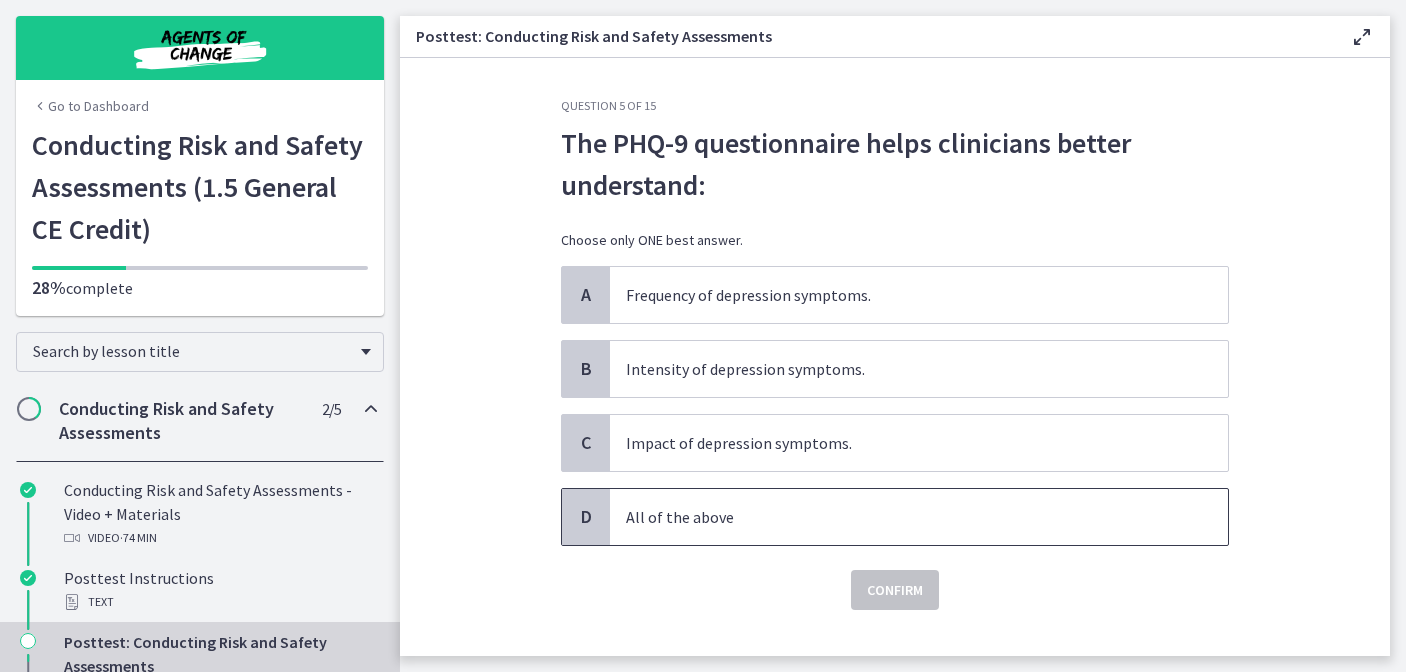 click on "All of the above" at bounding box center [919, 517] 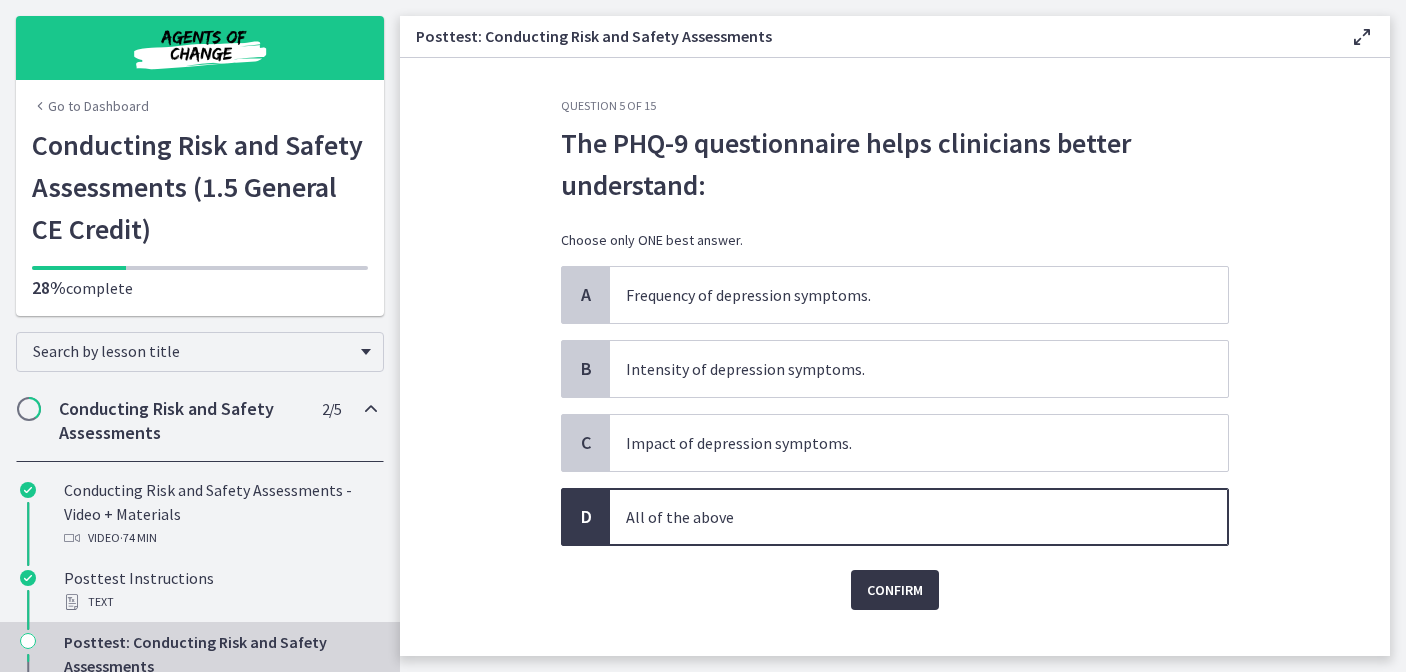 click on "Confirm" at bounding box center [895, 590] 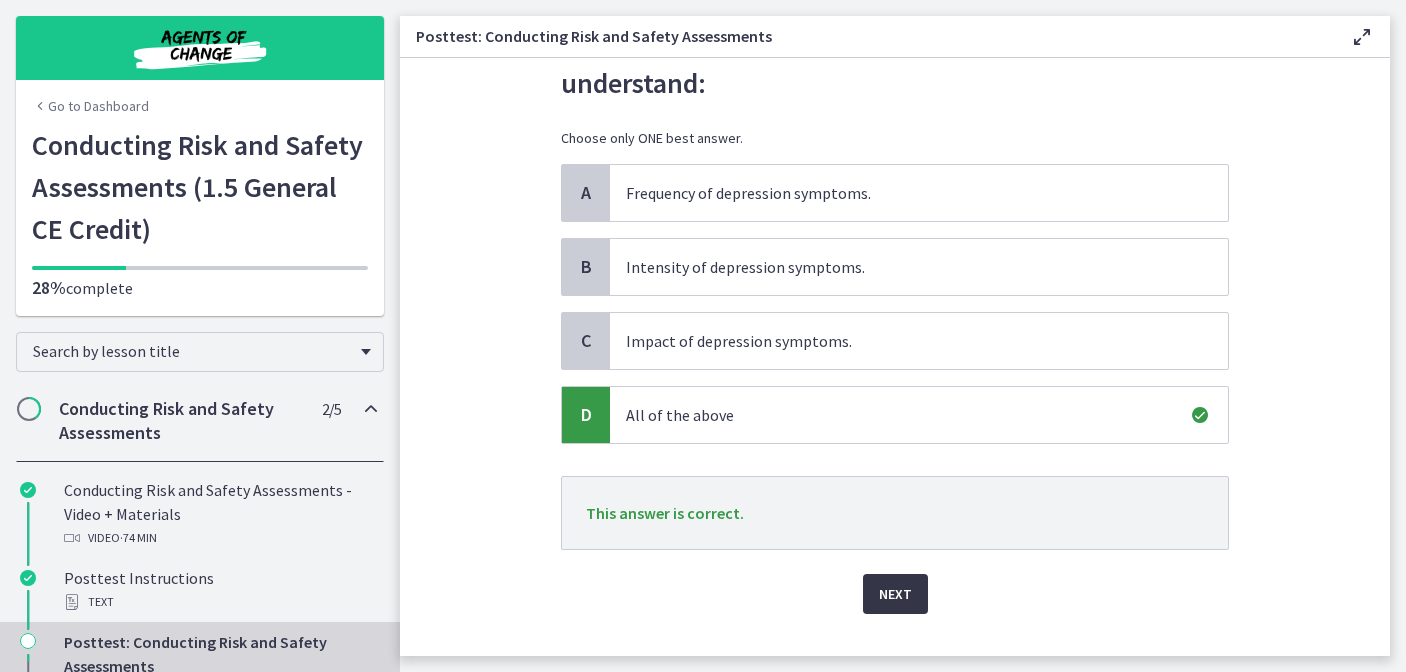 scroll, scrollTop: 140, scrollLeft: 0, axis: vertical 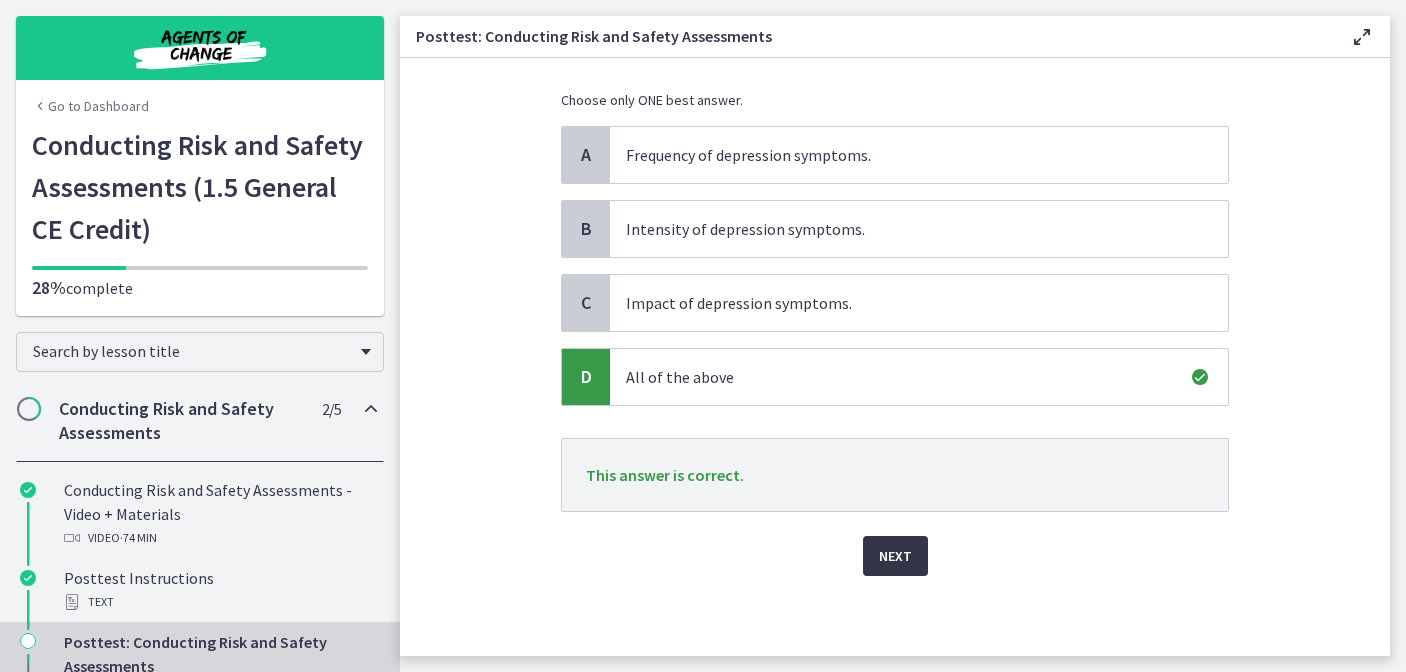 click on "Next" at bounding box center [895, 556] 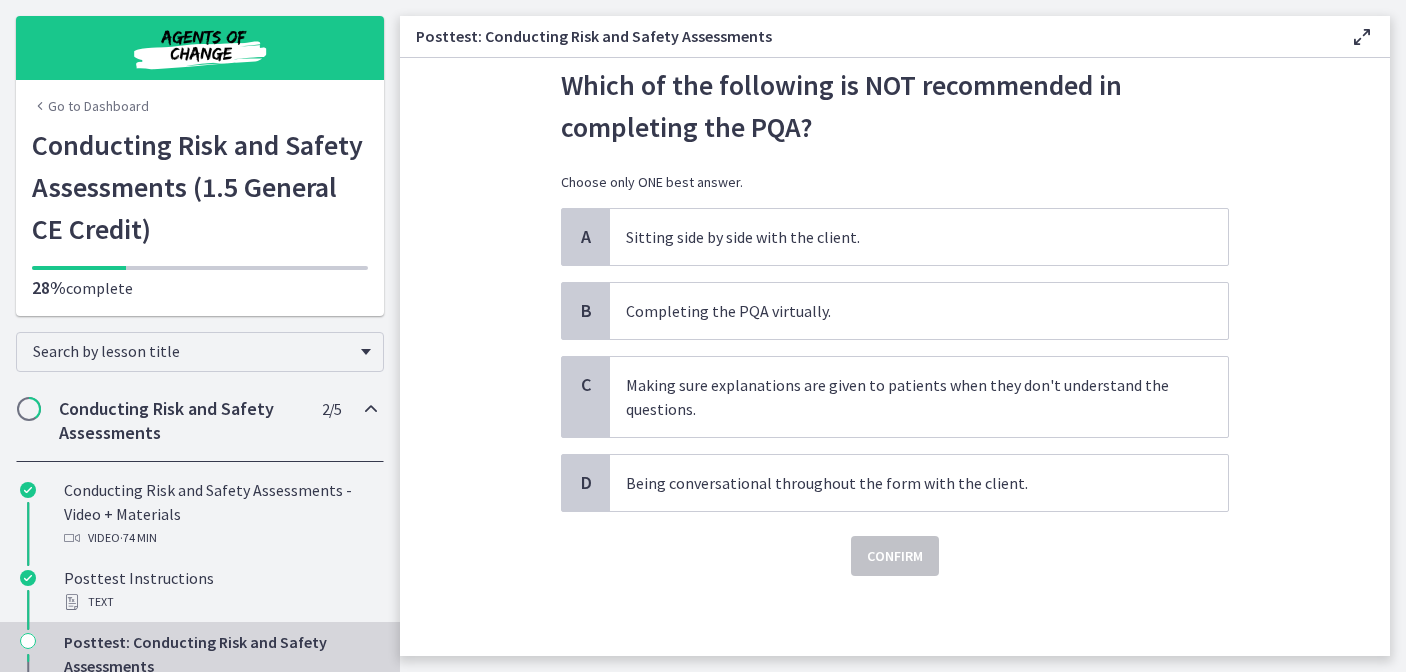scroll, scrollTop: 0, scrollLeft: 0, axis: both 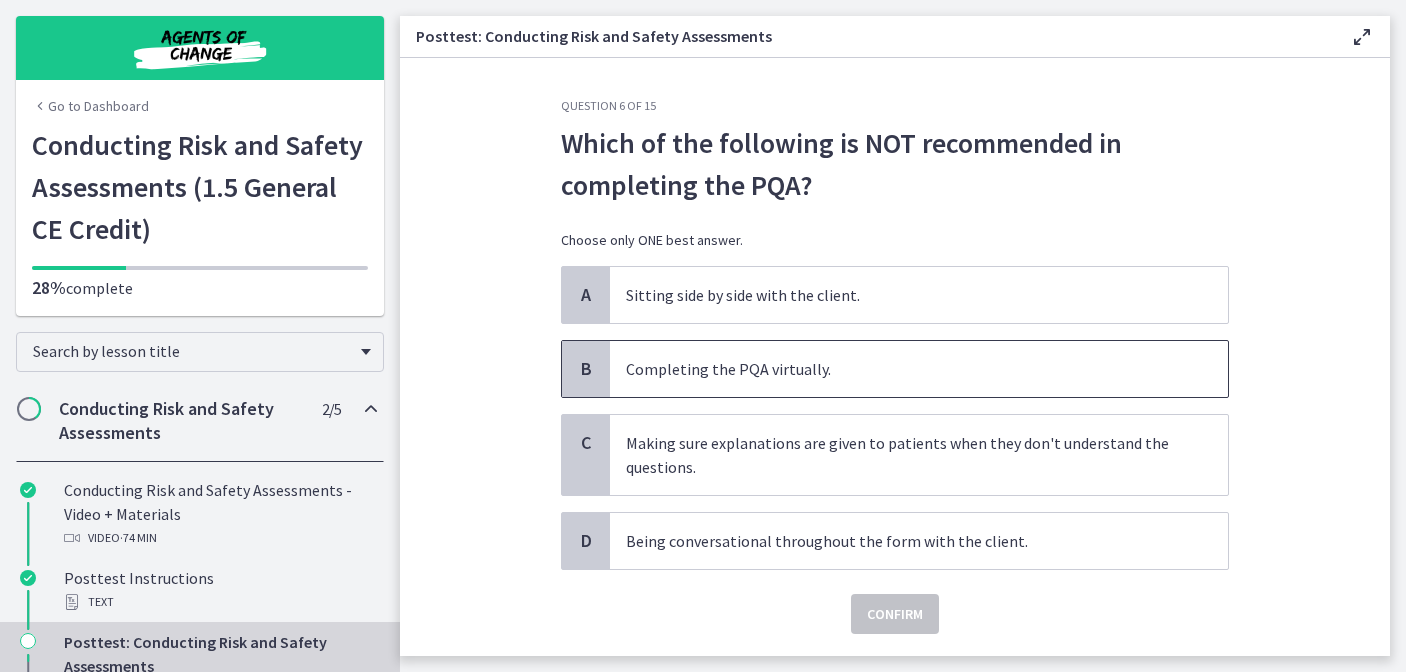 click on "Completing the PQA virtually." at bounding box center [899, 369] 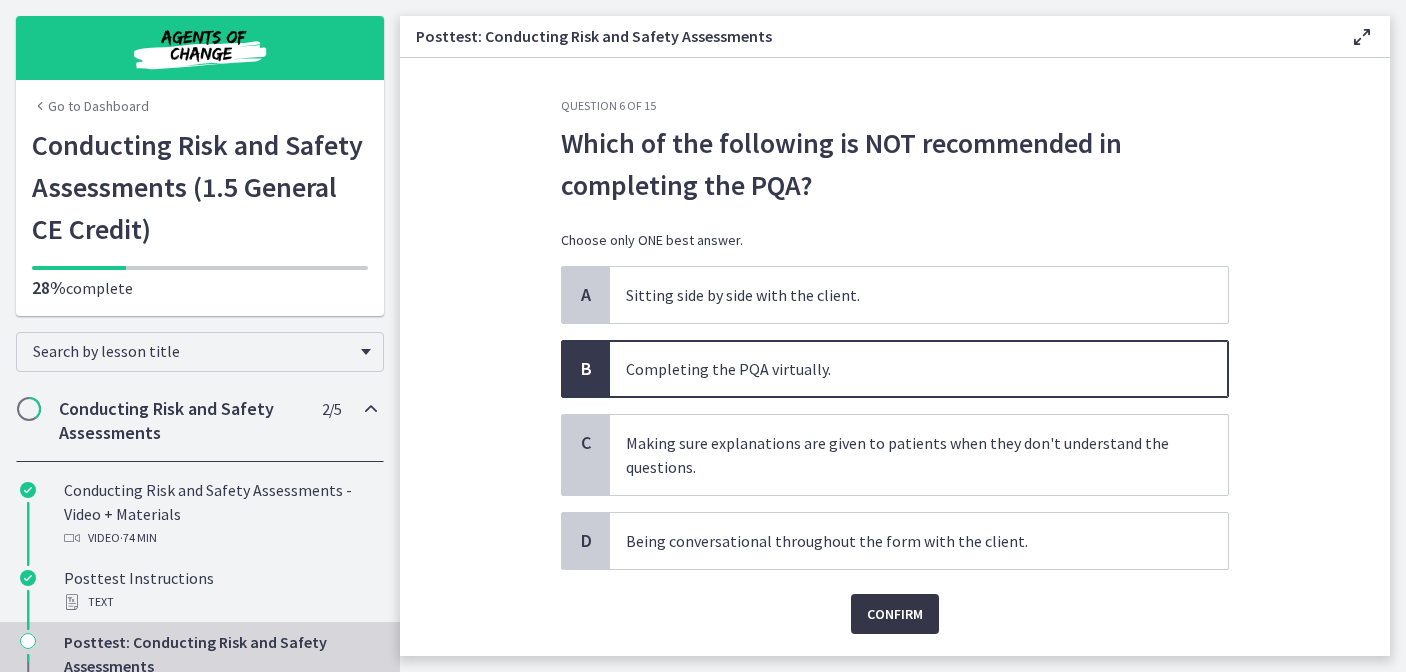 click on "Confirm" at bounding box center [895, 614] 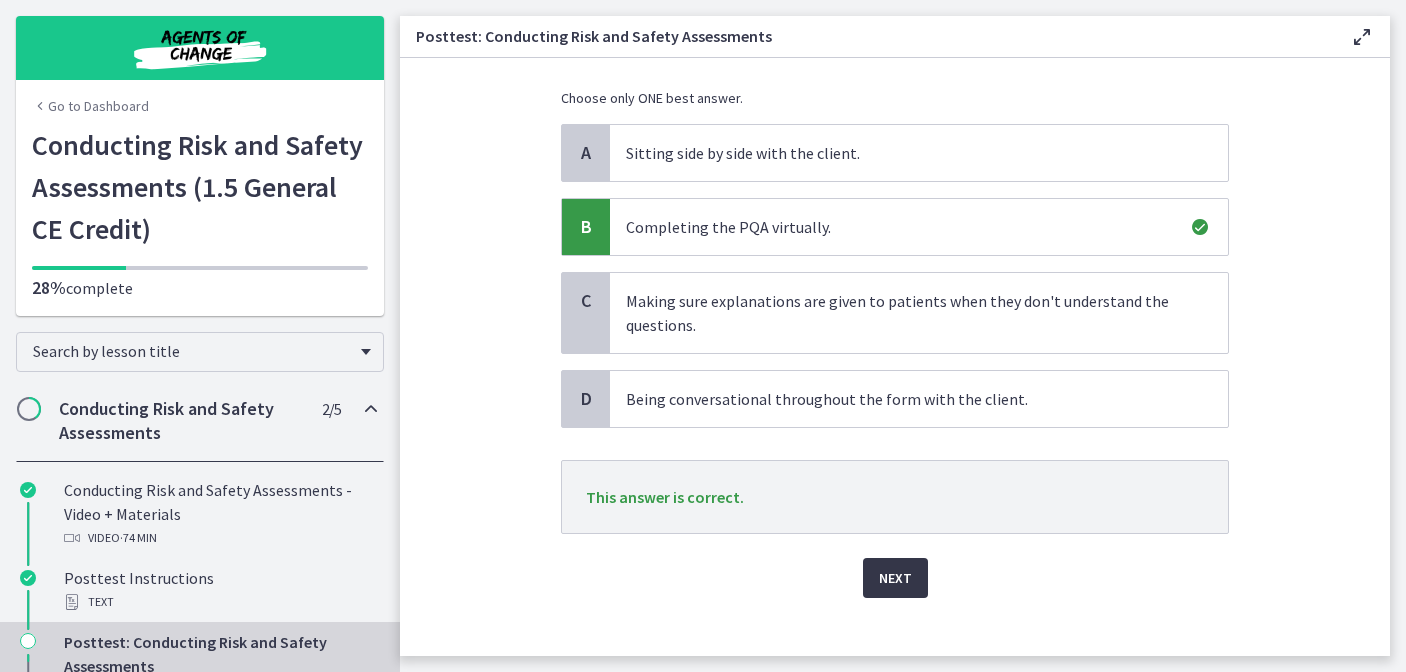 scroll, scrollTop: 164, scrollLeft: 0, axis: vertical 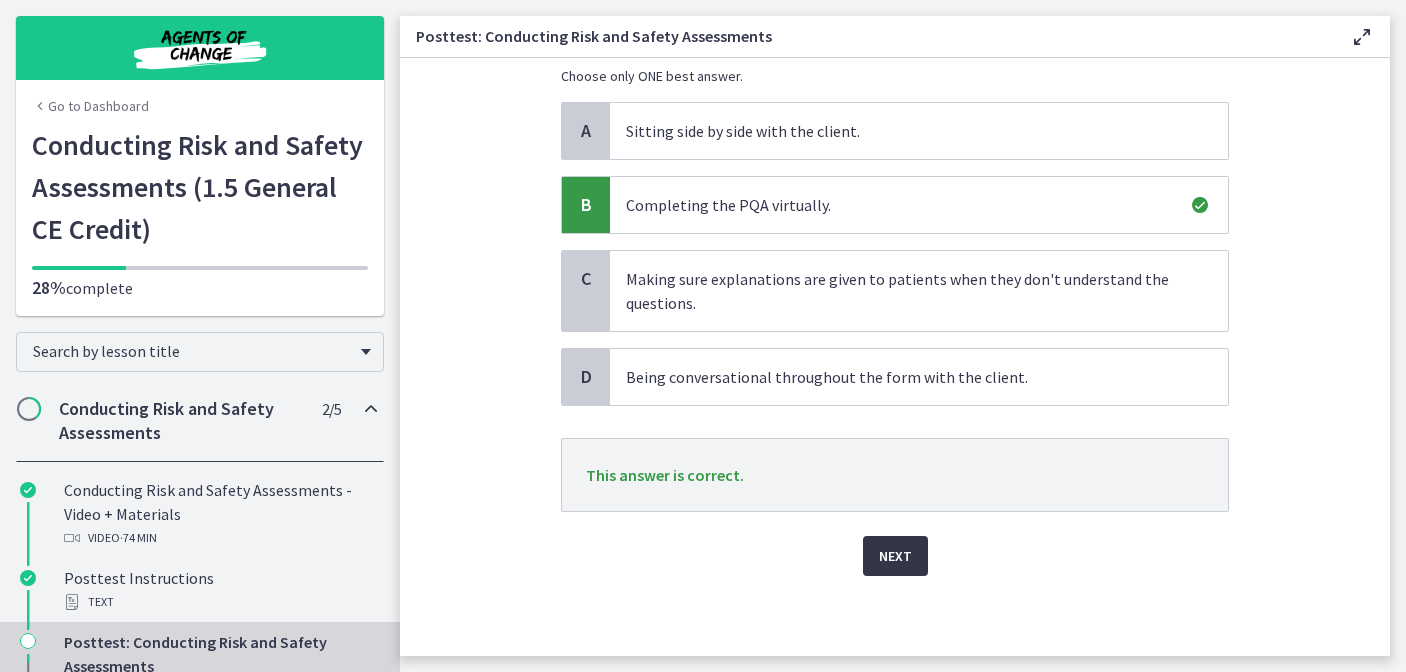click on "Next" at bounding box center (895, 556) 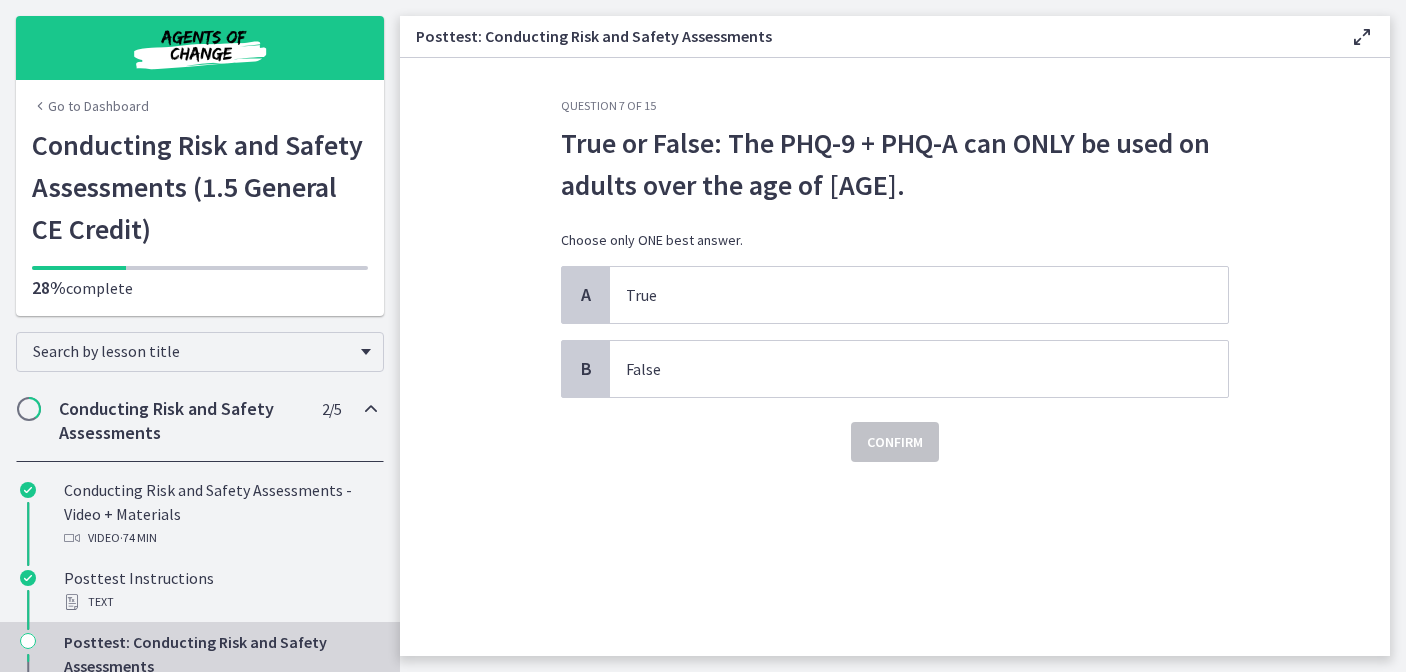 scroll, scrollTop: 0, scrollLeft: 0, axis: both 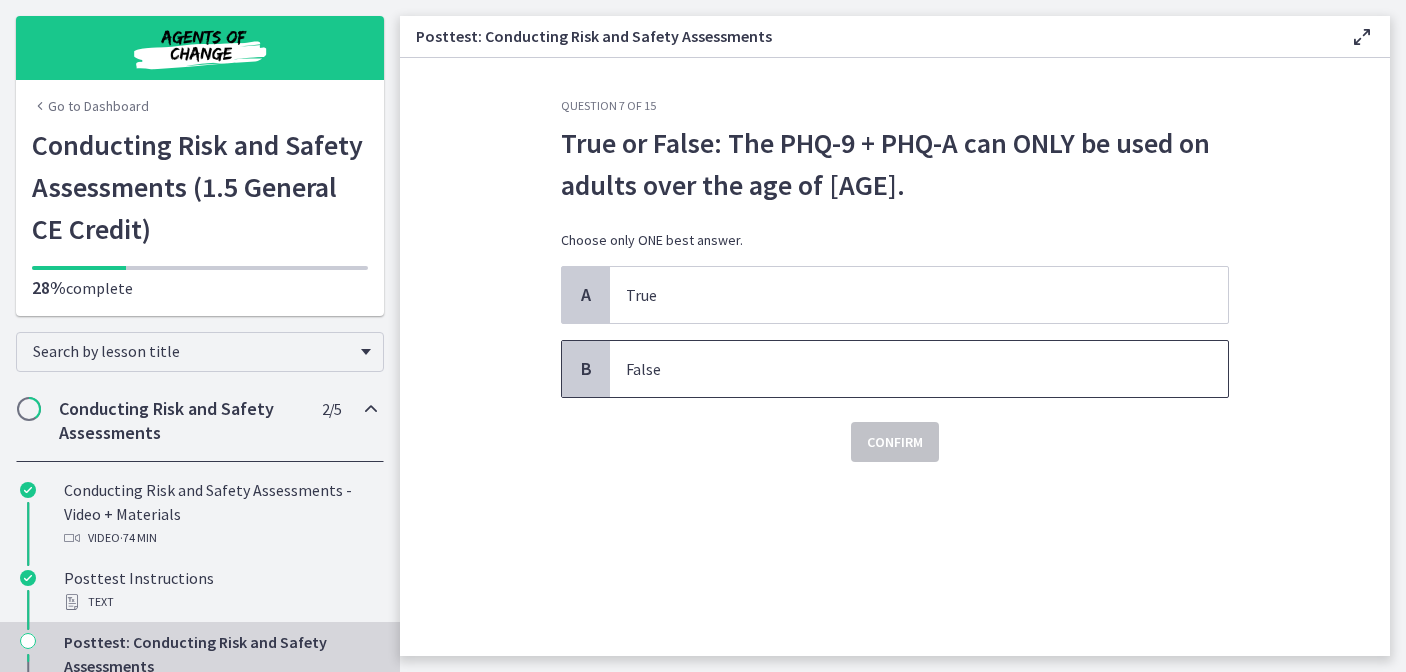 click on "False" at bounding box center (899, 369) 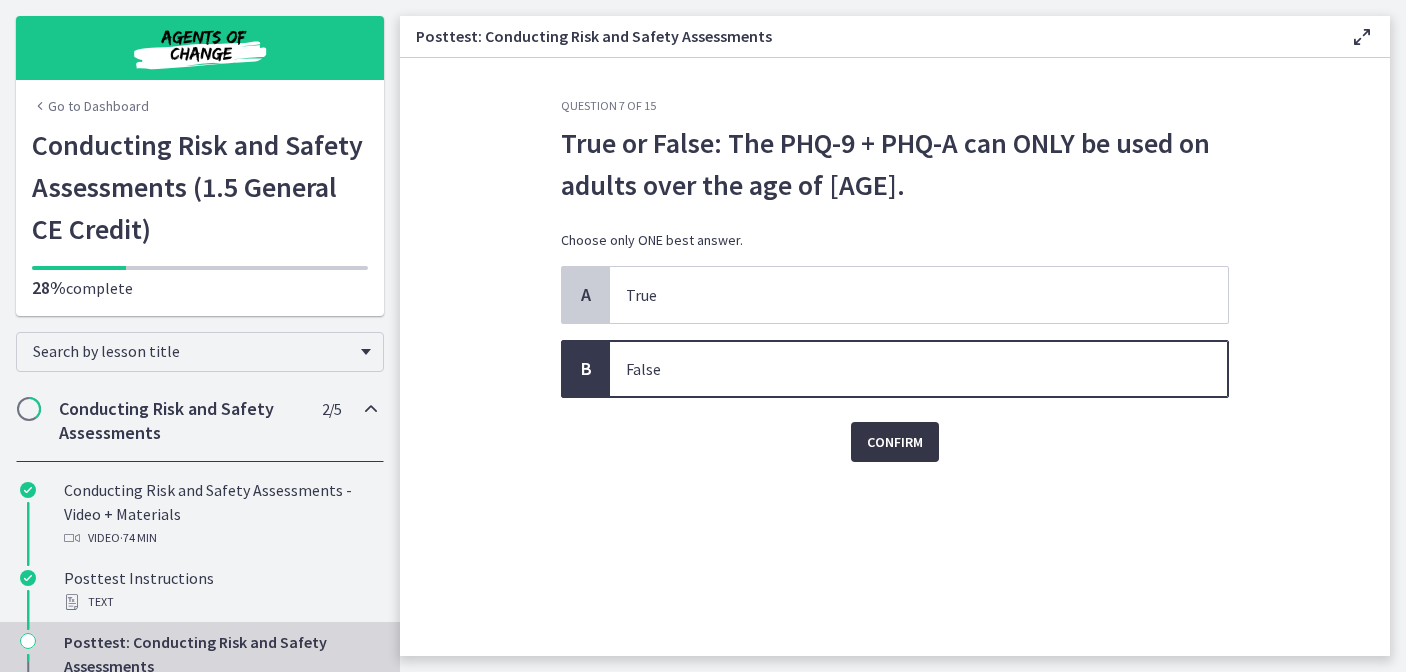 click on "Confirm" at bounding box center (895, 442) 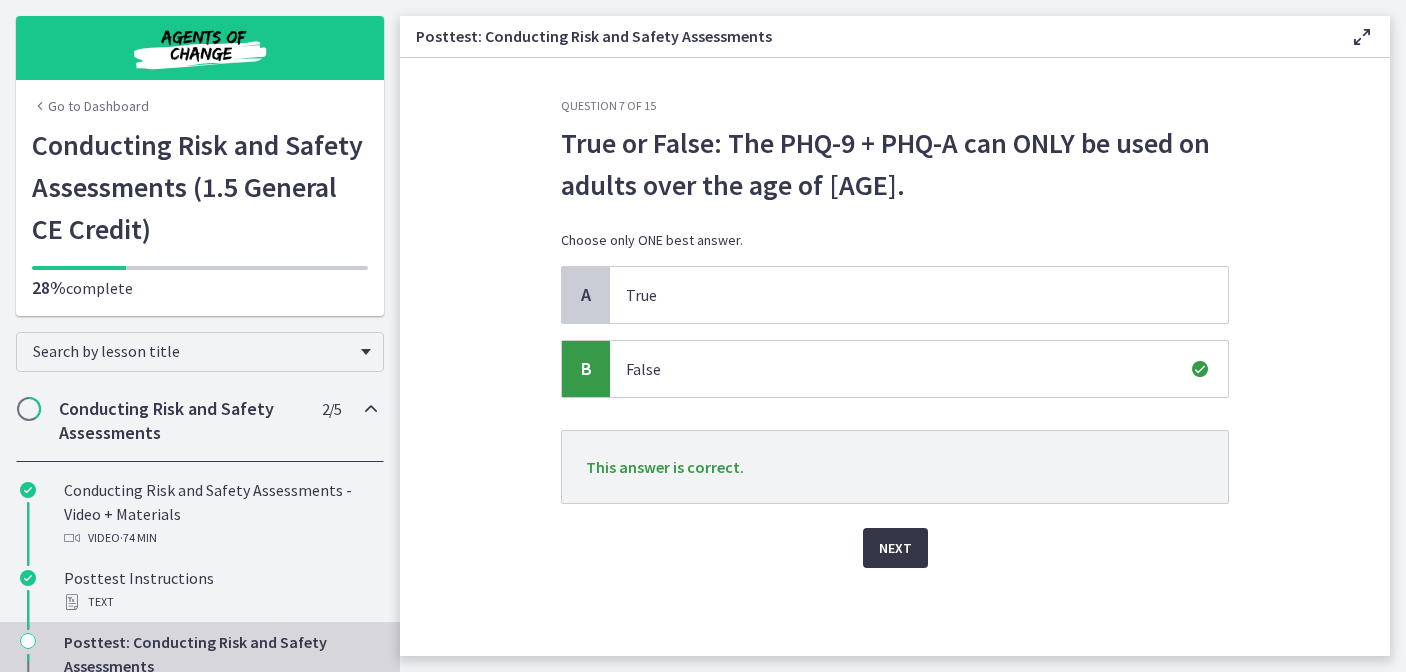 click on "Next" at bounding box center [895, 548] 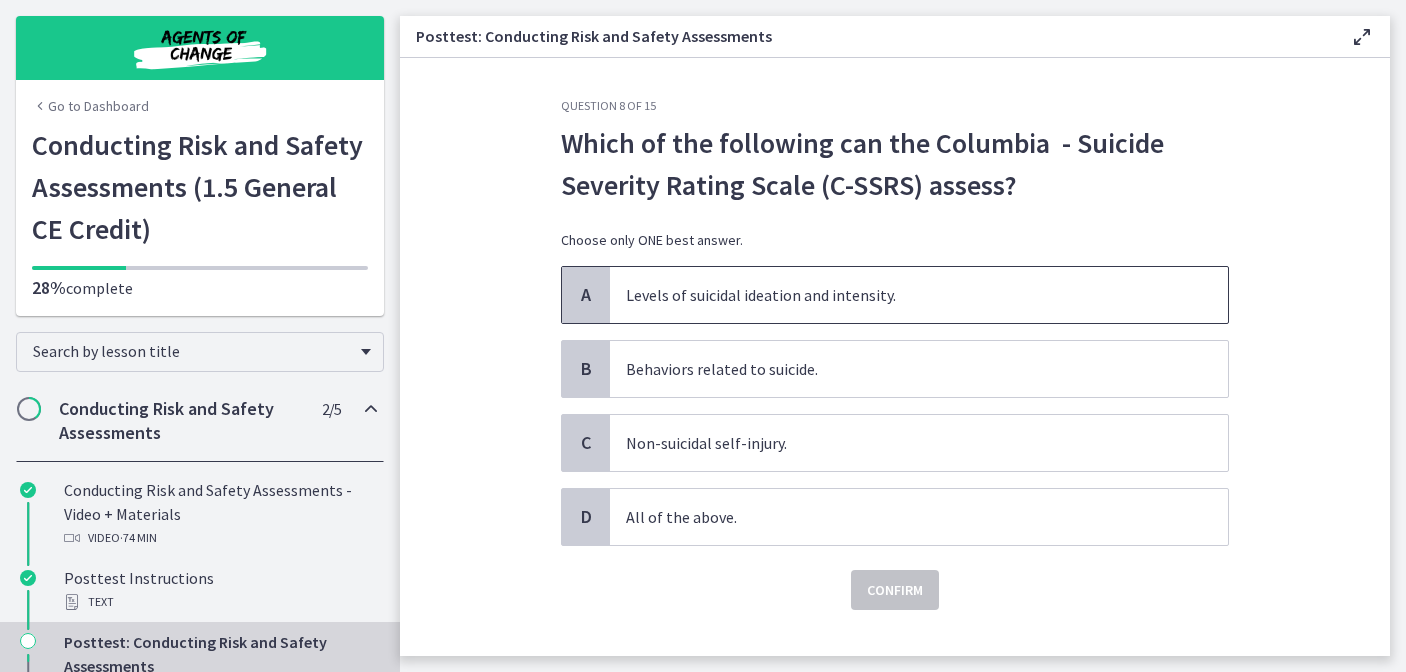 click on "Levels of suicidal ideation and intensity." at bounding box center [899, 295] 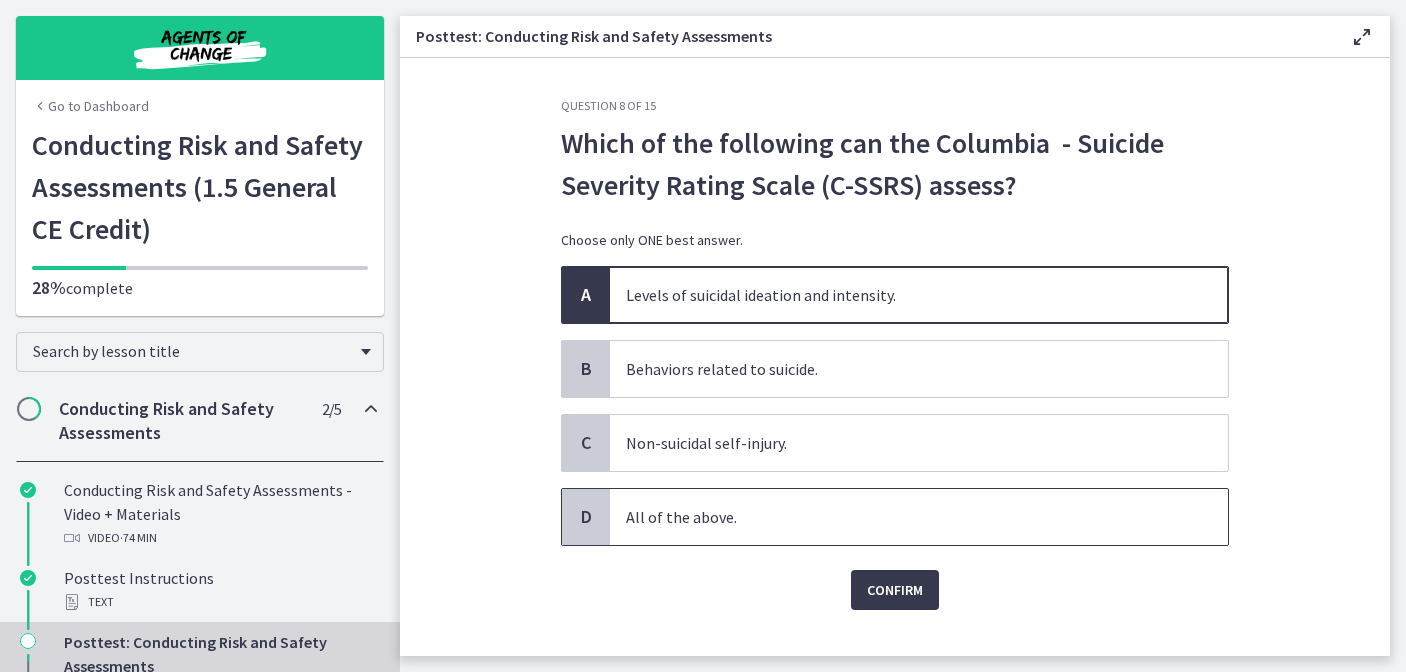 click on "All of the above." at bounding box center (899, 517) 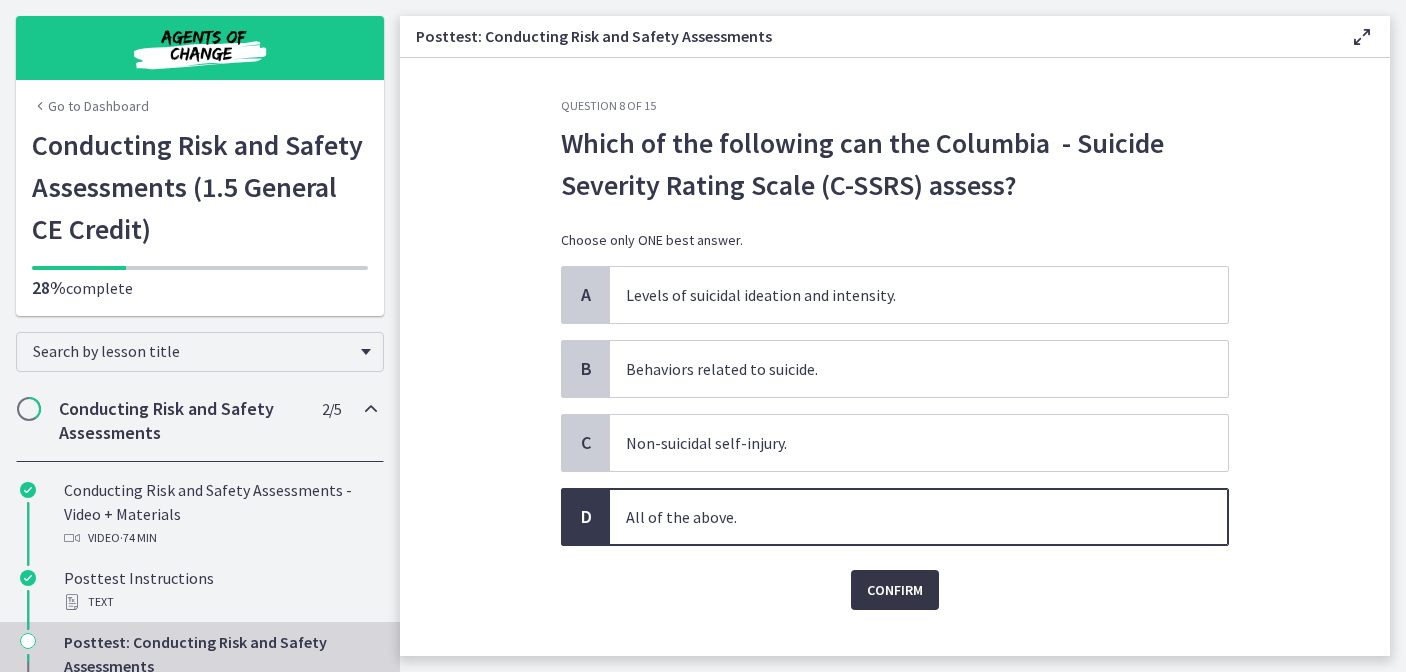 click on "Confirm" at bounding box center (895, 590) 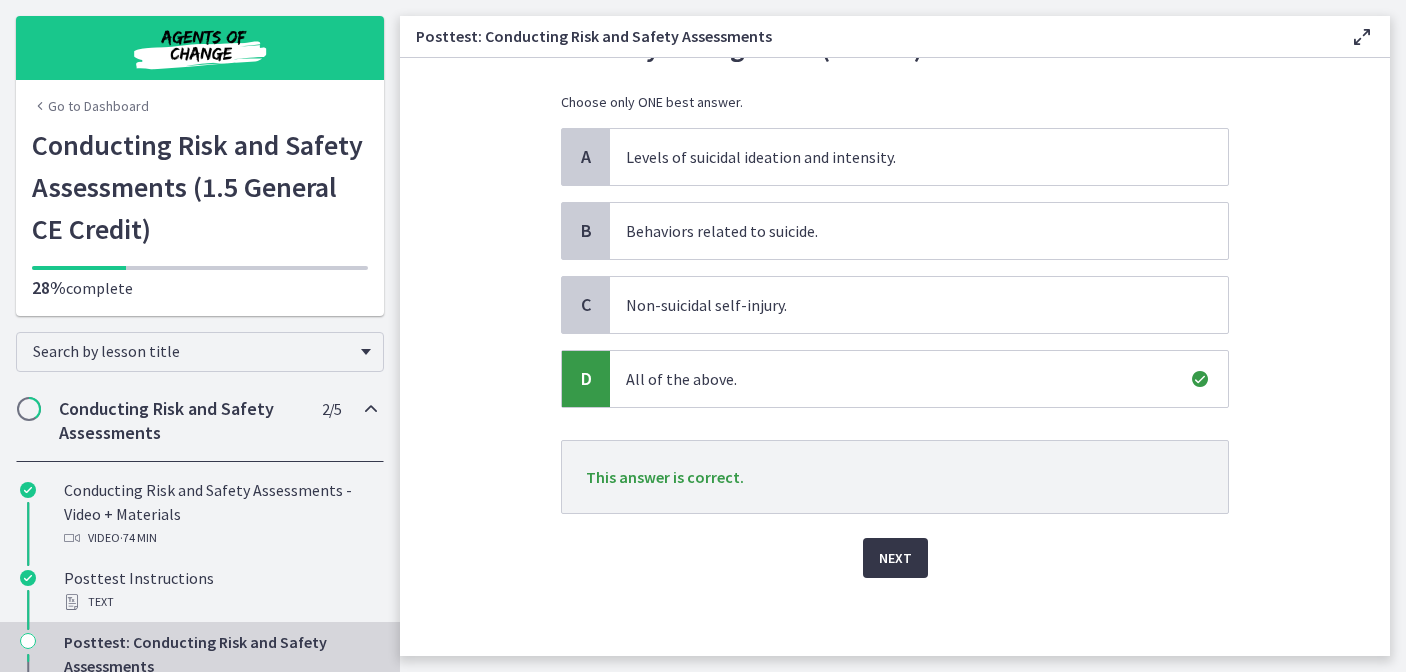 scroll, scrollTop: 140, scrollLeft: 0, axis: vertical 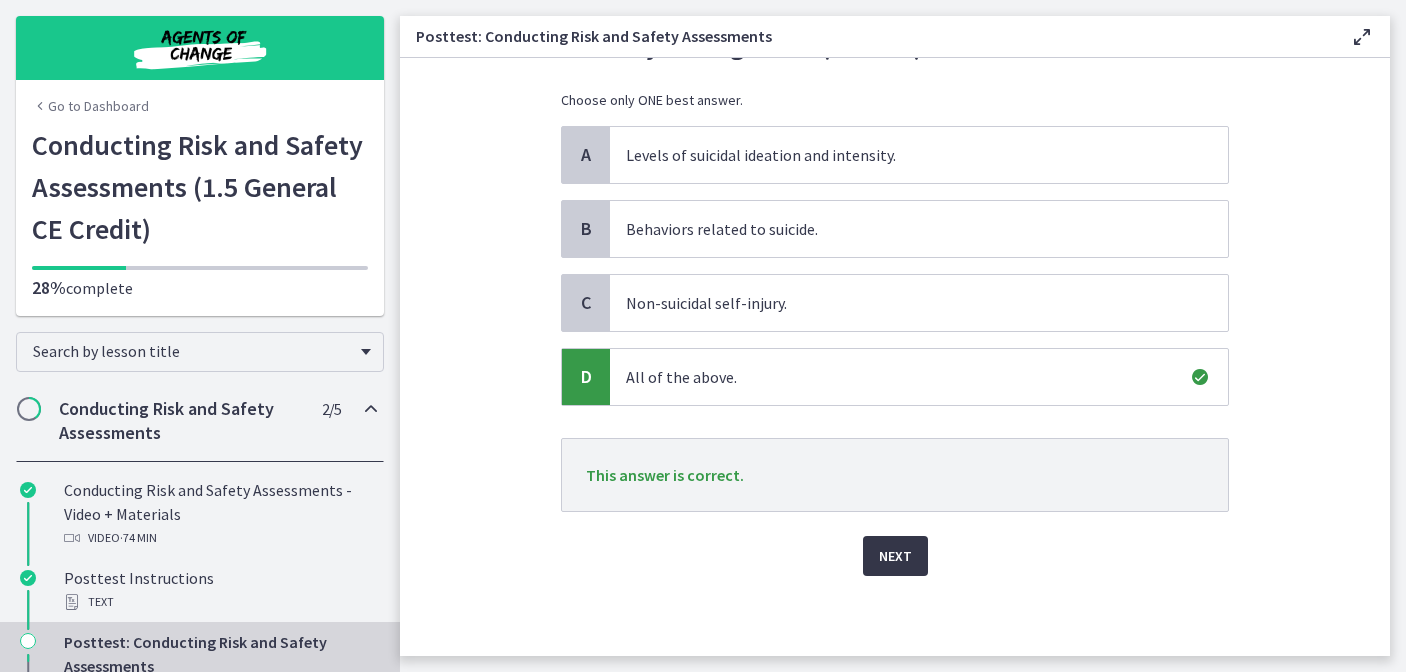 click on "Next" at bounding box center [895, 556] 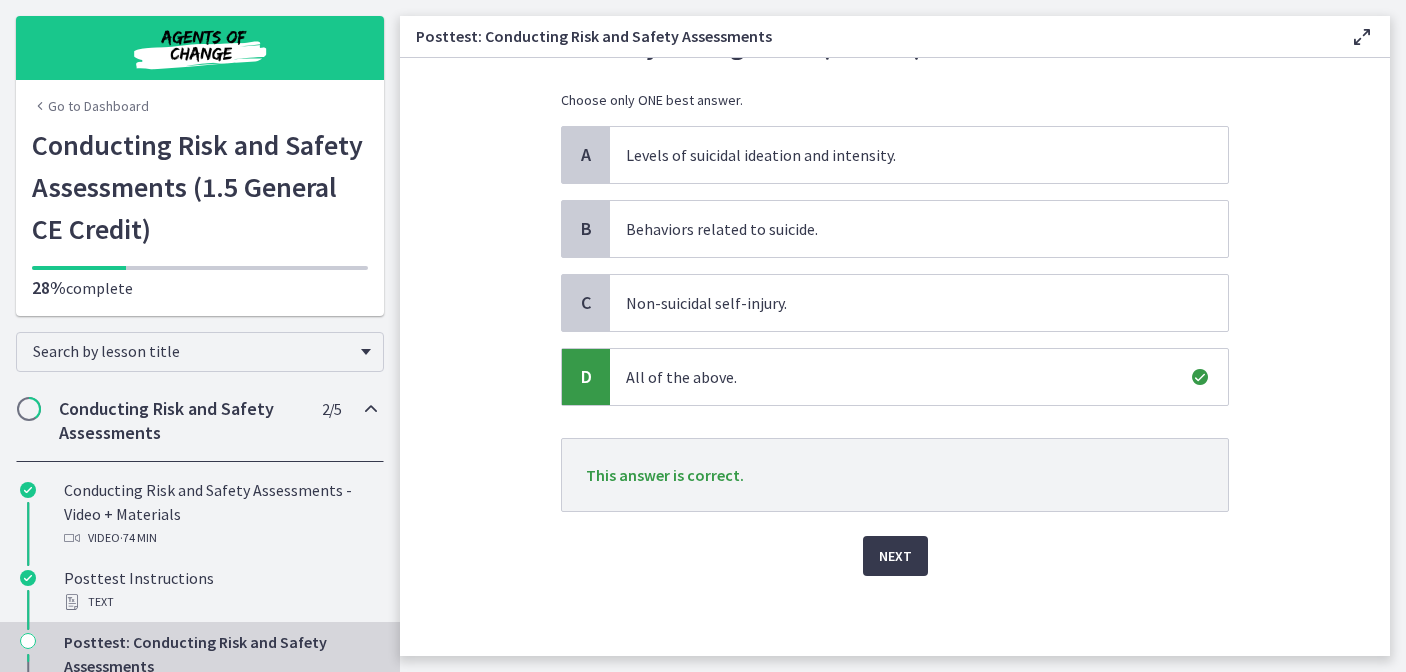 scroll, scrollTop: 0, scrollLeft: 0, axis: both 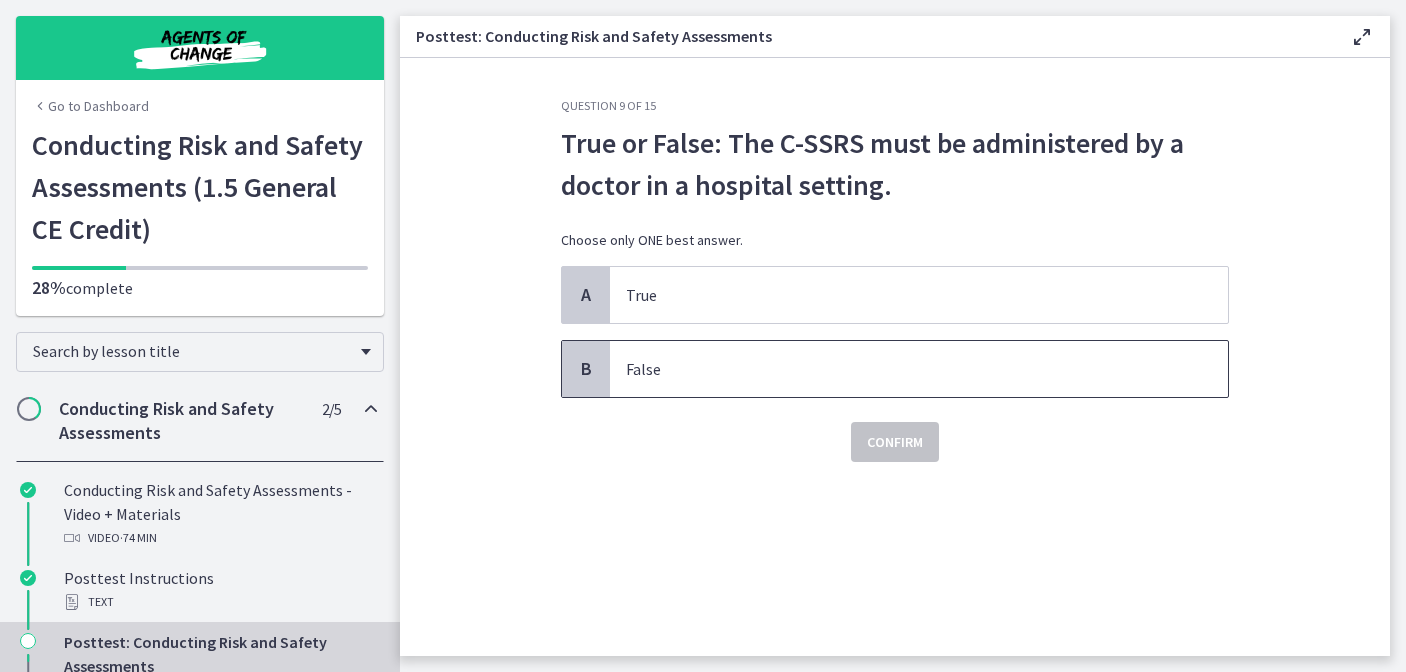click on "False" at bounding box center (919, 369) 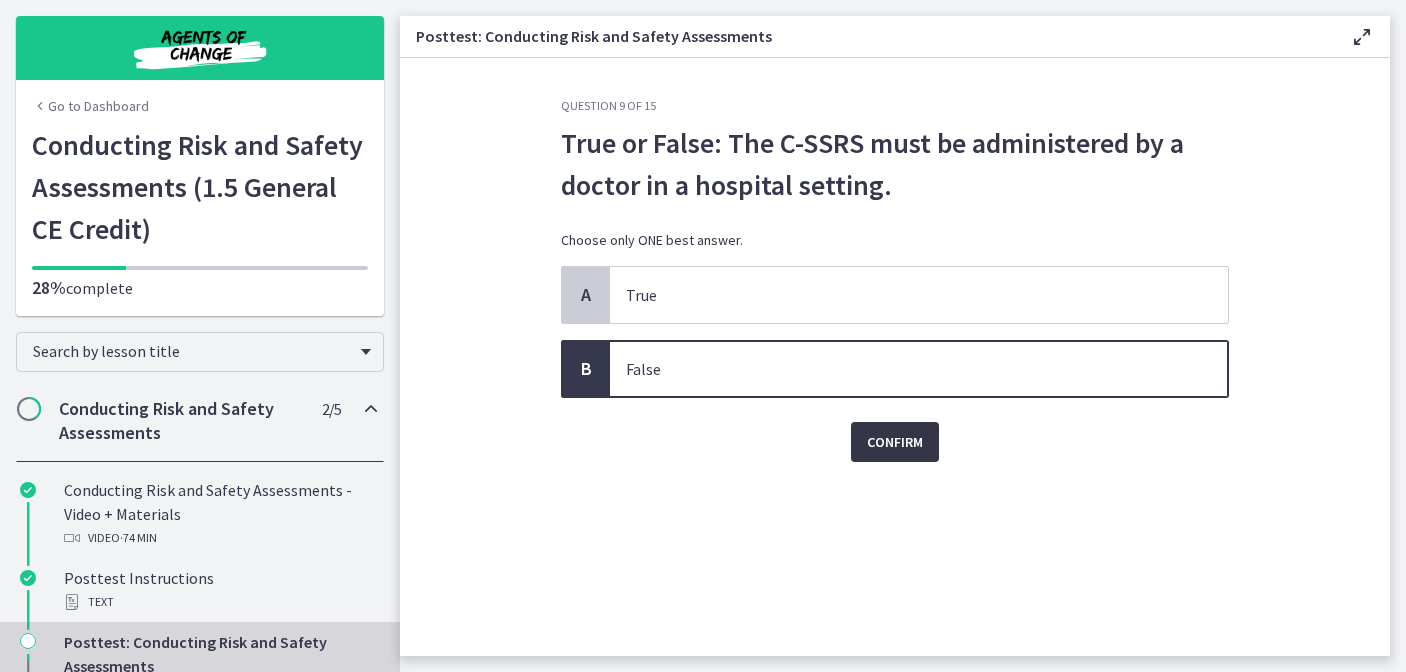 click on "Confirm" at bounding box center [895, 442] 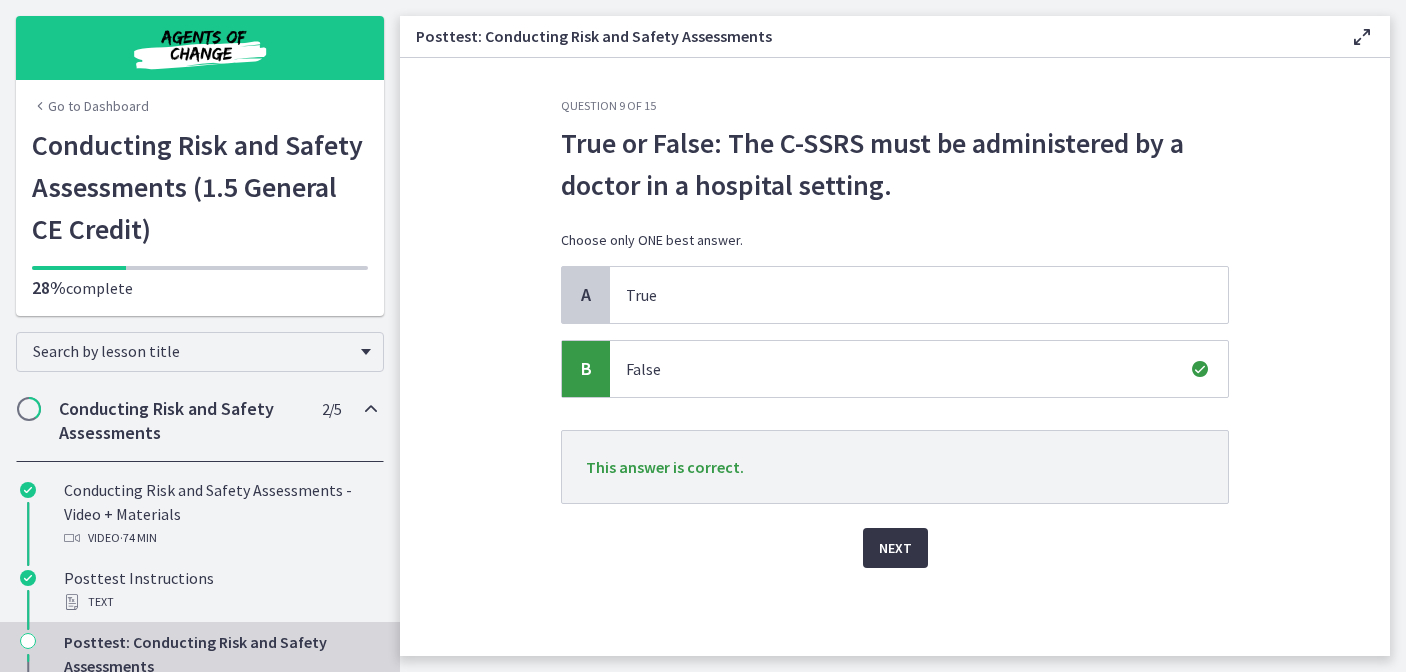click on "Next" at bounding box center [895, 548] 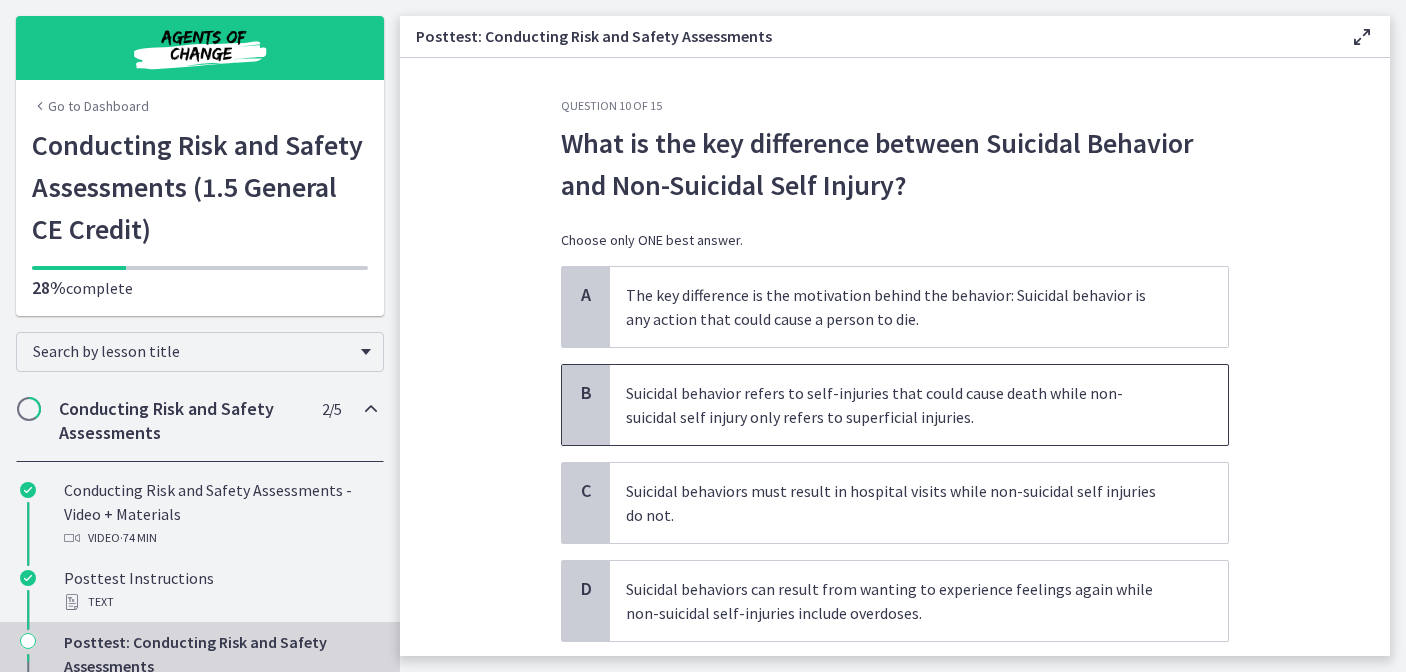 click on "Suicidal behavior refers to self-injuries that could cause death while non-suicidal self injury only refers to superficial injuries." at bounding box center (919, 405) 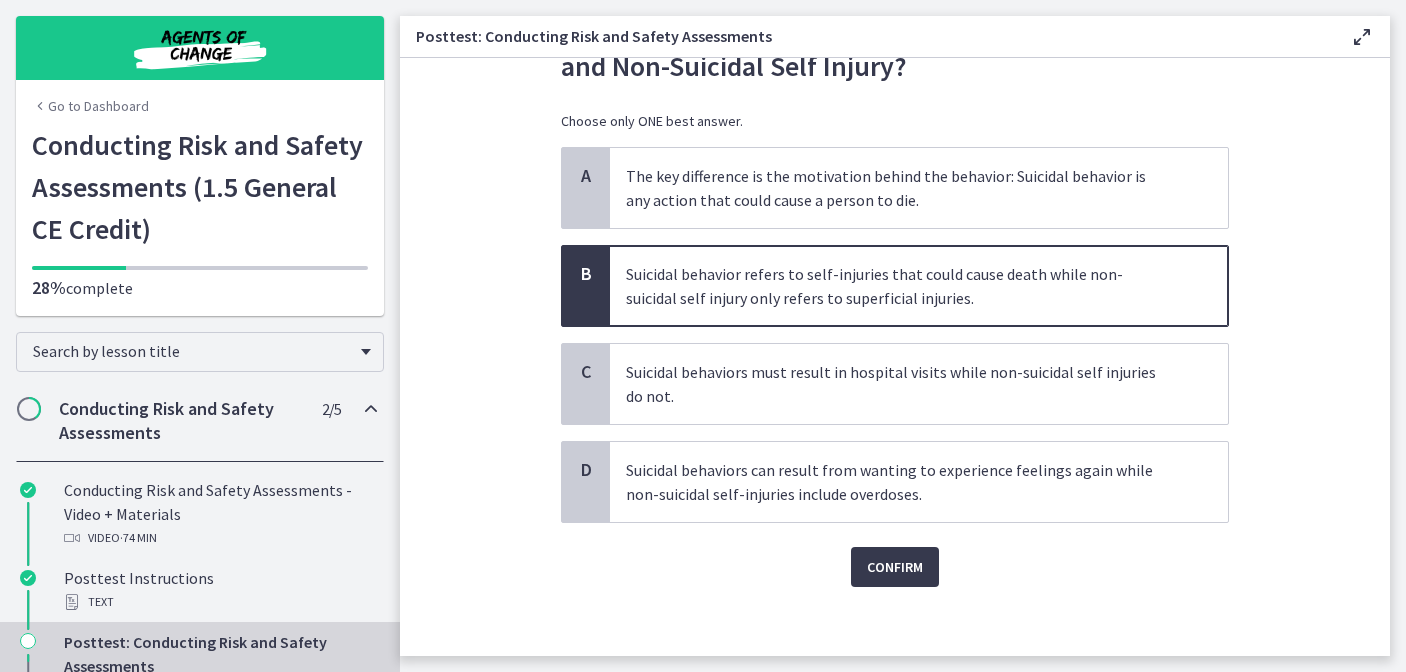 scroll, scrollTop: 130, scrollLeft: 0, axis: vertical 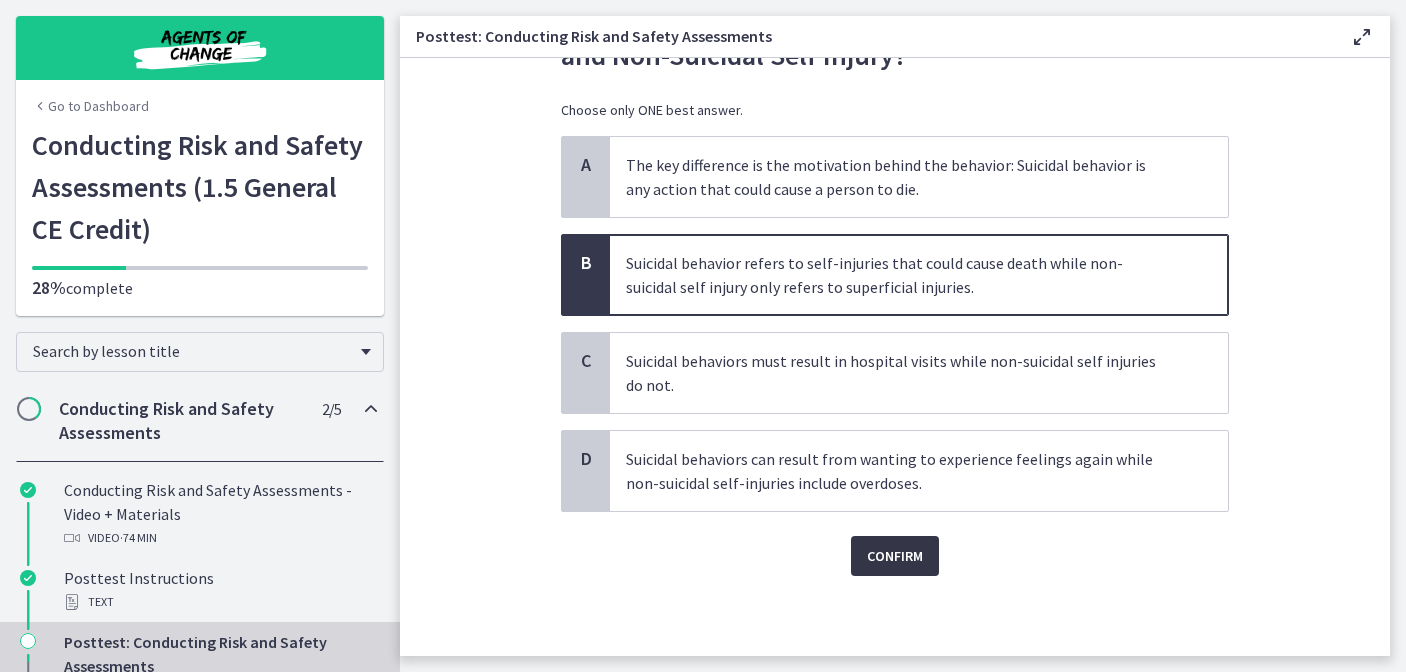 click on "Confirm" at bounding box center [895, 556] 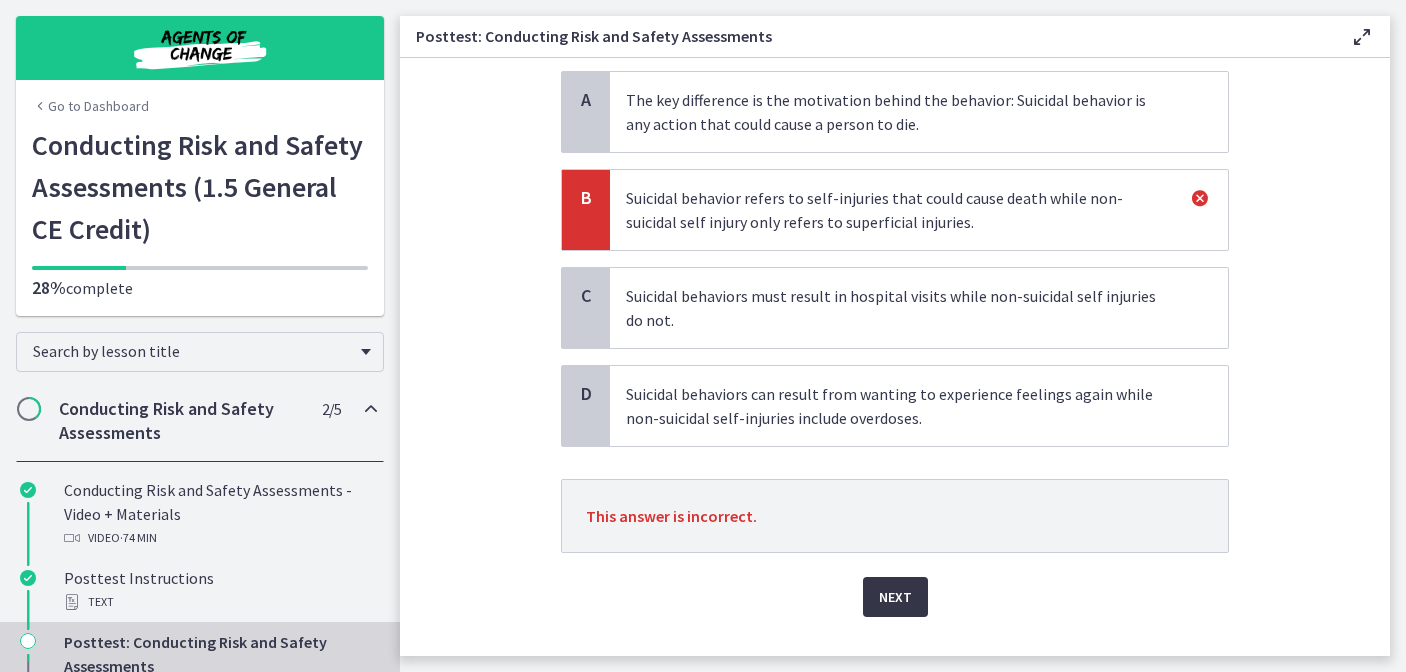 scroll, scrollTop: 202, scrollLeft: 0, axis: vertical 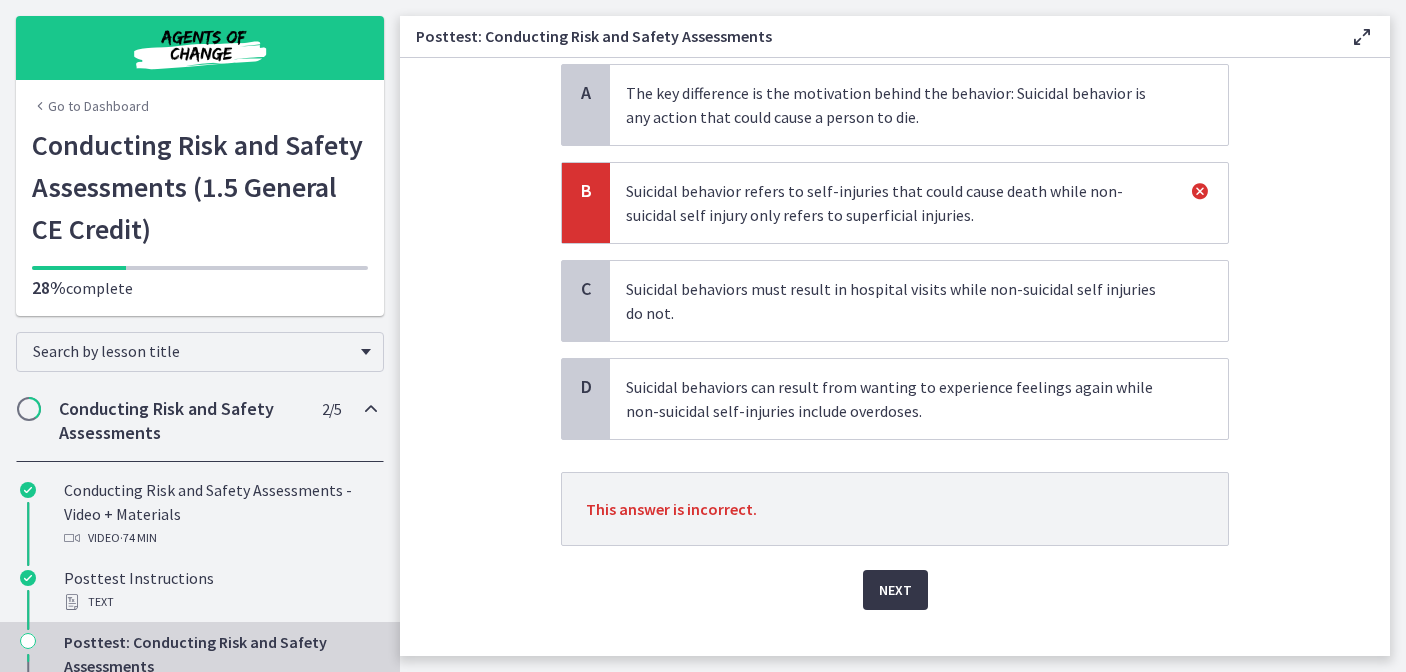 click on "Next" at bounding box center (895, 590) 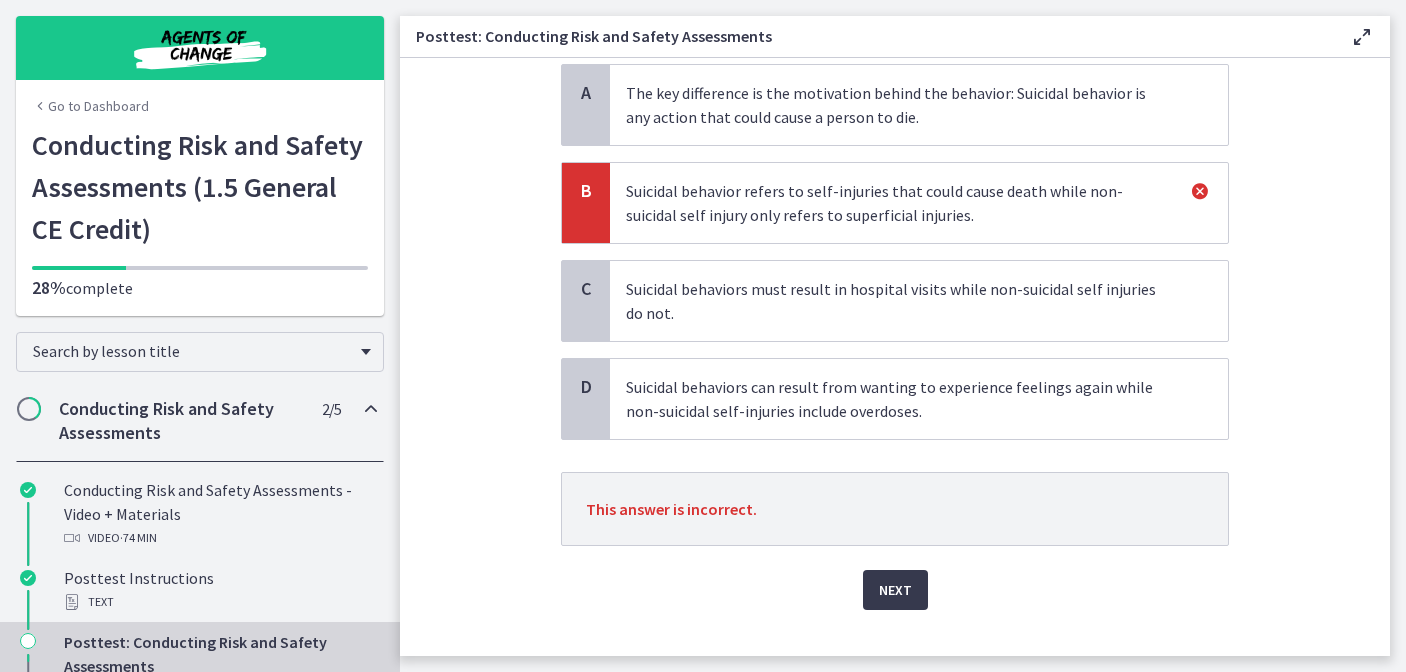 scroll, scrollTop: 0, scrollLeft: 0, axis: both 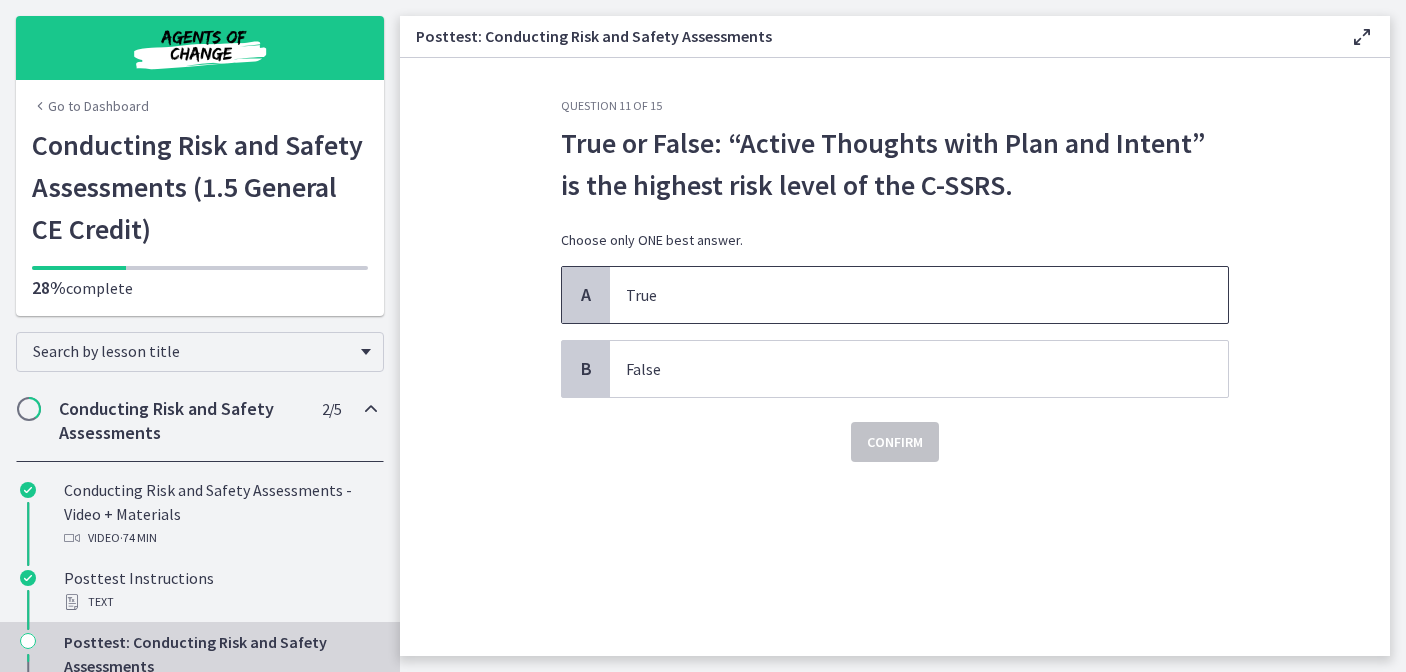 click on "True" at bounding box center [899, 295] 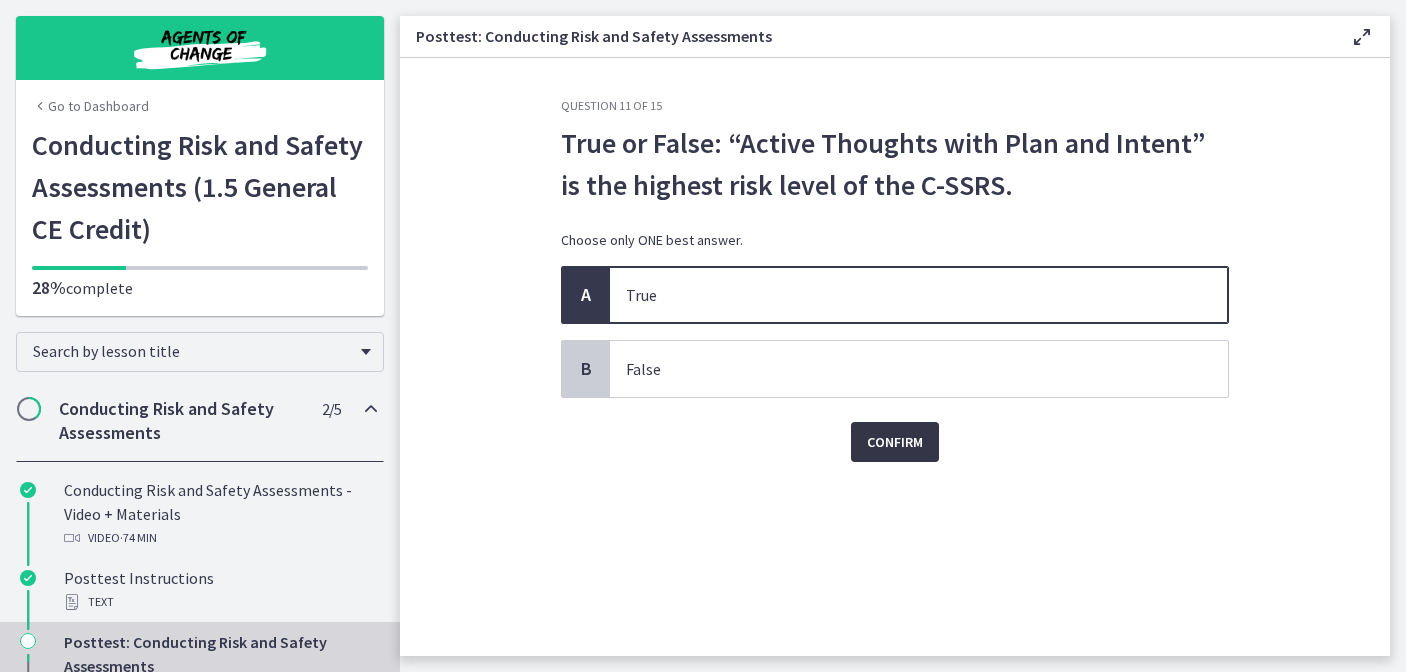 click on "Confirm" at bounding box center [895, 442] 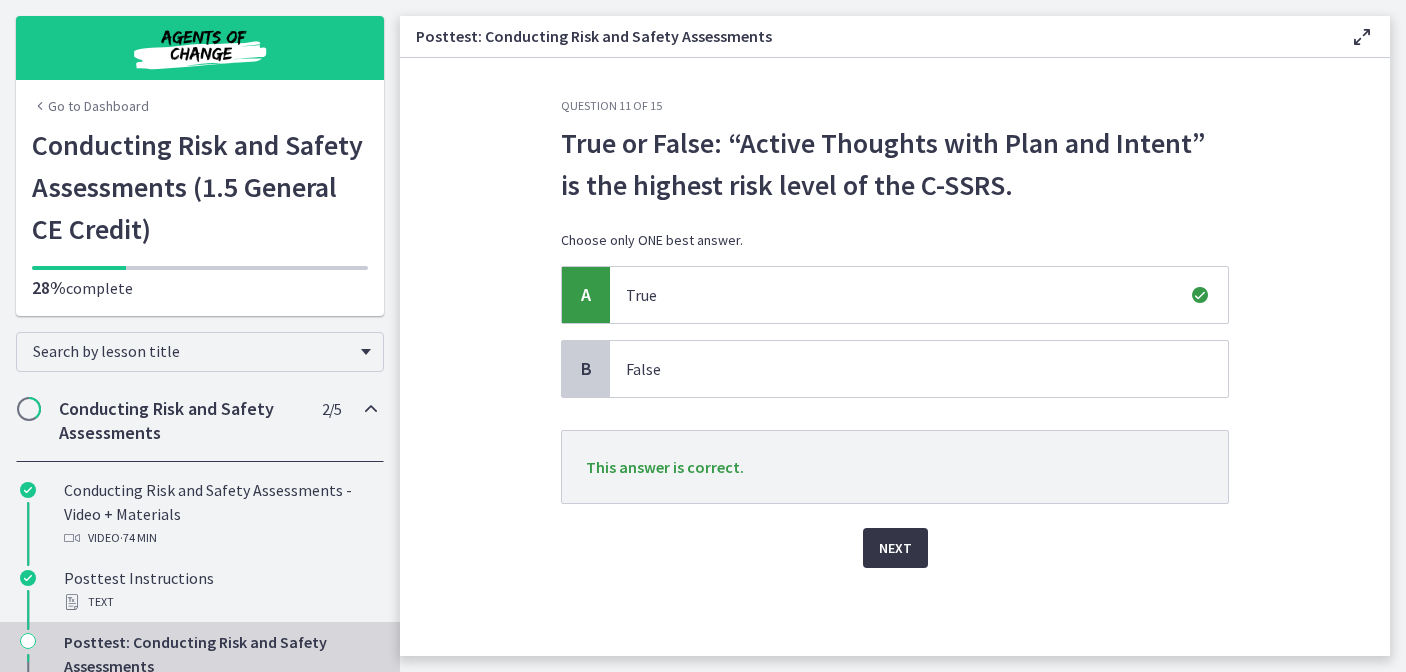 click on "Next" at bounding box center [895, 548] 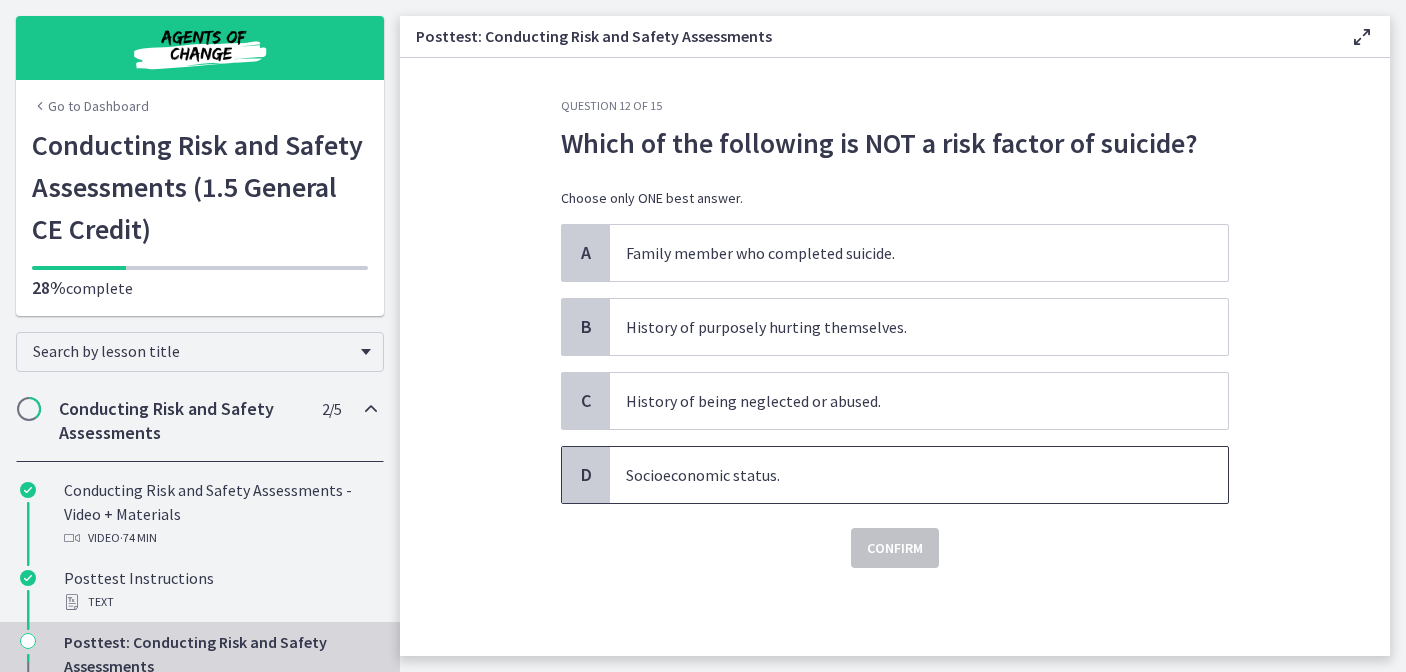 click on "Socioeconomic status." at bounding box center (899, 475) 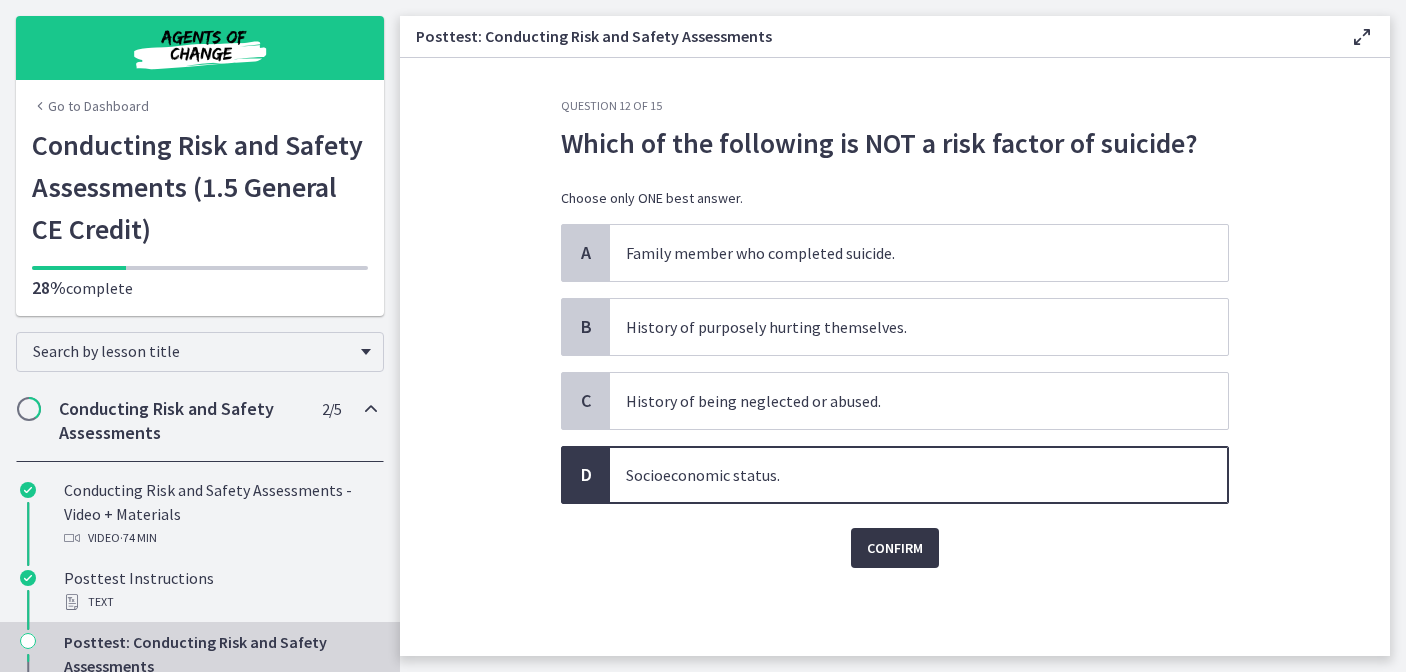 click on "Confirm" at bounding box center [895, 548] 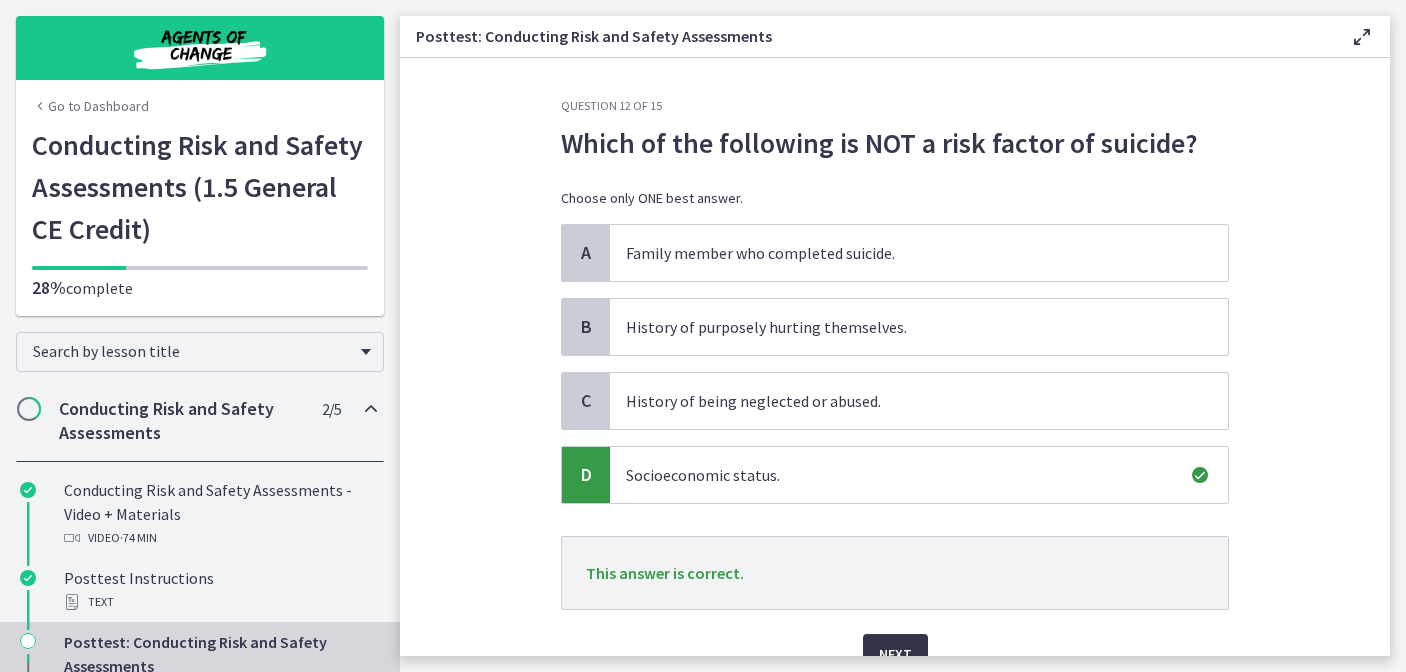 scroll, scrollTop: 45, scrollLeft: 0, axis: vertical 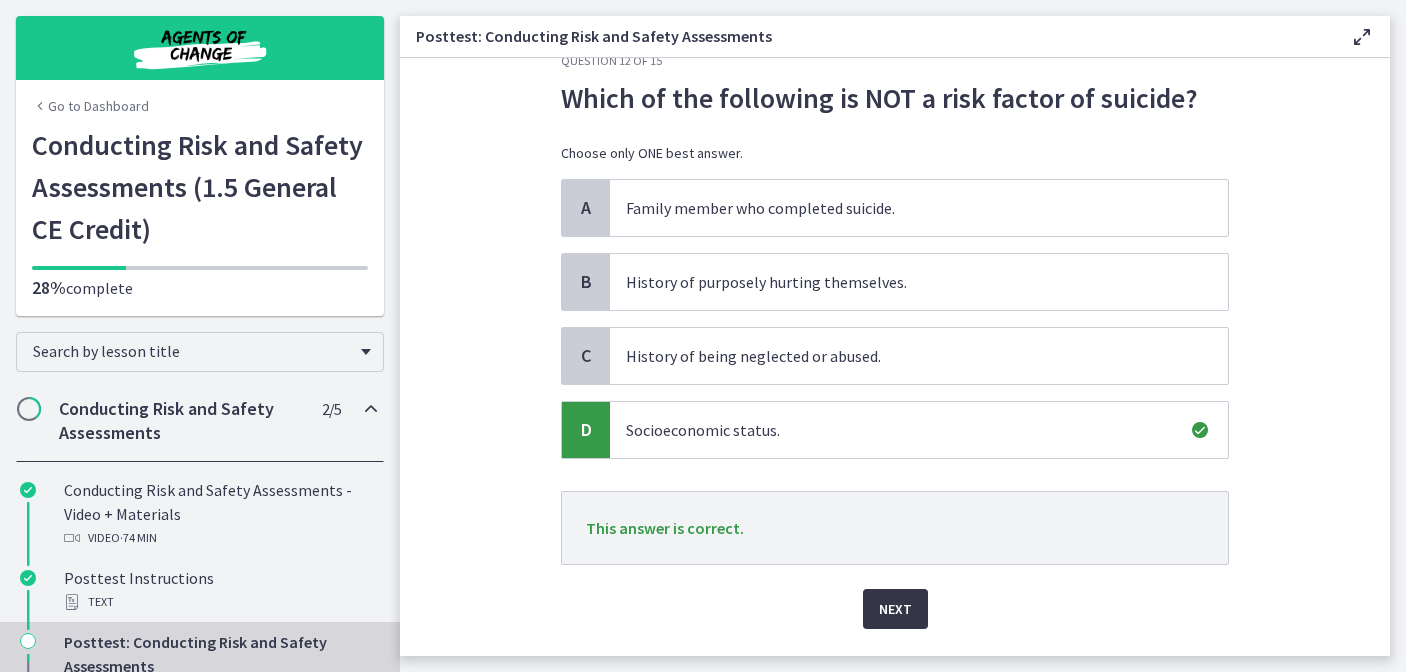 click on "Next" at bounding box center [895, 609] 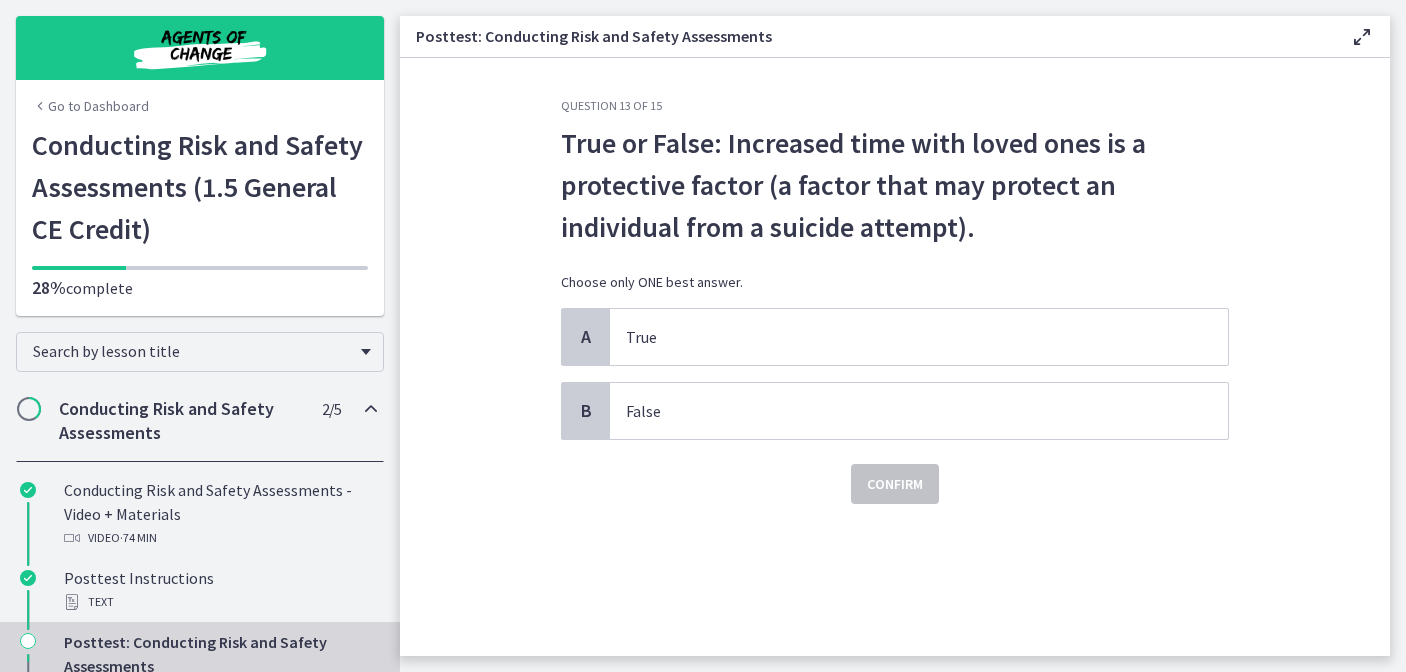 scroll, scrollTop: 0, scrollLeft: 0, axis: both 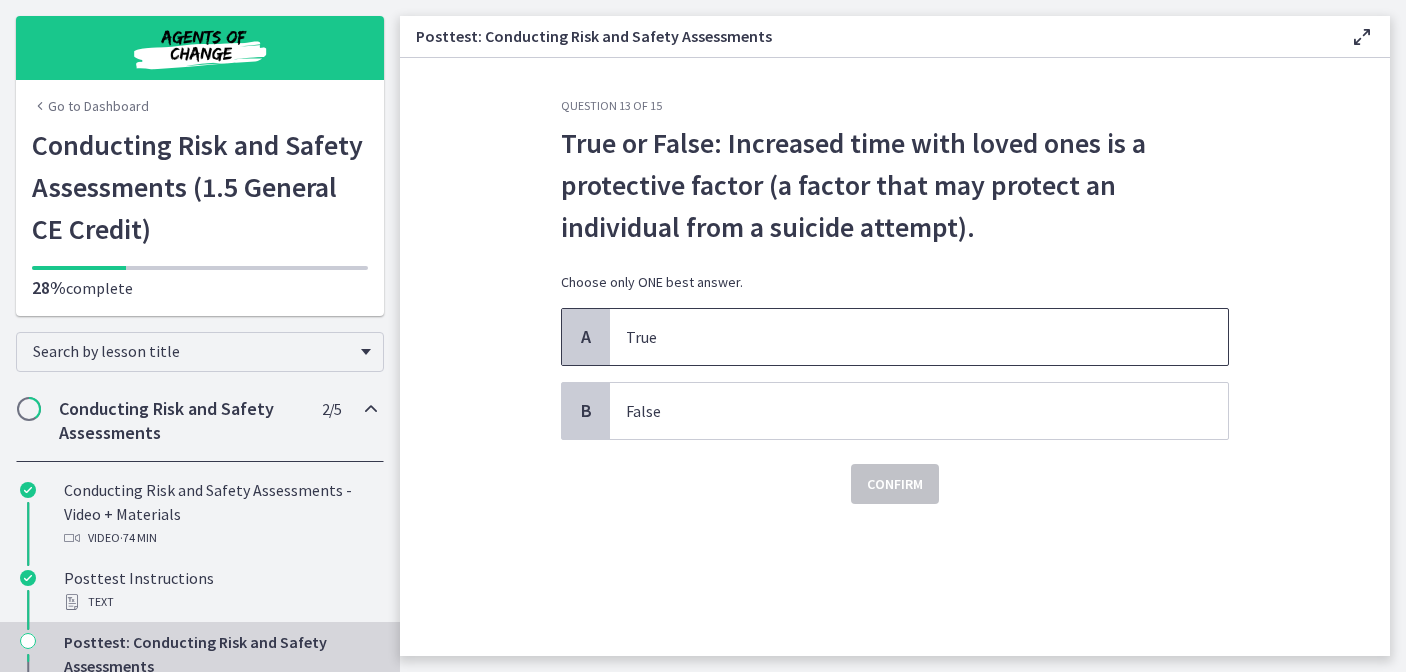 click on "True" at bounding box center [899, 337] 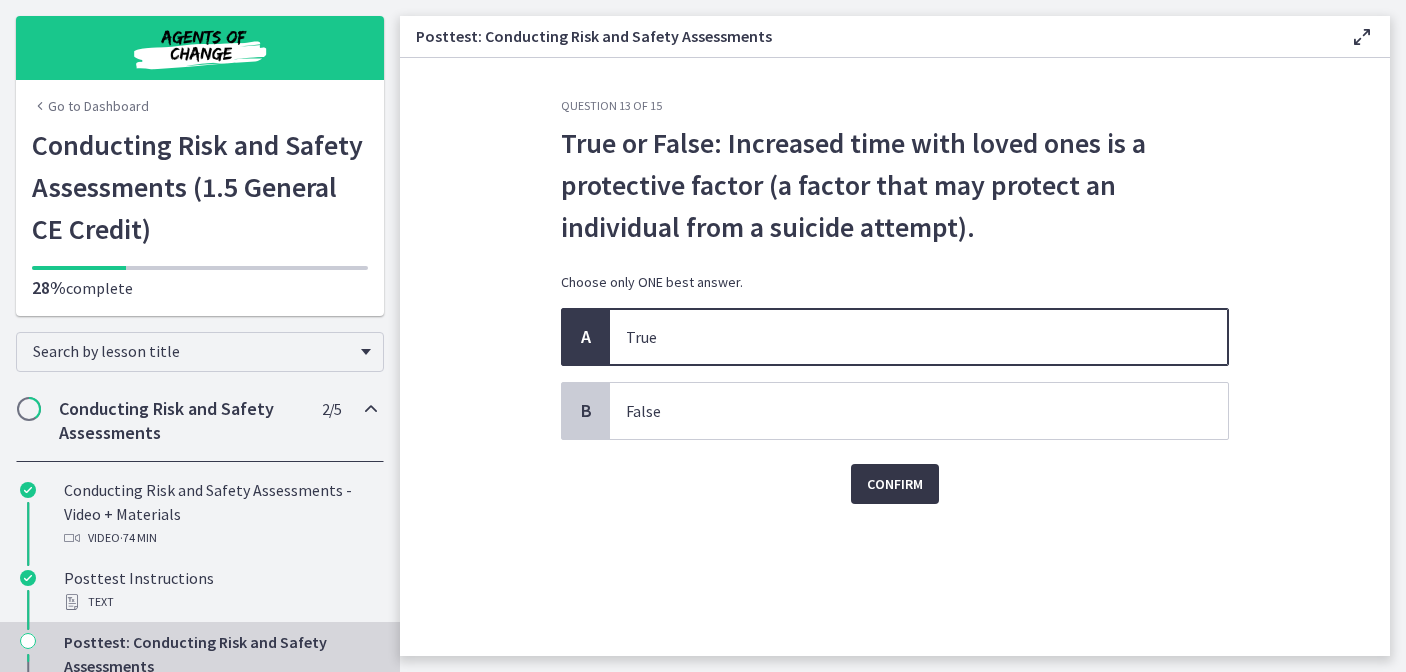 click on "Confirm" at bounding box center (895, 484) 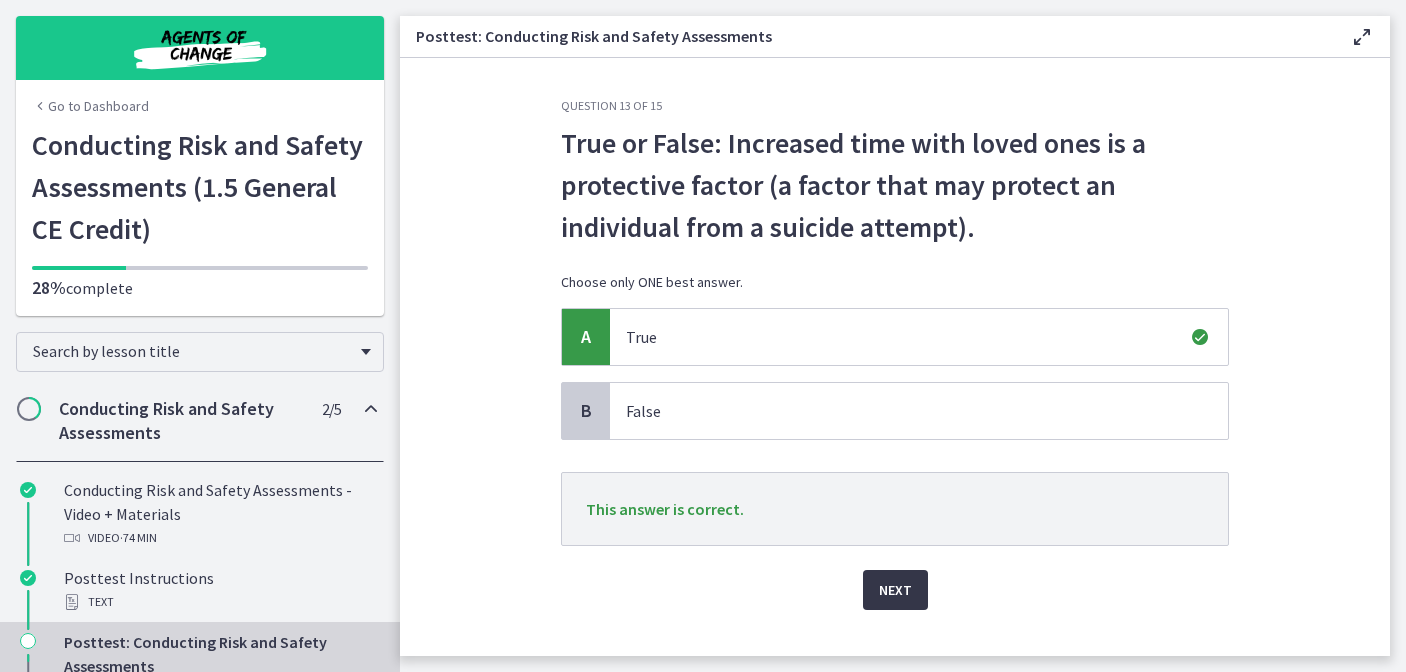 click on "Next" at bounding box center [895, 590] 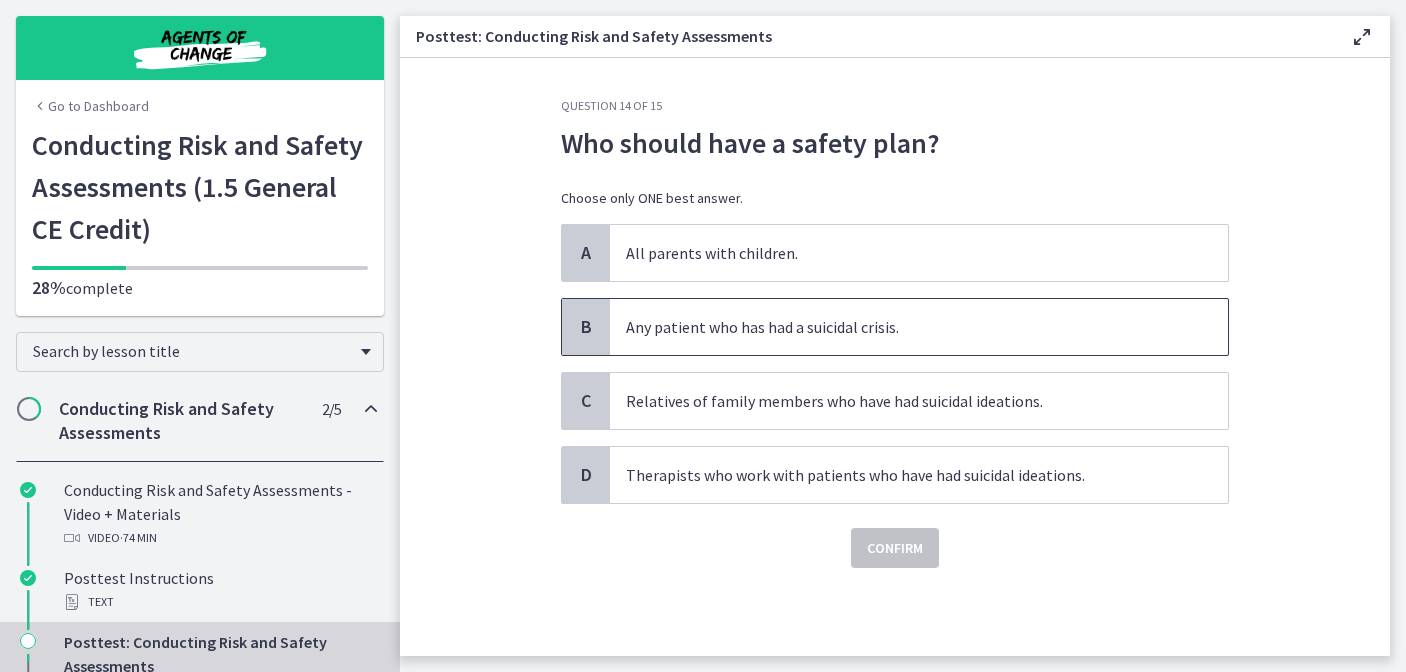 click on "Any patient who has had a suicidal crisis." at bounding box center (899, 327) 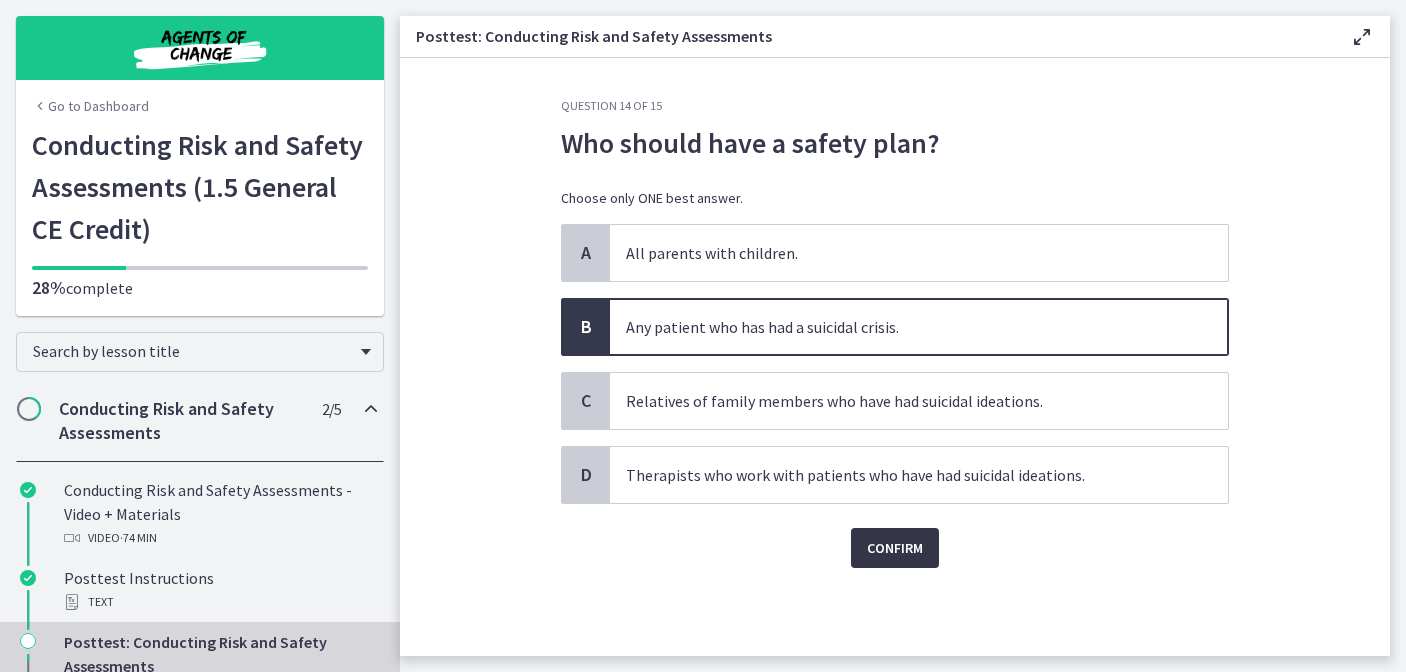 click on "Confirm" at bounding box center (895, 548) 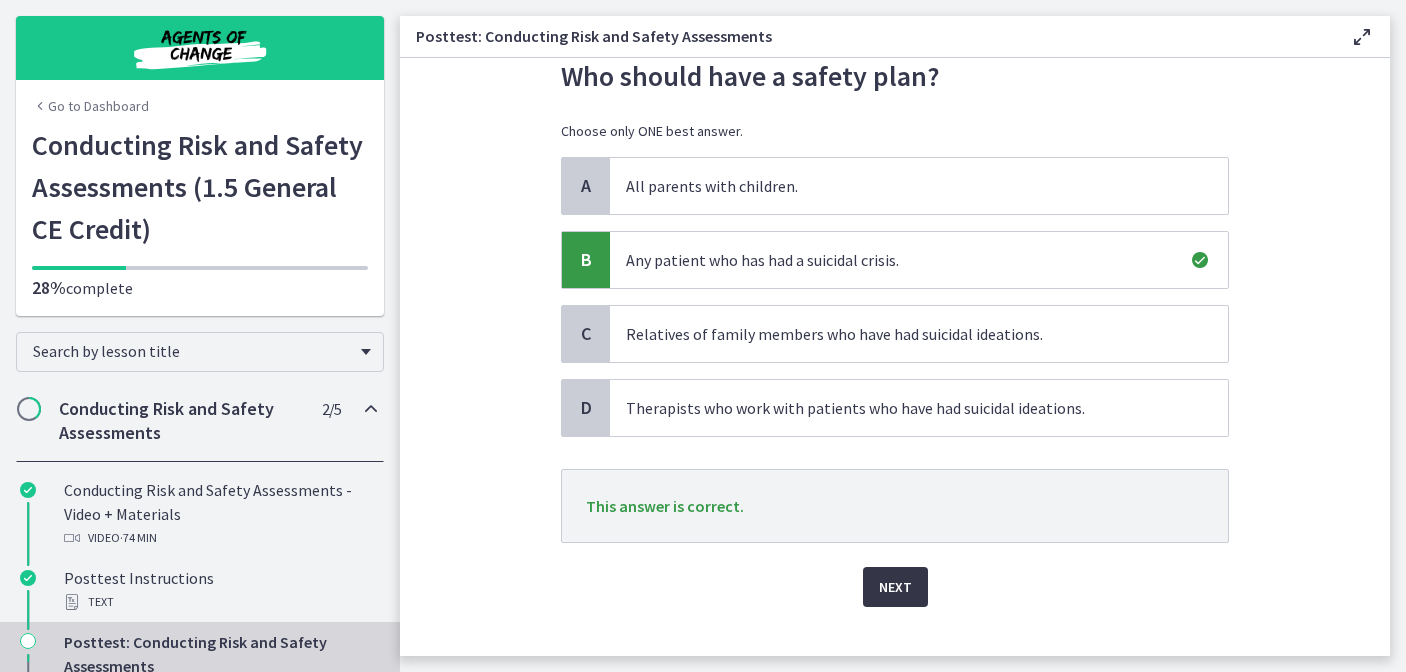 scroll, scrollTop: 94, scrollLeft: 0, axis: vertical 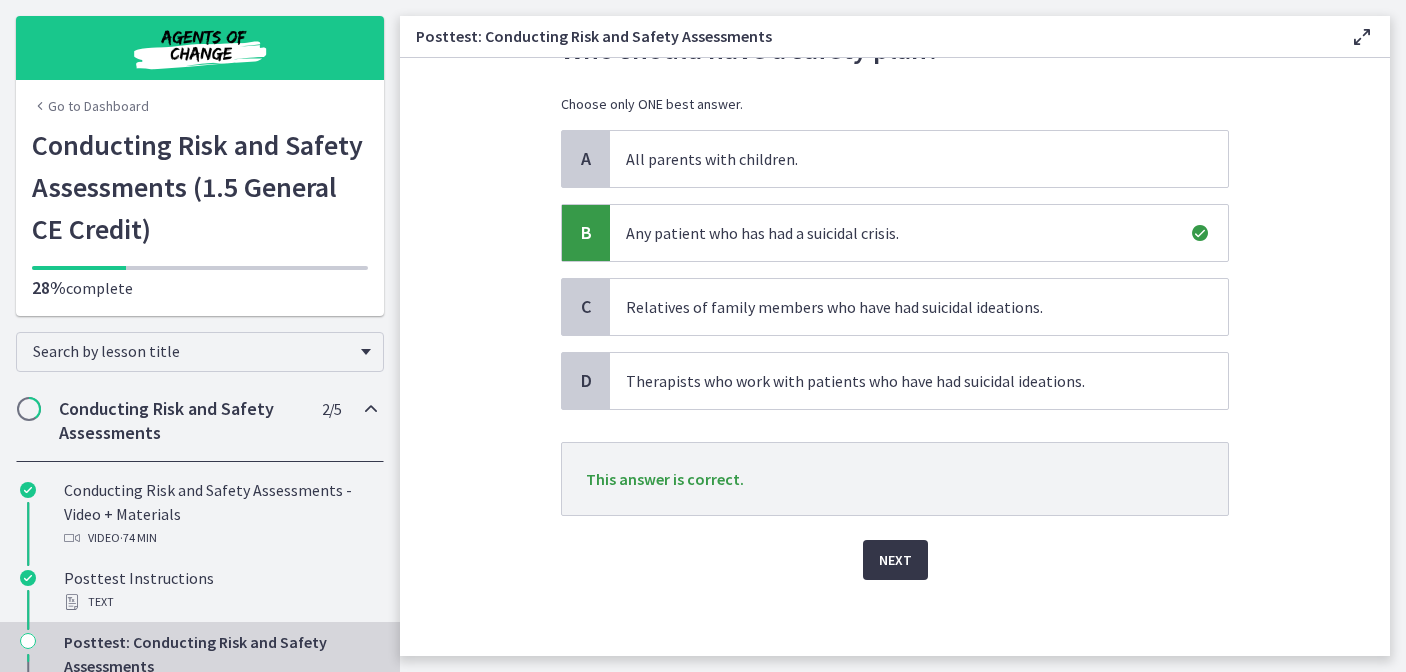 click on "Next" at bounding box center [895, 560] 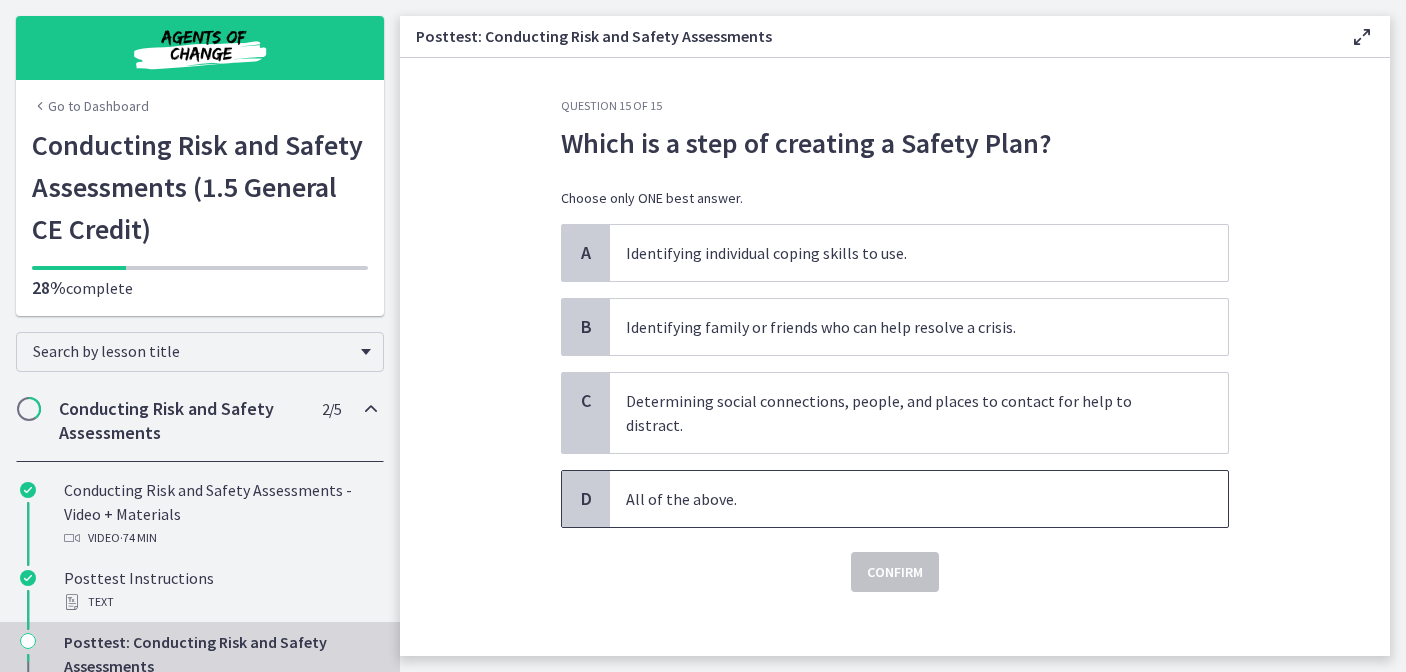click on "All of the above." at bounding box center (919, 499) 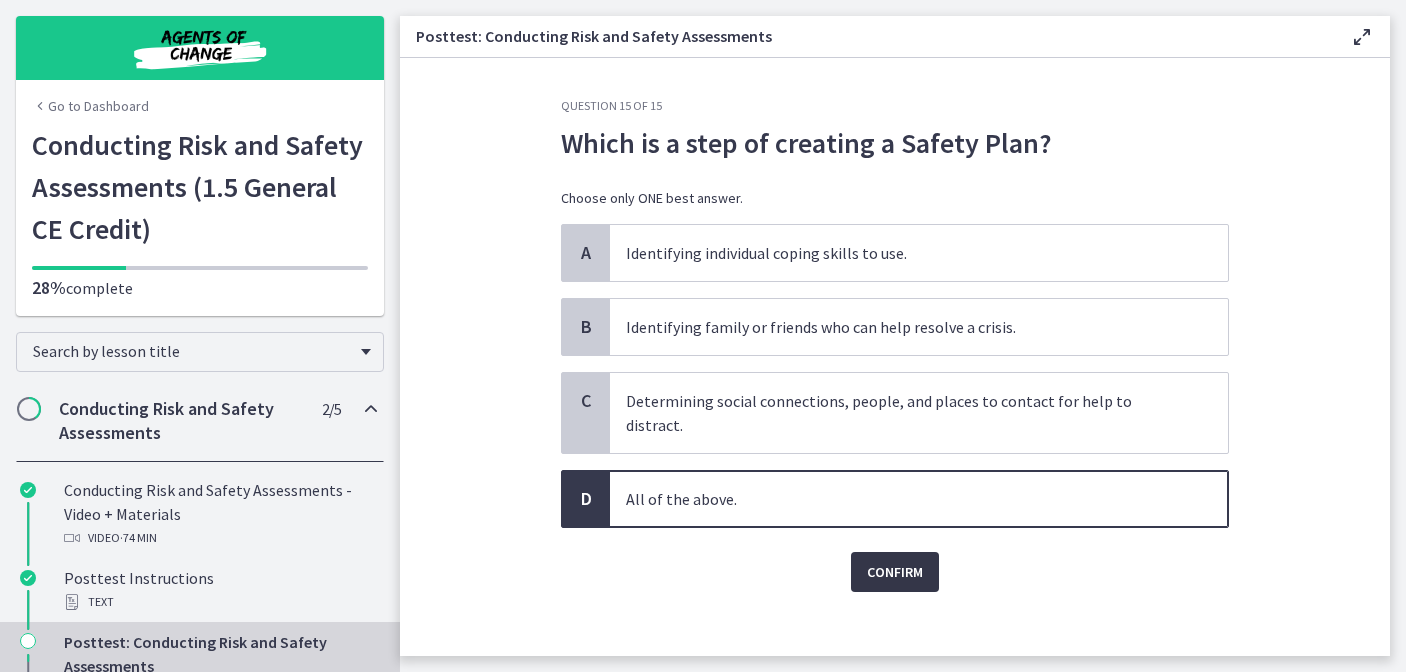 click on "Confirm" at bounding box center [895, 572] 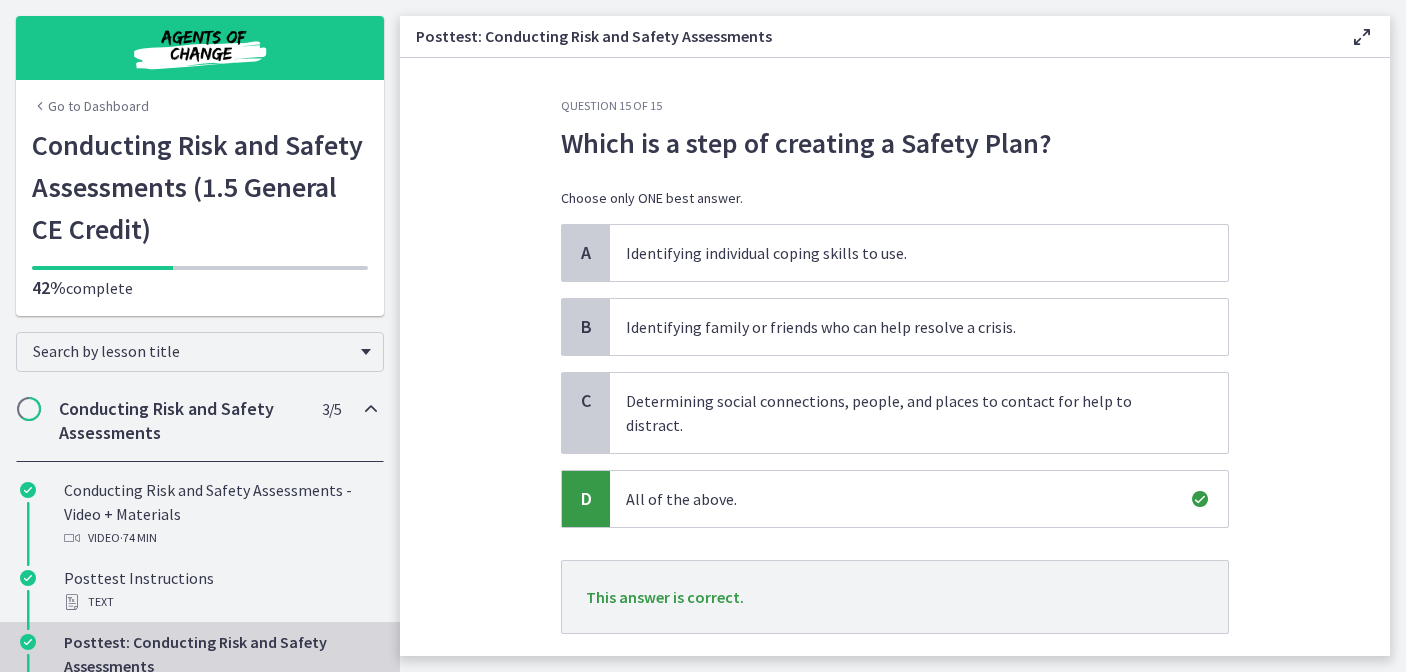scroll, scrollTop: 89, scrollLeft: 0, axis: vertical 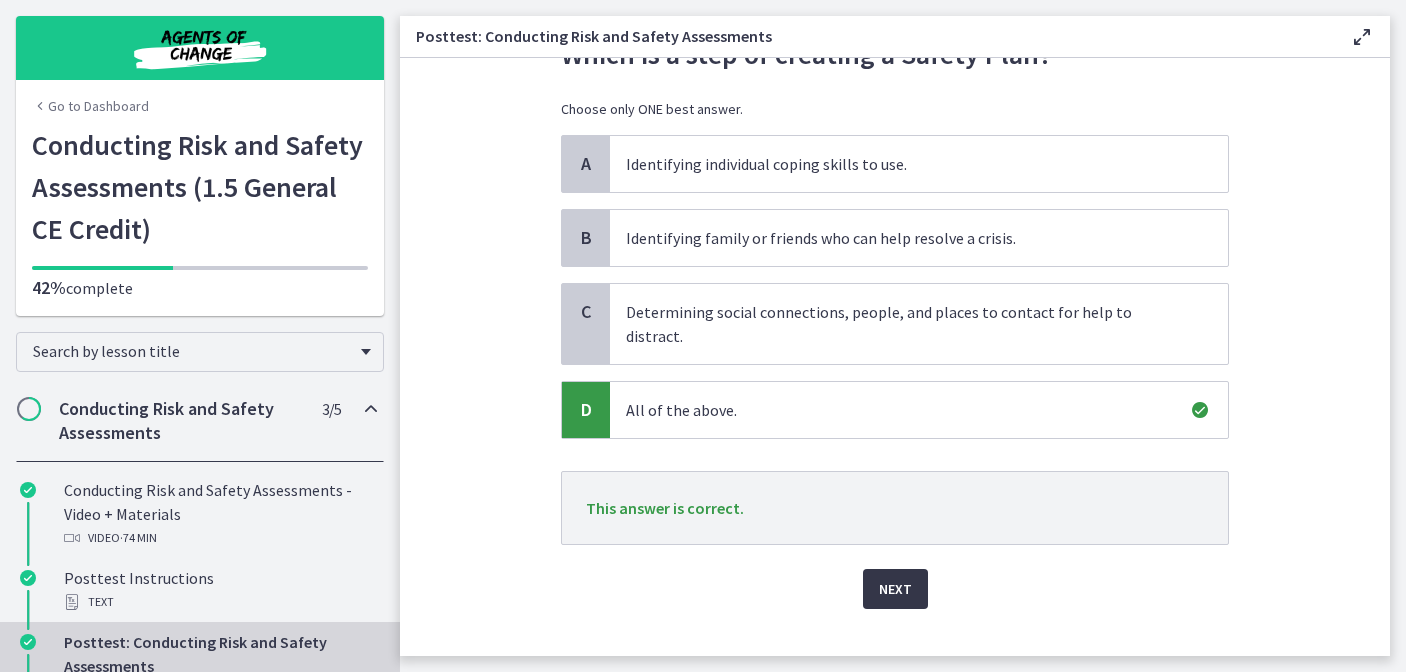 click on "Next" at bounding box center [895, 589] 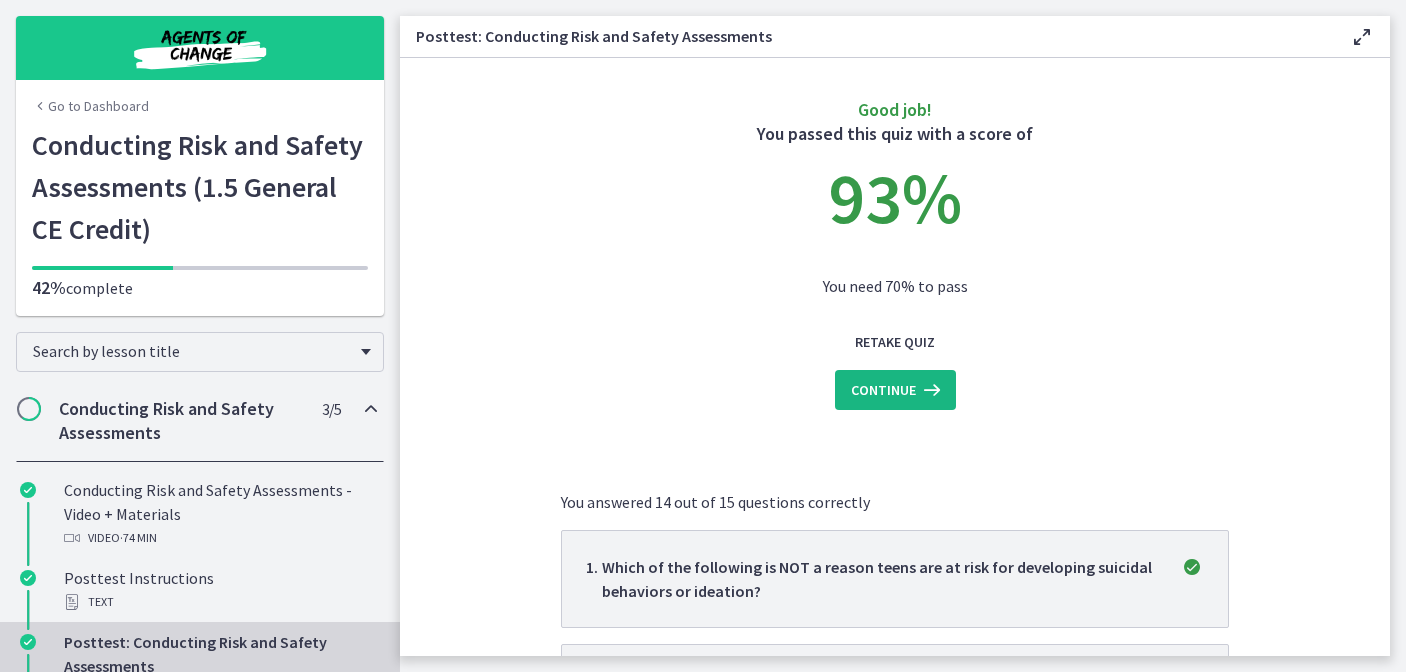 click on "Continue" at bounding box center (883, 390) 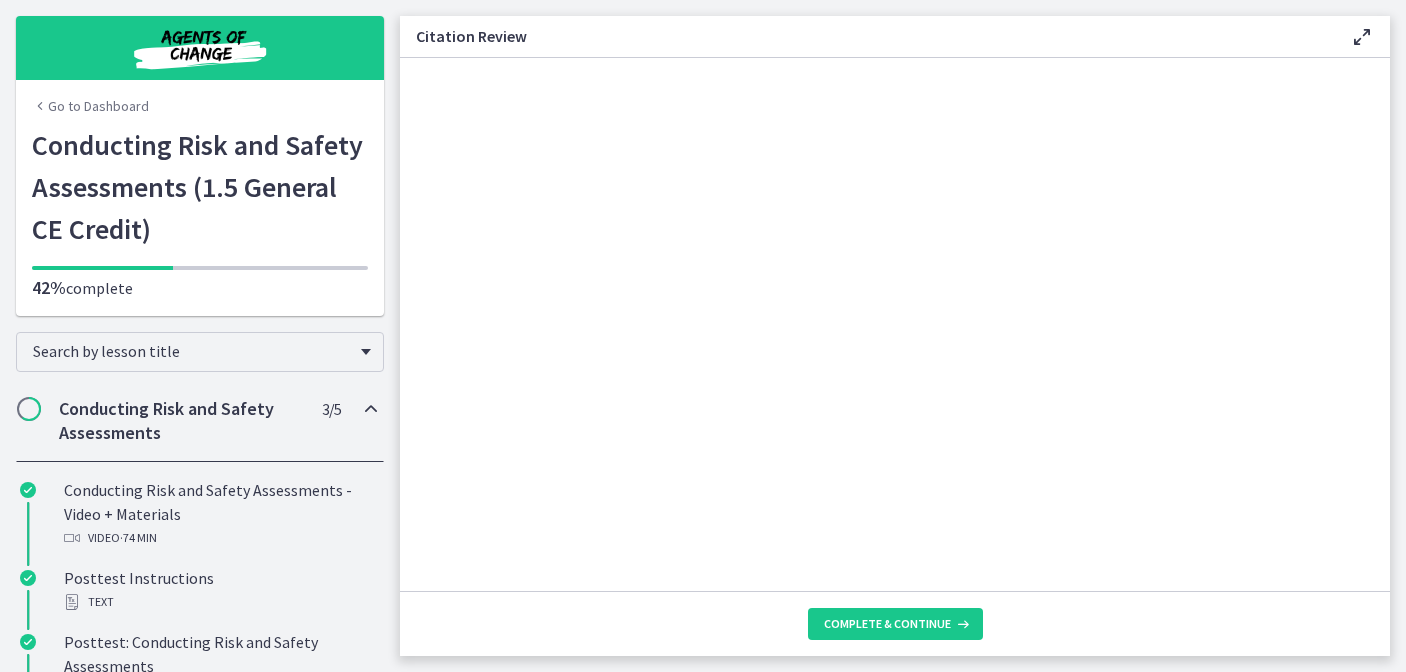 scroll, scrollTop: 0, scrollLeft: 0, axis: both 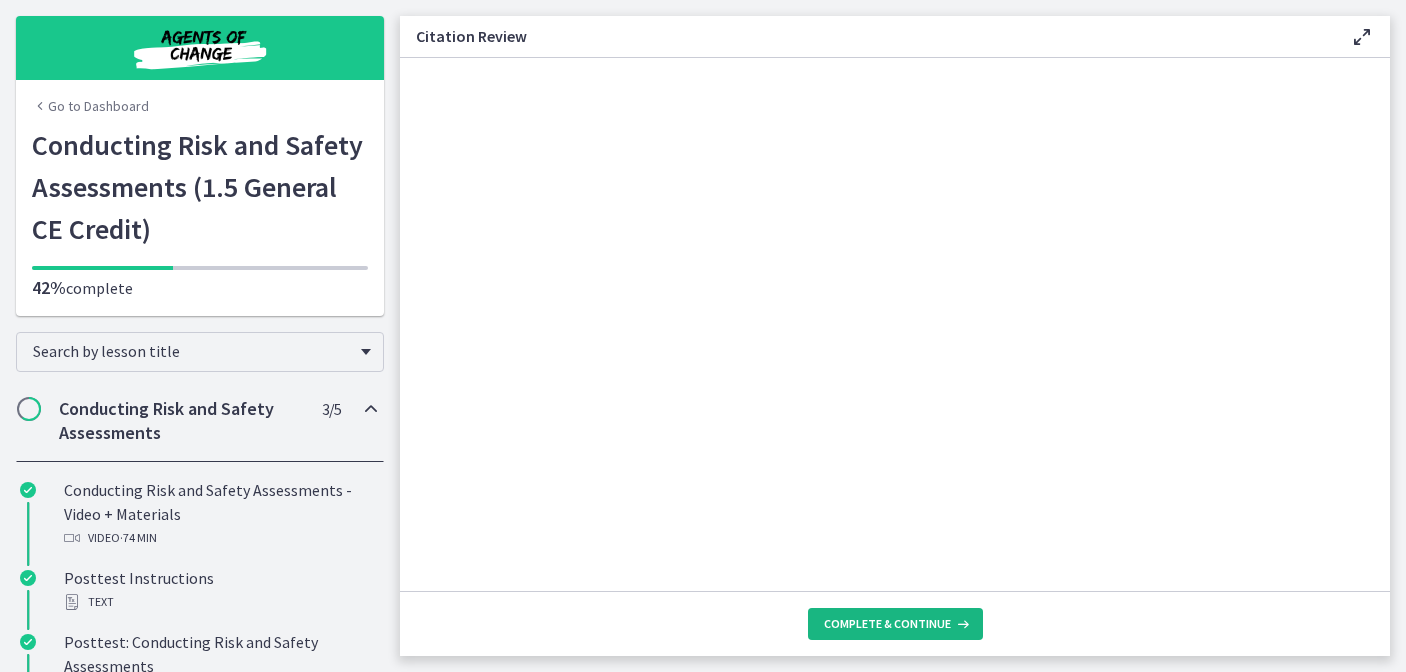 click on "Complete & continue" at bounding box center [887, 624] 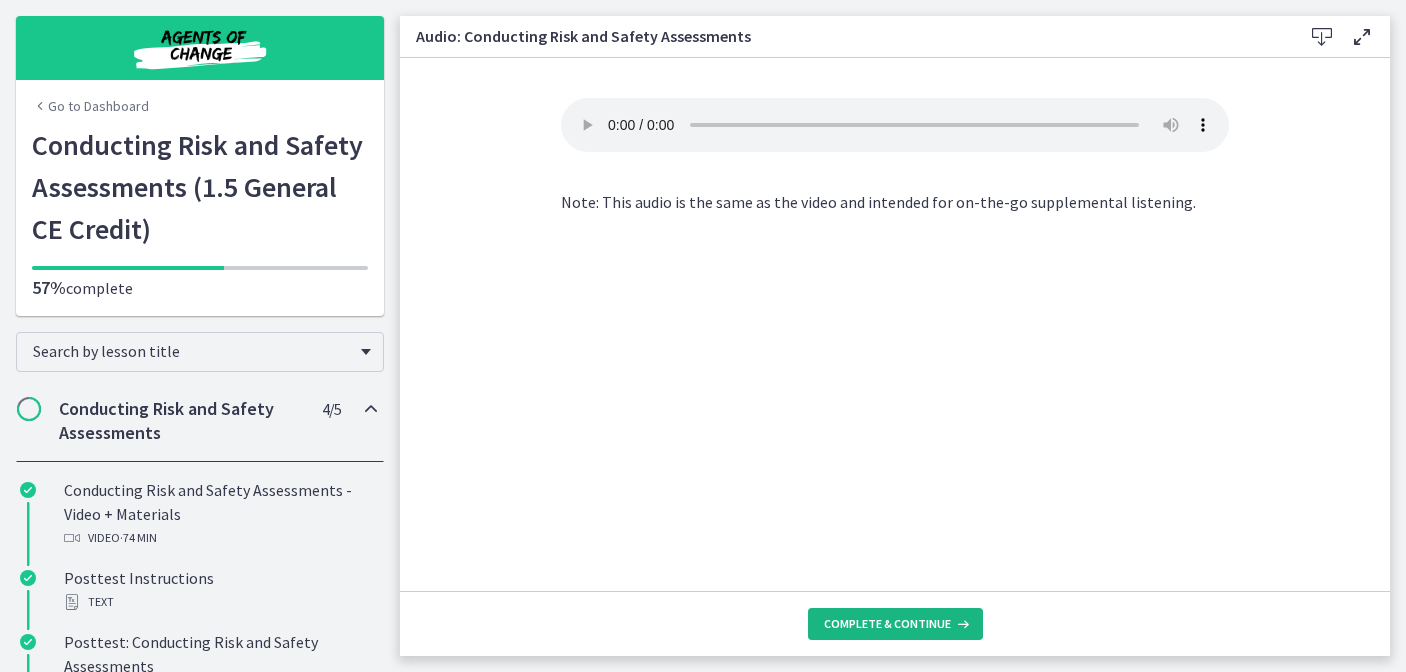 click on "Complete & continue" at bounding box center (887, 624) 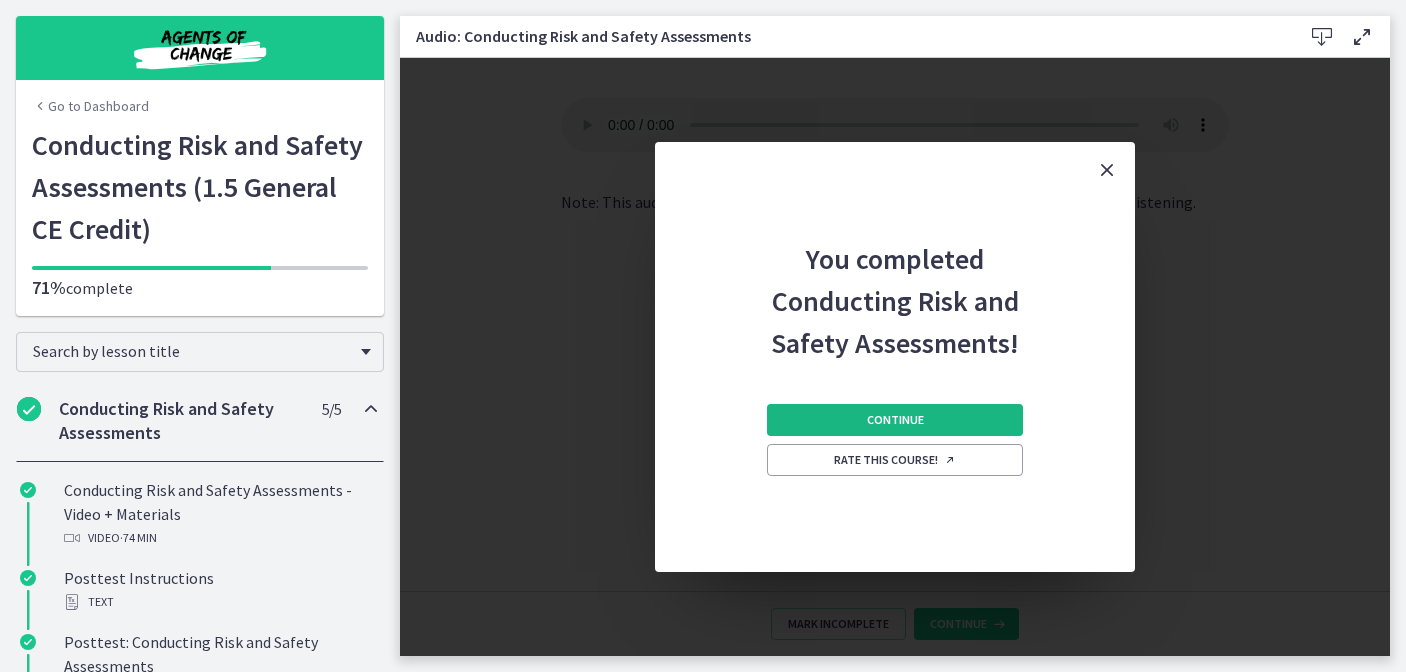 click on "Continue" at bounding box center (895, 420) 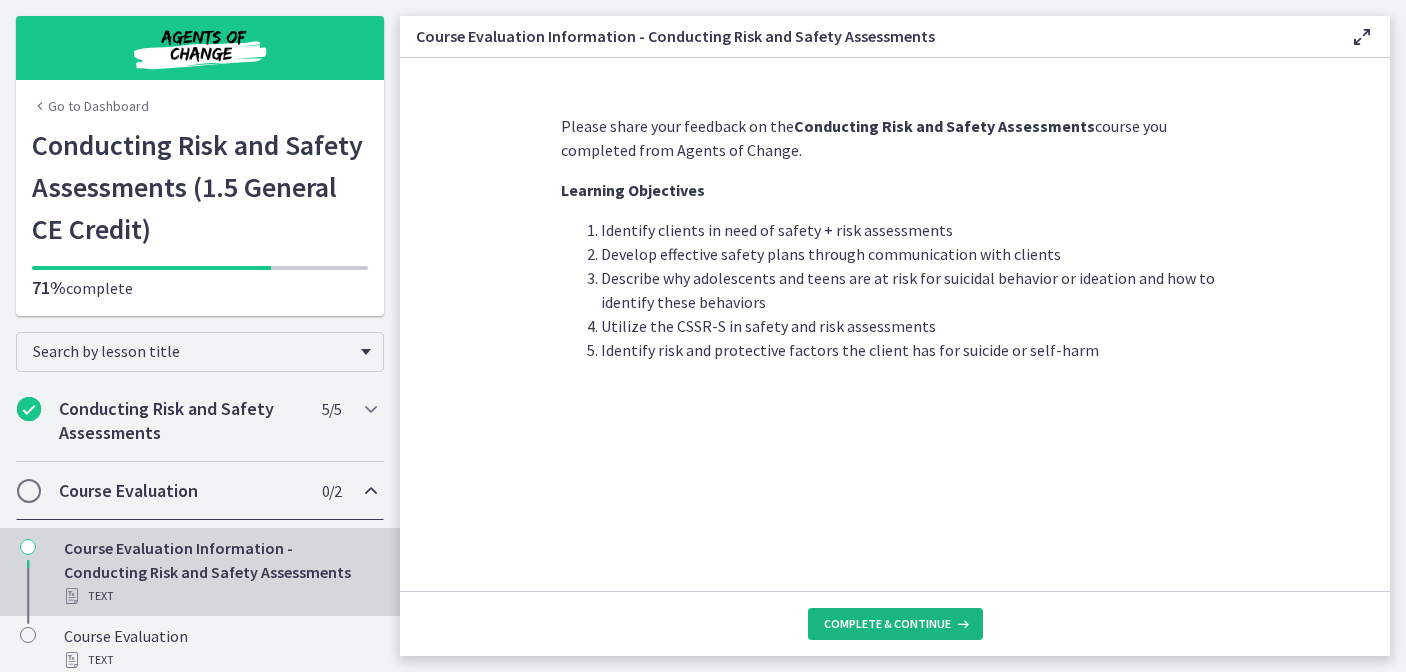 click on "Complete & continue" at bounding box center [887, 624] 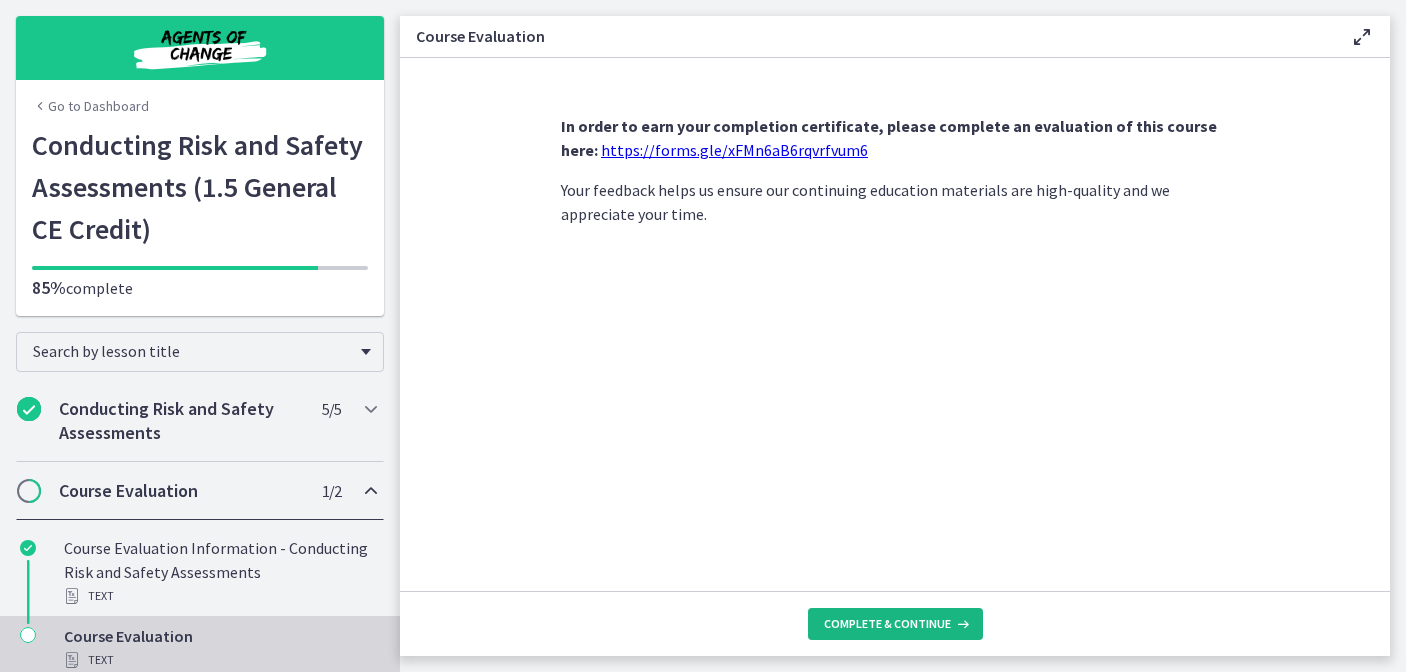 click on "Complete & continue" at bounding box center [887, 624] 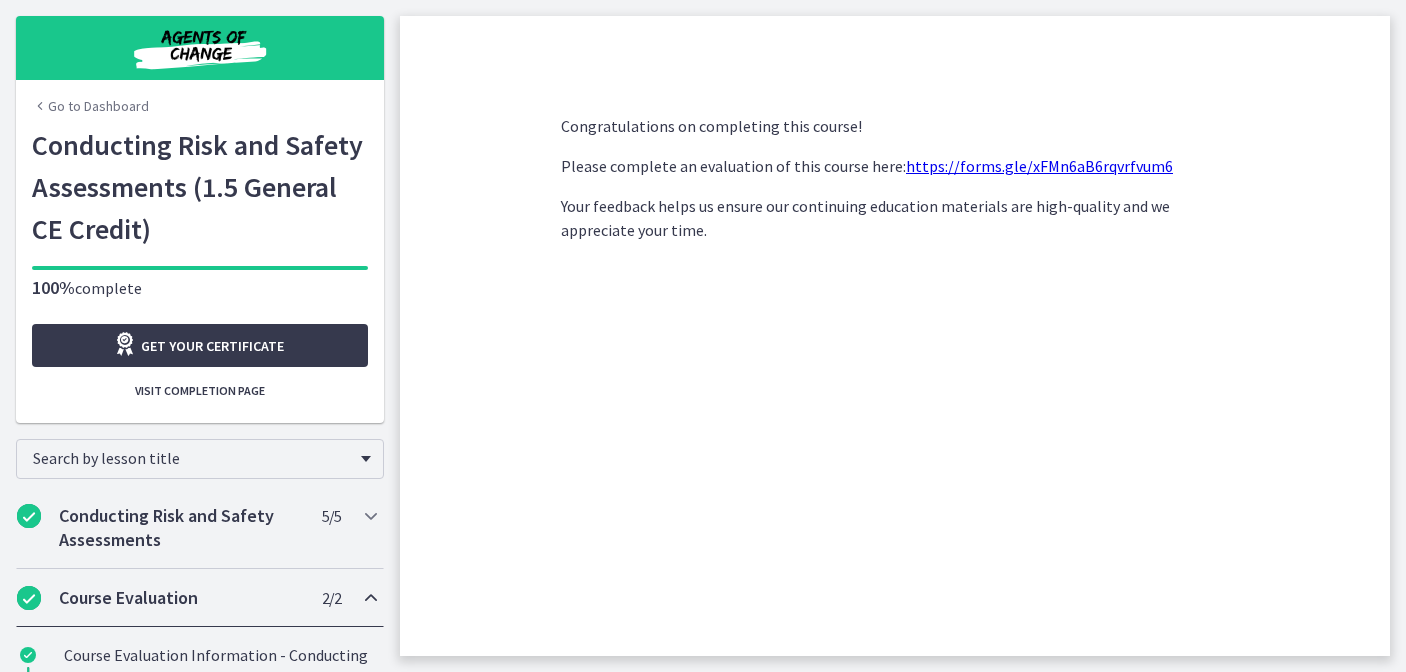 click on "Conducting Risk and Safety Assessments (1.5 General CE Credit)" at bounding box center [200, 187] 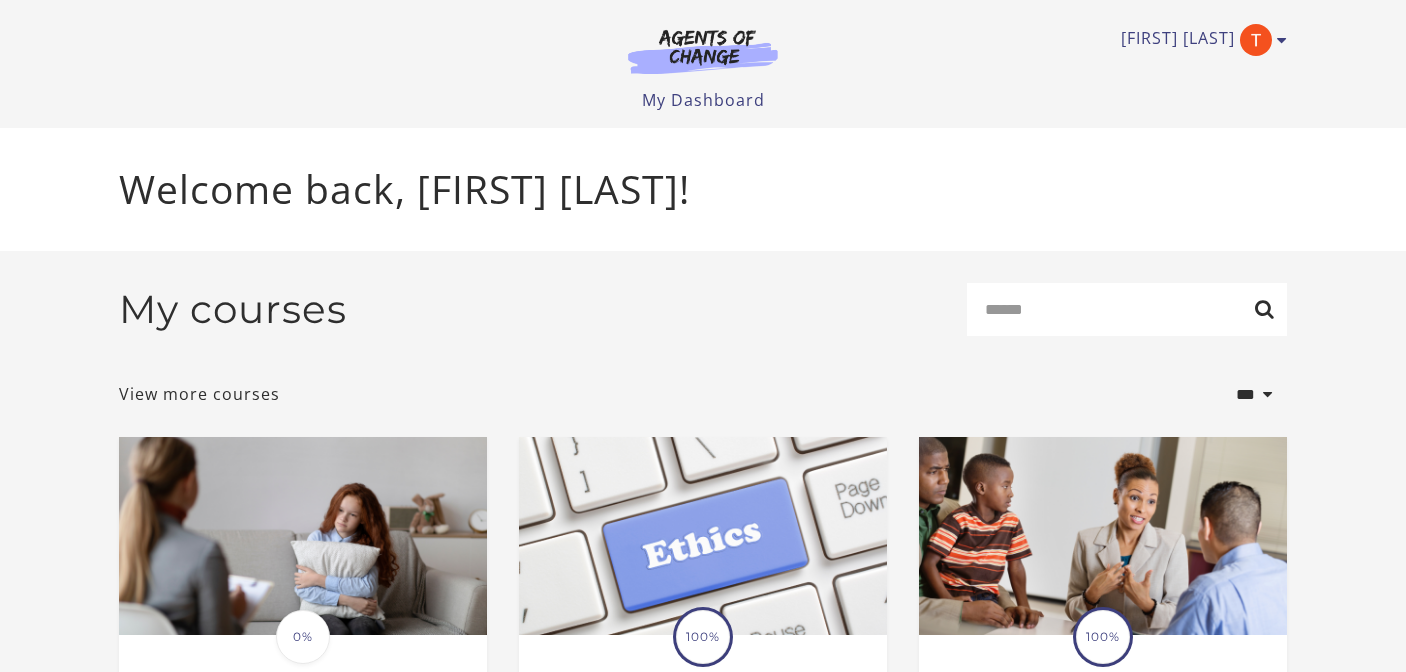 scroll, scrollTop: 0, scrollLeft: 0, axis: both 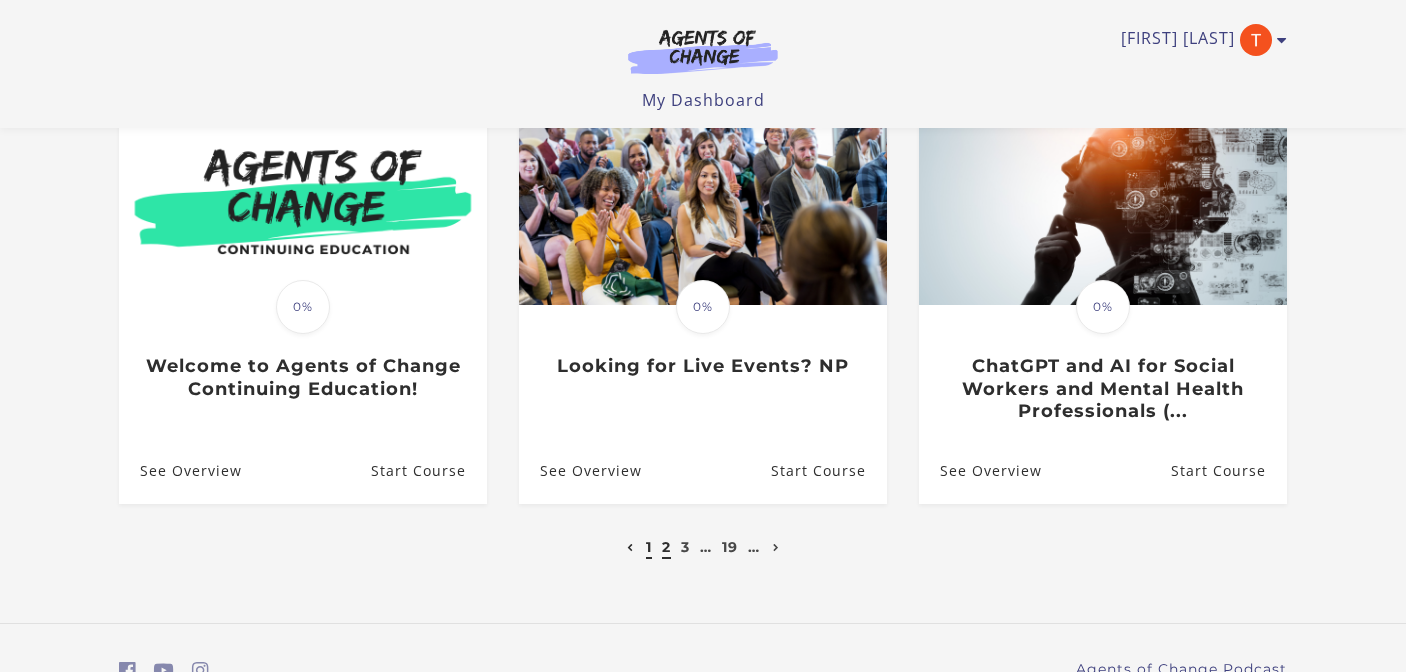 click on "2" at bounding box center (666, 547) 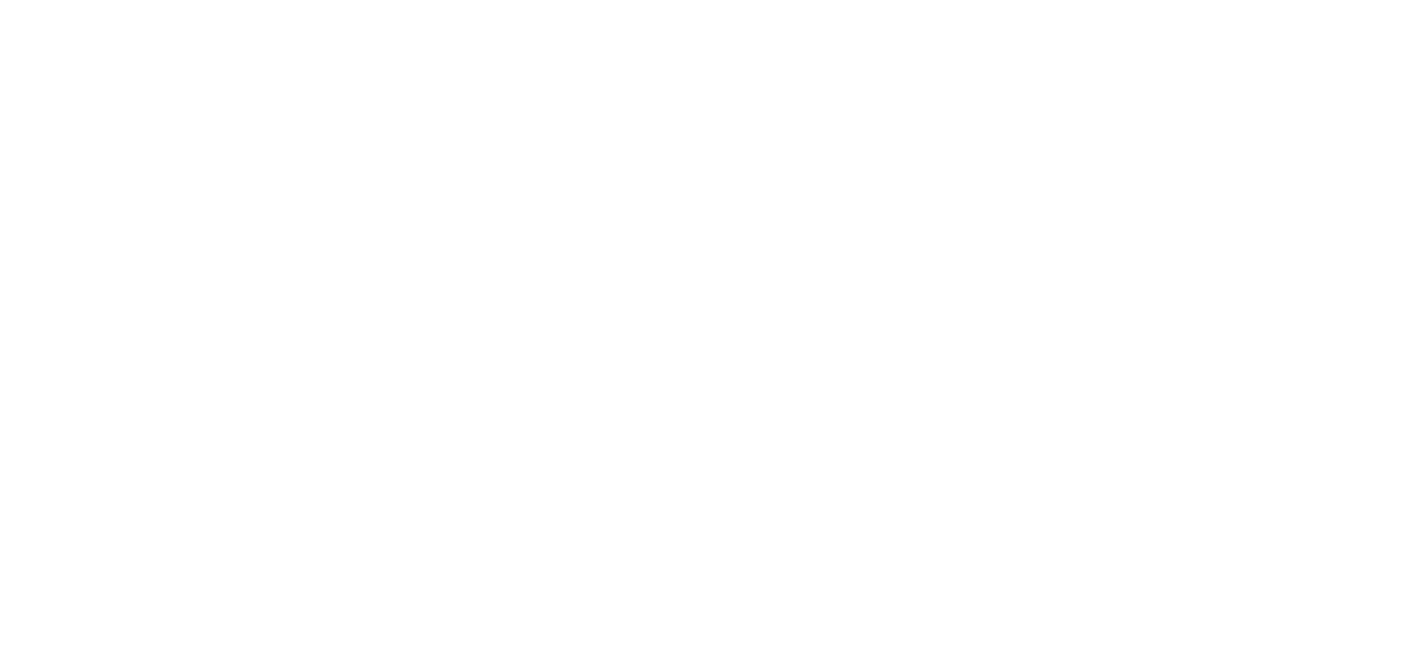 scroll, scrollTop: 0, scrollLeft: 0, axis: both 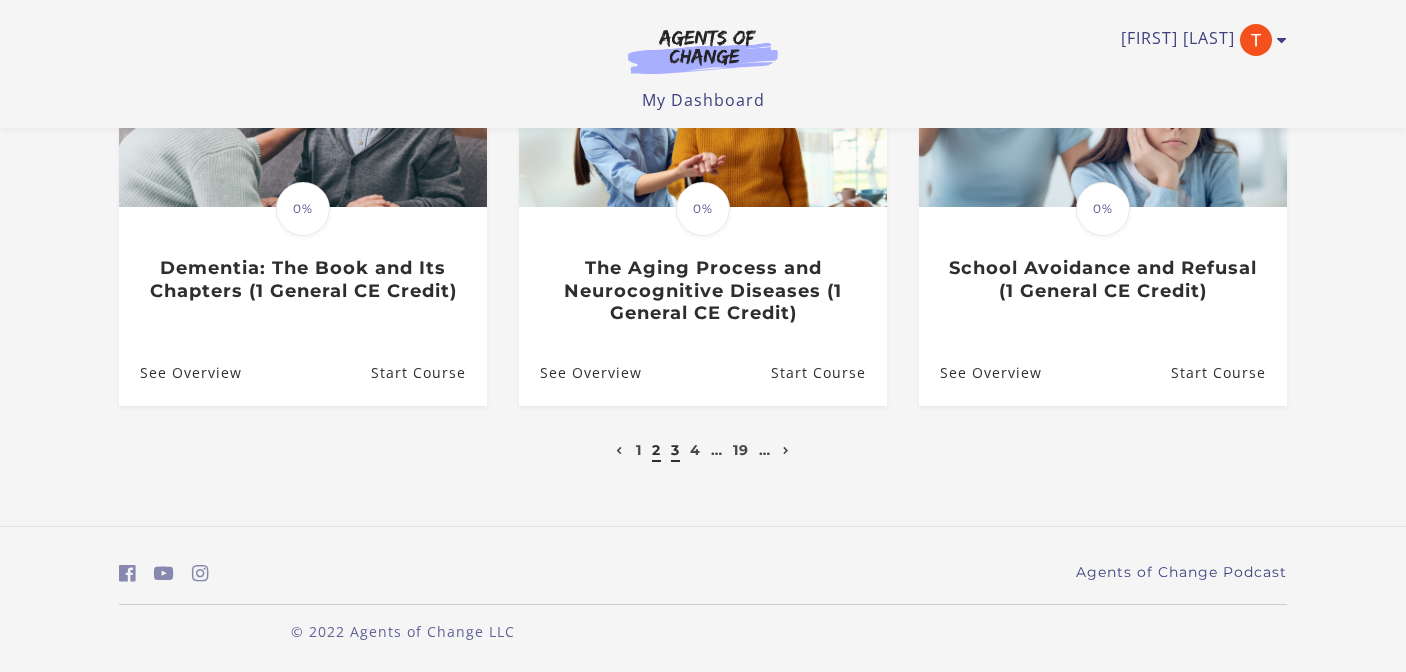 click on "3" at bounding box center (675, 450) 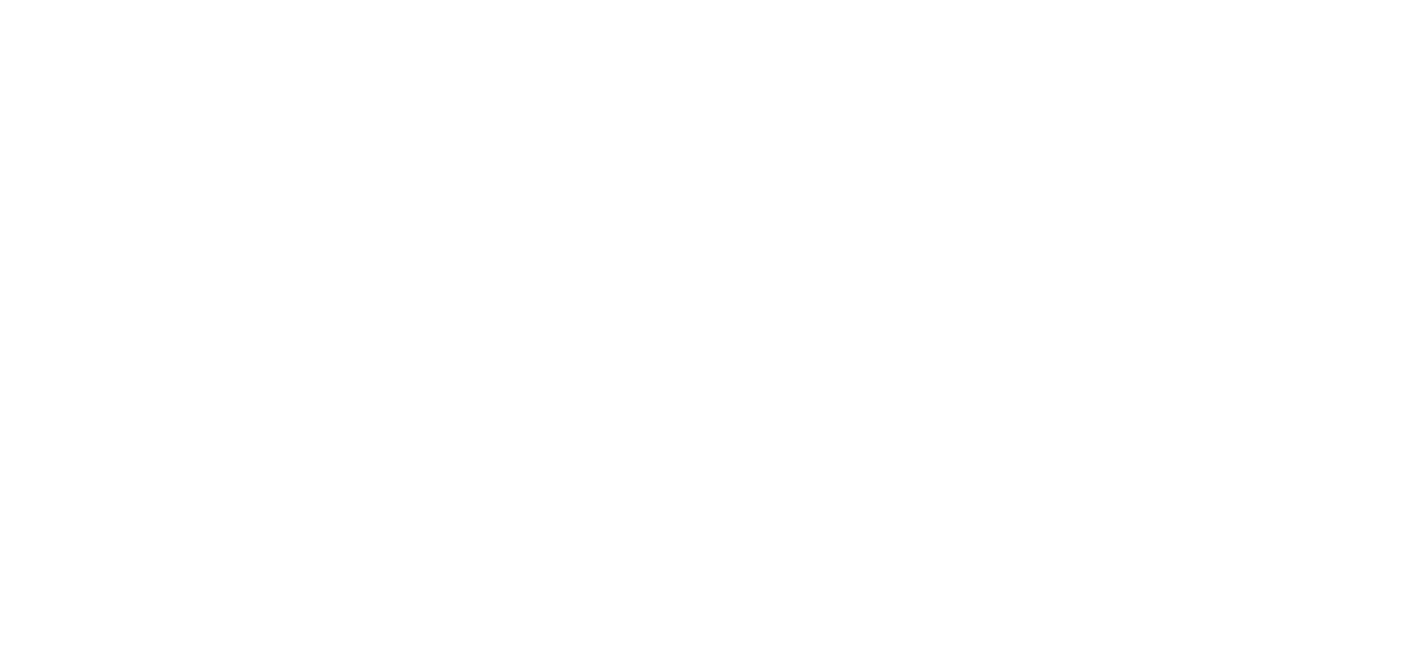 scroll, scrollTop: 0, scrollLeft: 0, axis: both 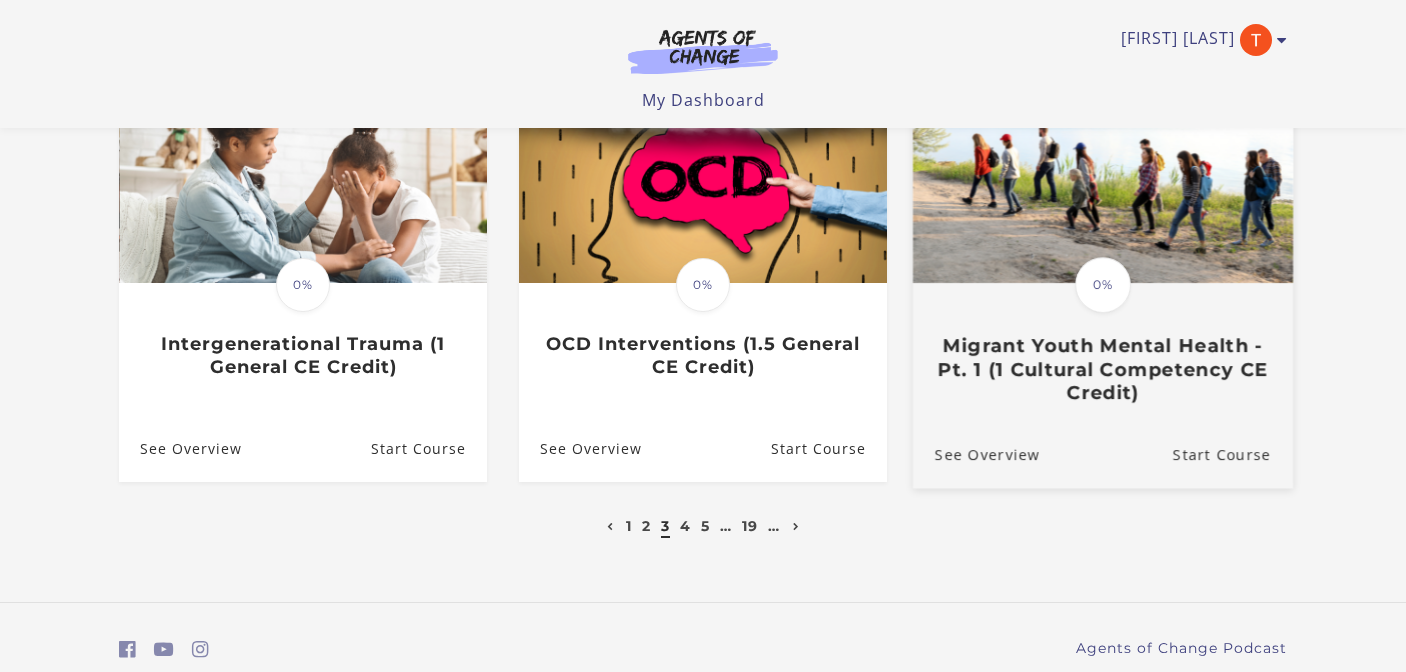 click on "Migrant Youth Mental Health - Pt. 1 (1 Cultural Competency CE Credit)" at bounding box center (1103, 370) 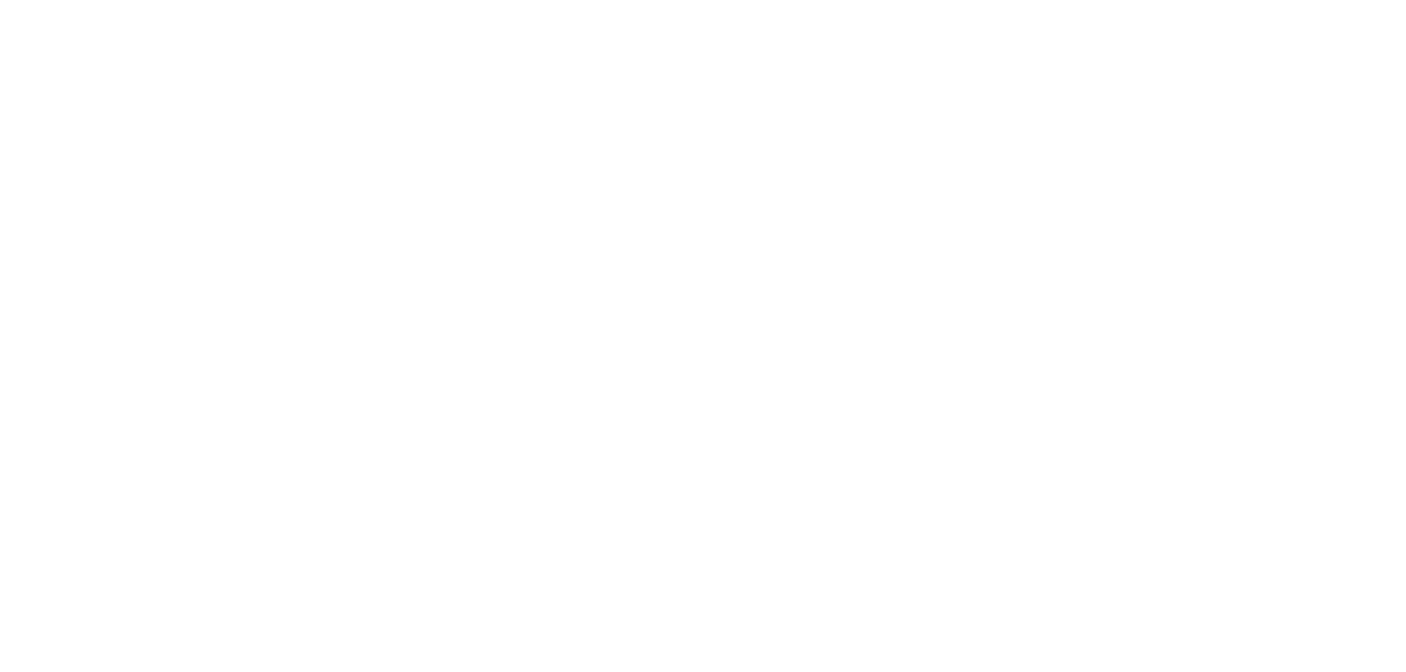 scroll, scrollTop: 0, scrollLeft: 0, axis: both 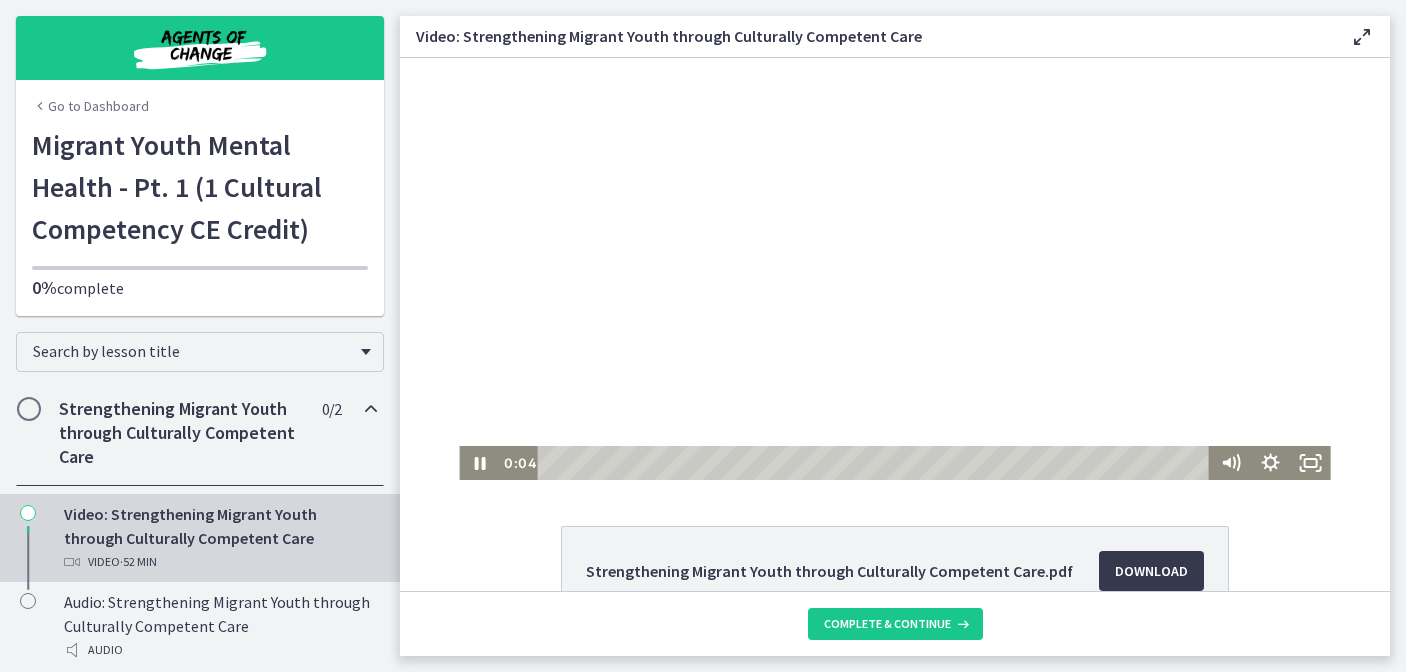 click at bounding box center (894, 269) 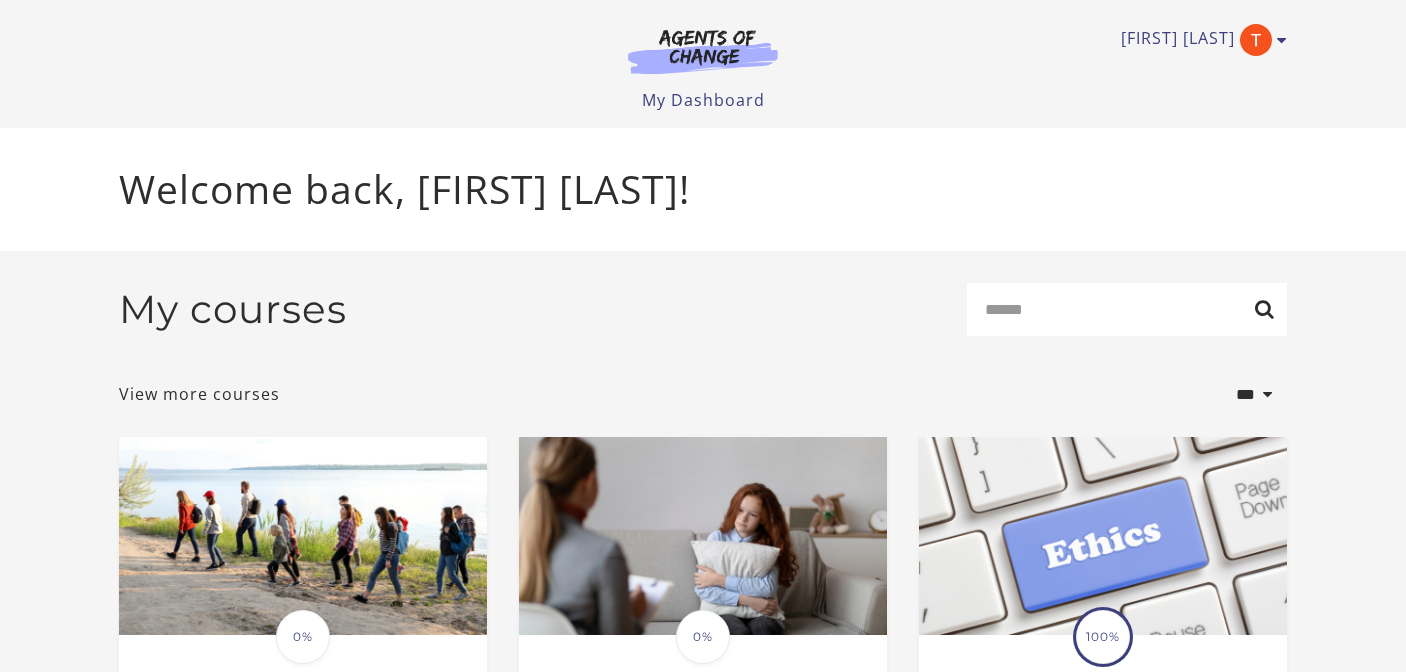 scroll, scrollTop: 0, scrollLeft: 0, axis: both 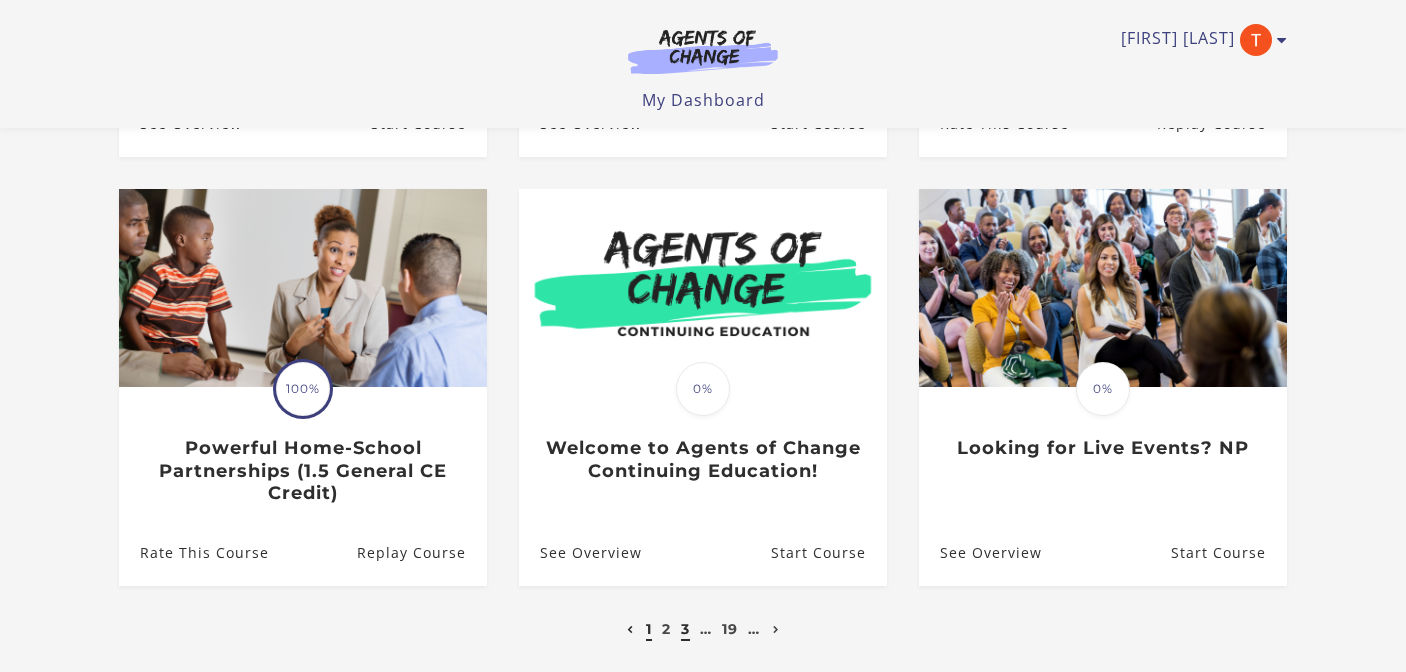 click on "3" at bounding box center [685, 629] 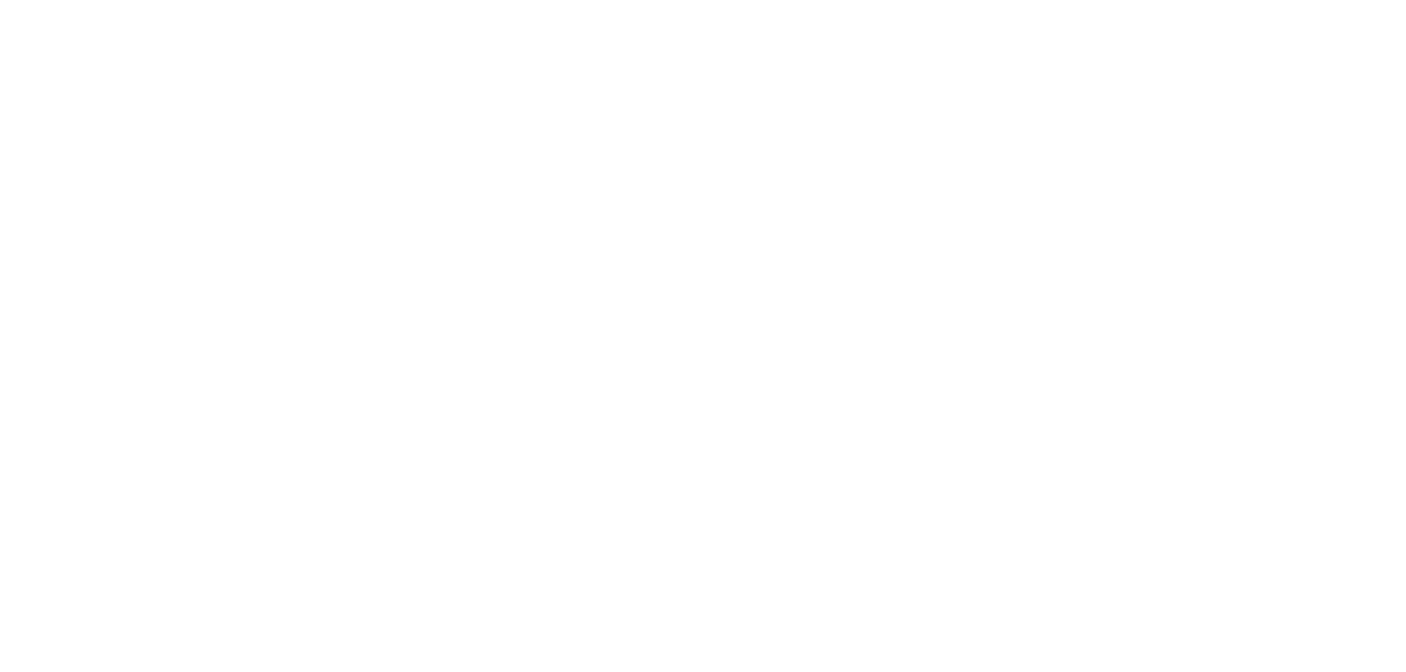 scroll, scrollTop: 0, scrollLeft: 0, axis: both 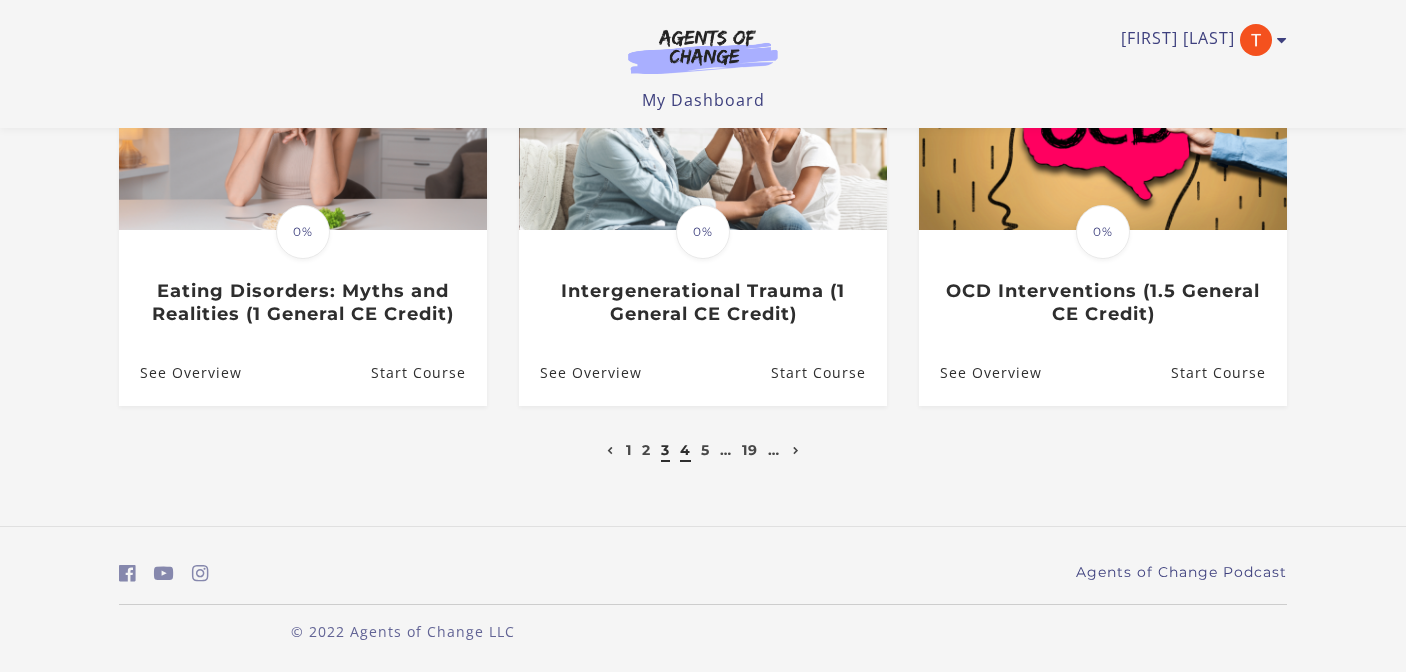 click on "4" at bounding box center [685, 450] 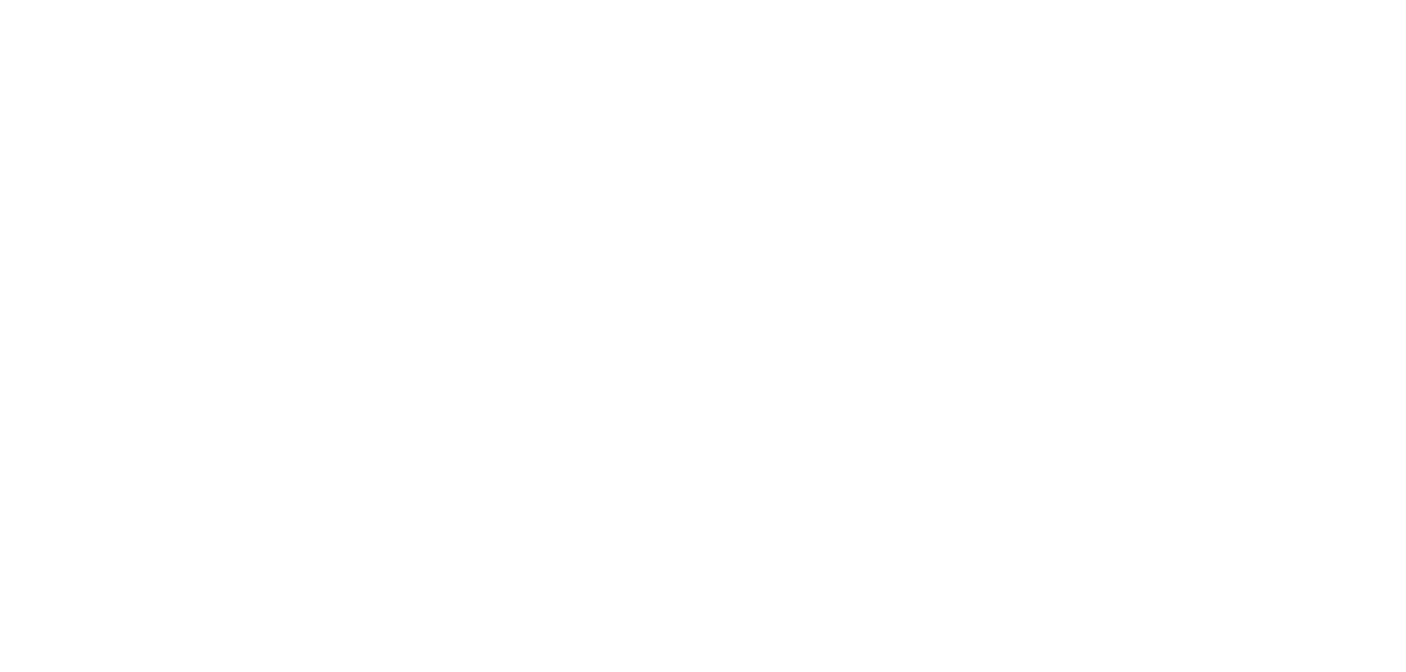 scroll, scrollTop: 0, scrollLeft: 0, axis: both 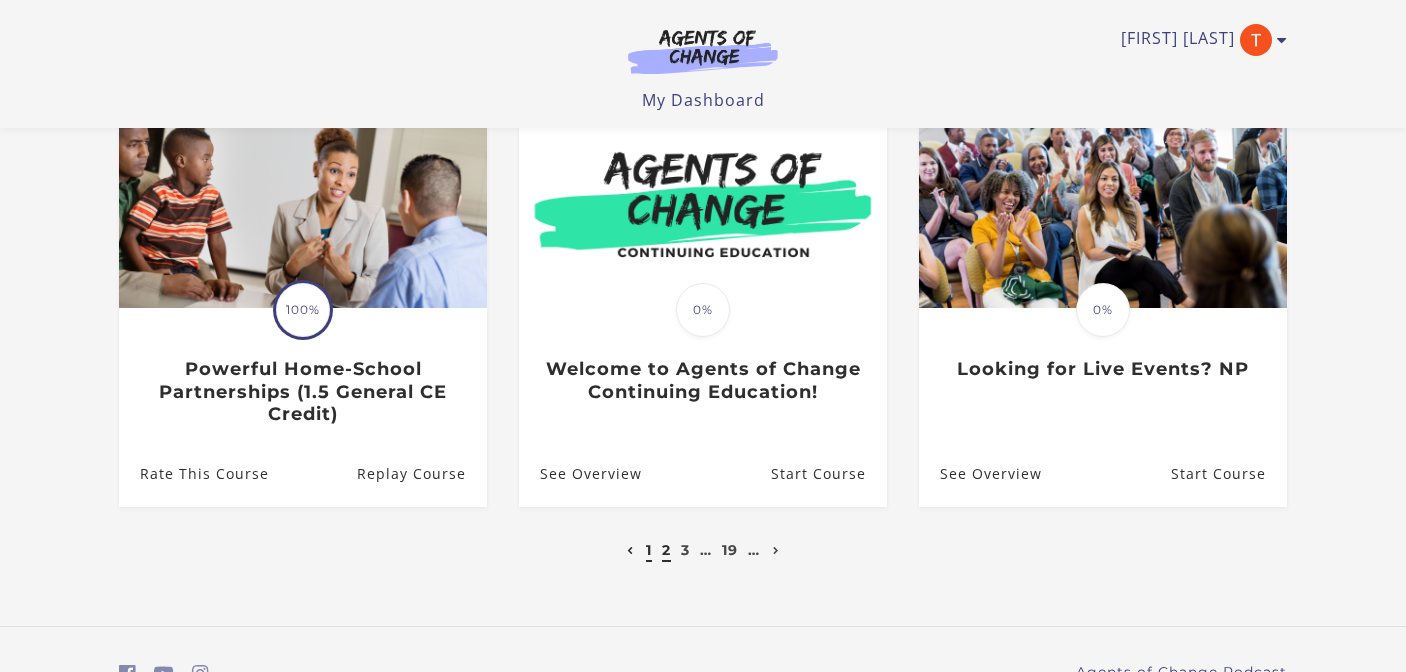 click on "2" at bounding box center [666, 550] 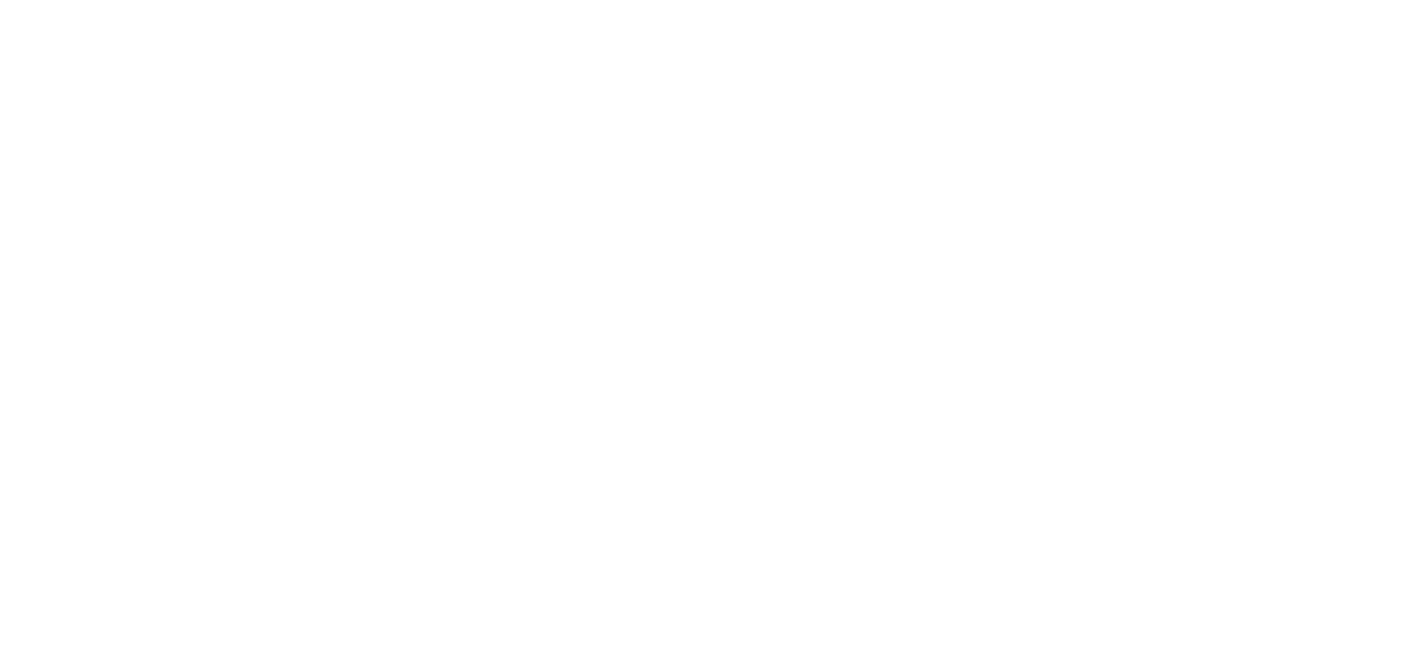 scroll, scrollTop: 0, scrollLeft: 0, axis: both 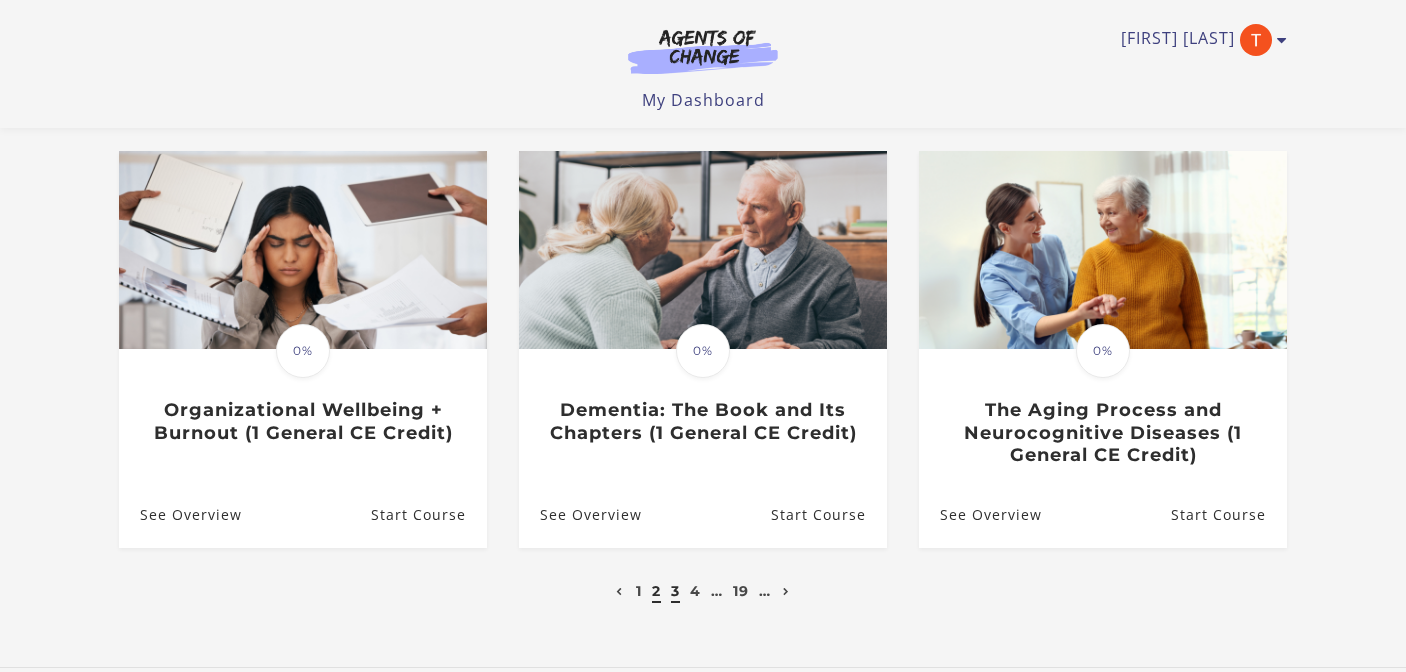 click on "3" at bounding box center [675, 591] 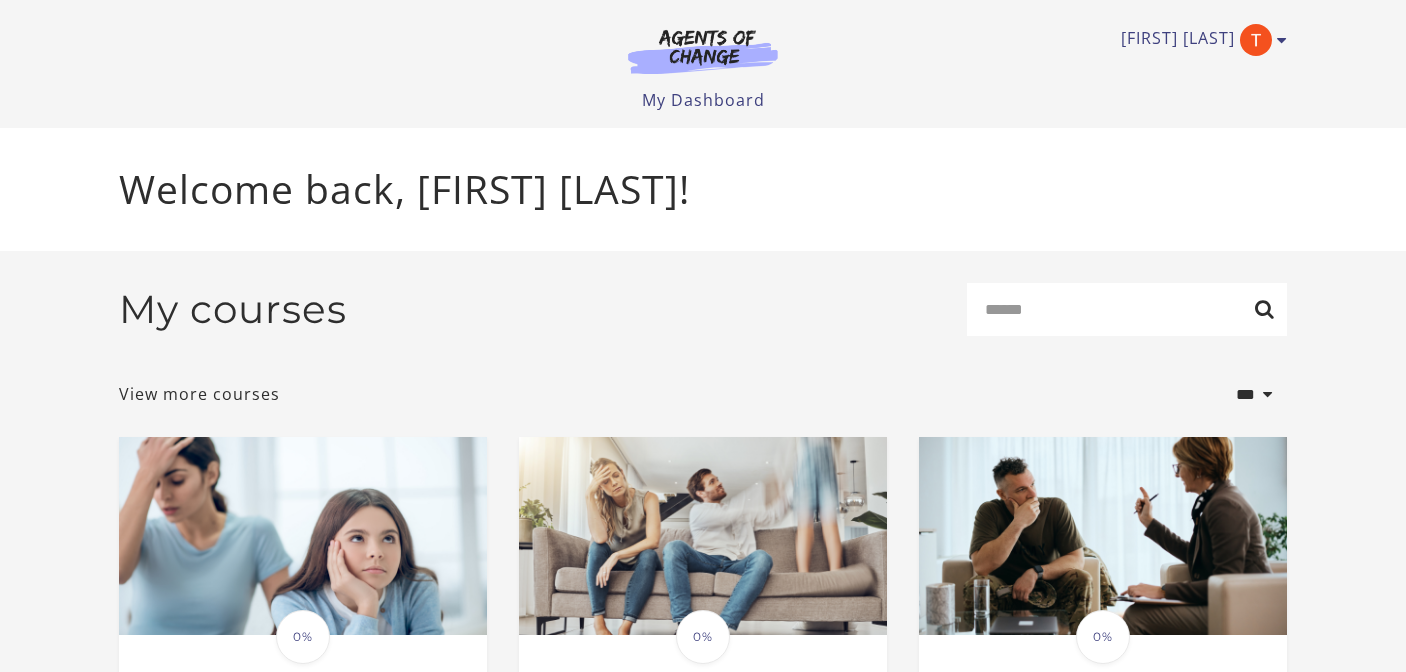 scroll, scrollTop: 0, scrollLeft: 0, axis: both 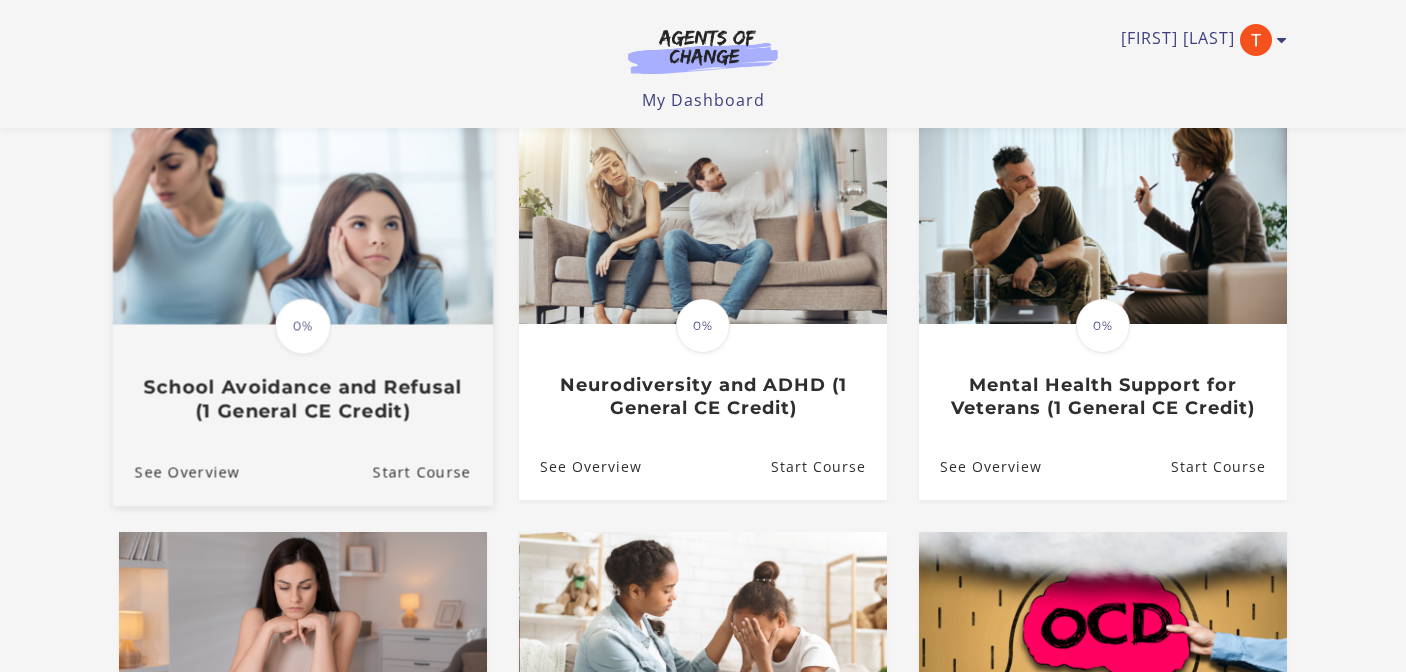 click on "0%" at bounding box center [303, 327] 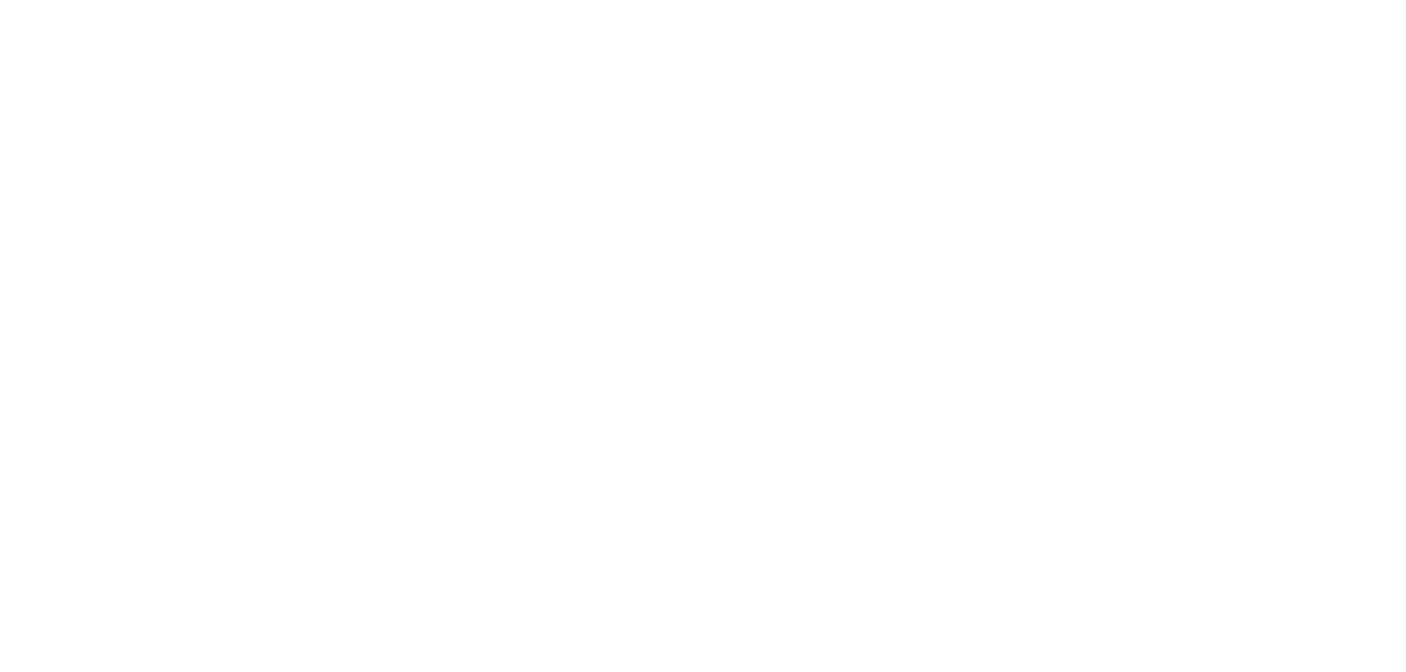 scroll, scrollTop: 0, scrollLeft: 0, axis: both 